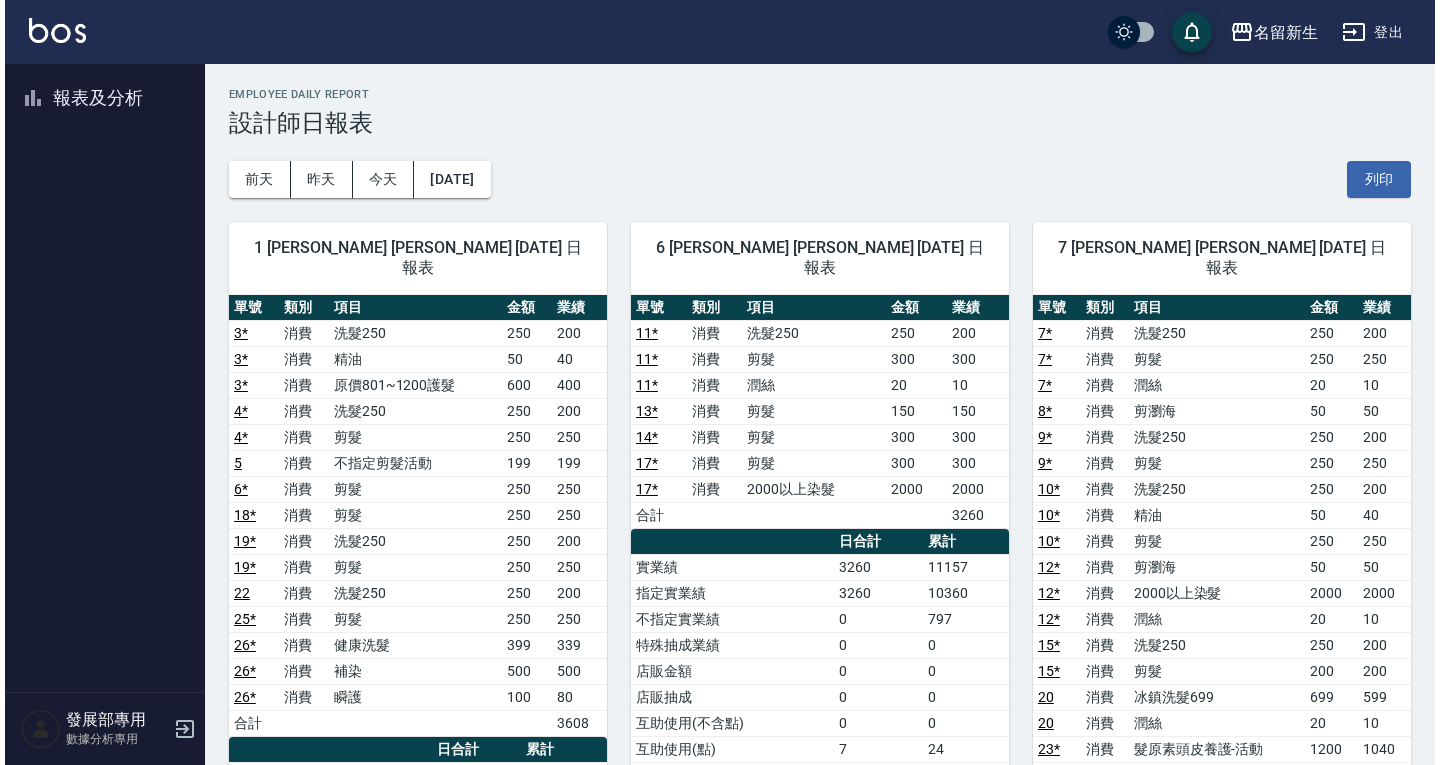 scroll, scrollTop: 100, scrollLeft: 0, axis: vertical 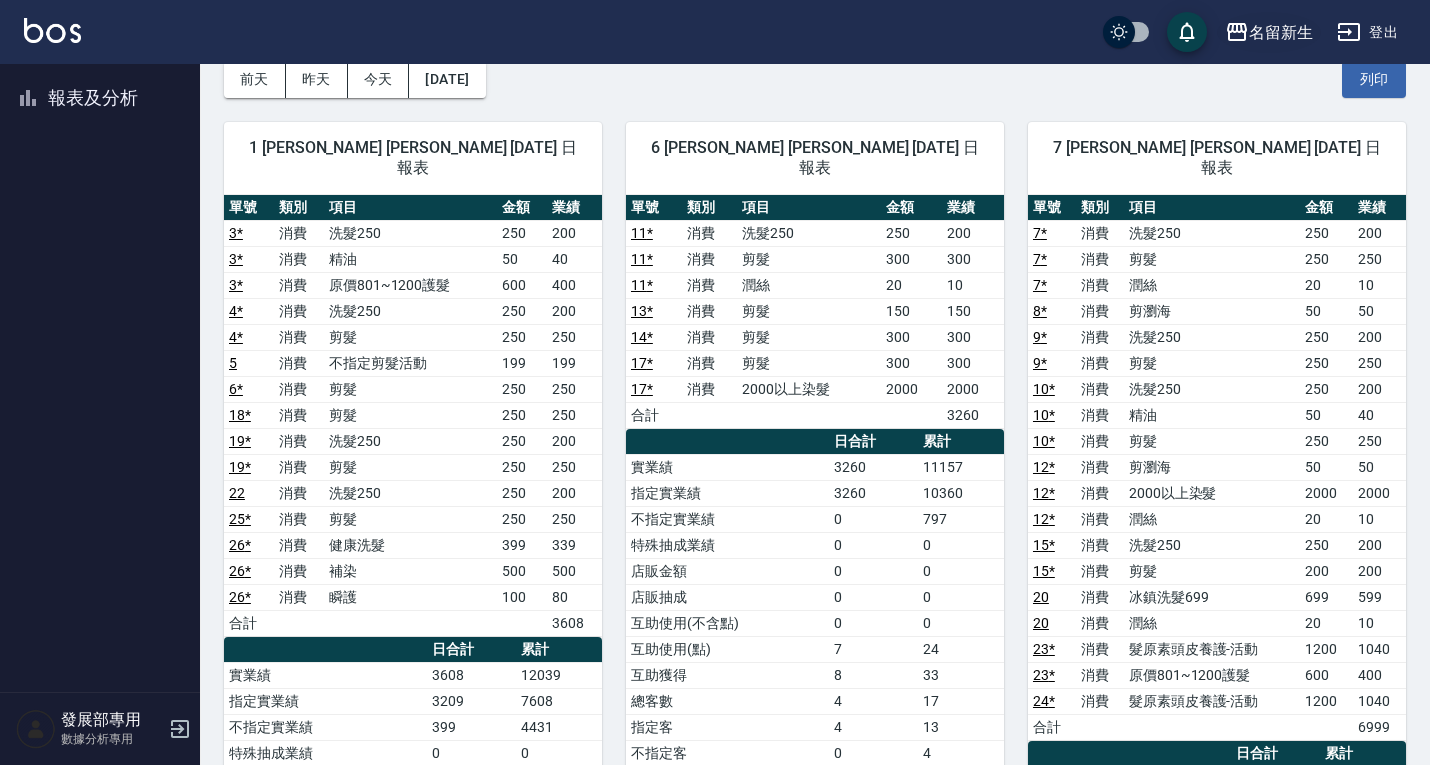 click on "名留新生" at bounding box center [1281, 32] 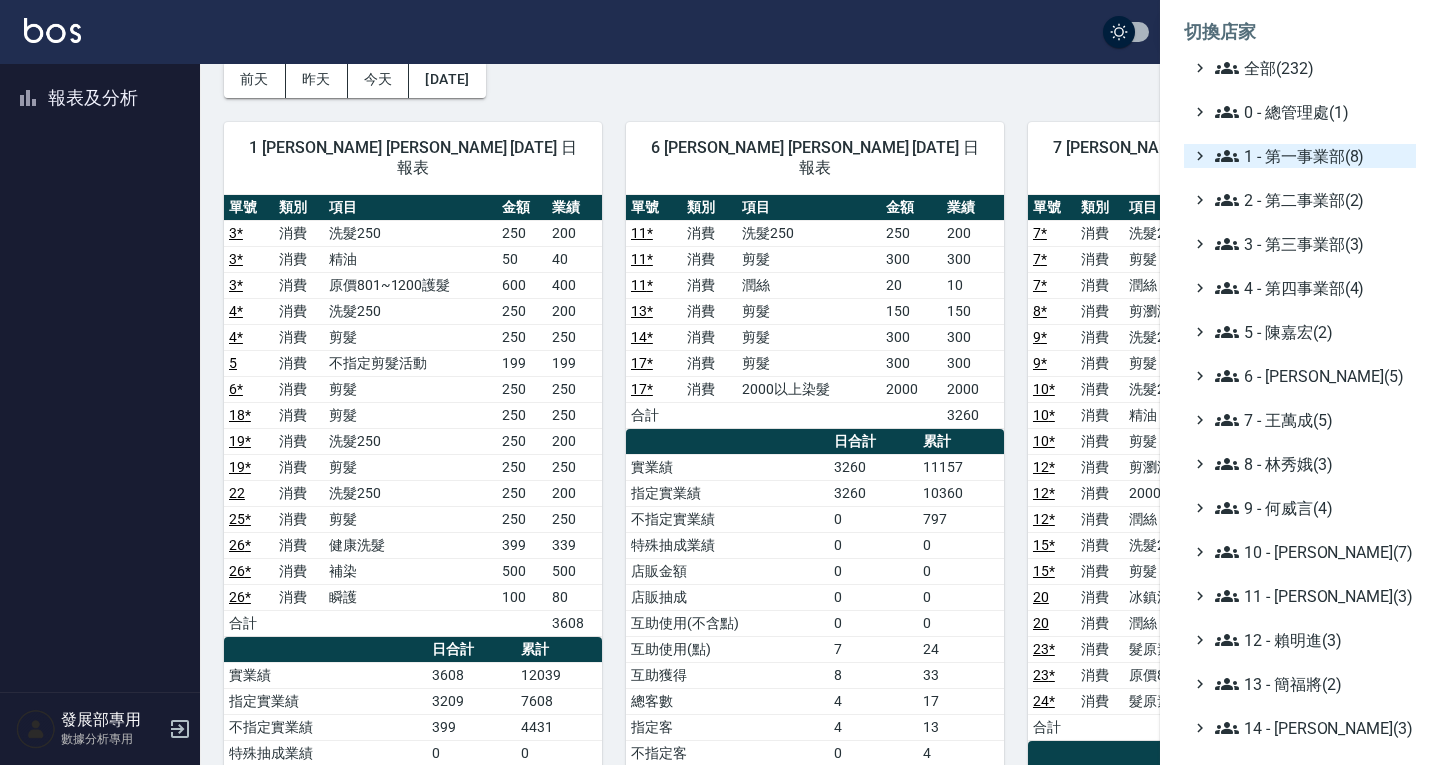 click on "1 - 第一事業部(8)" at bounding box center [1311, 156] 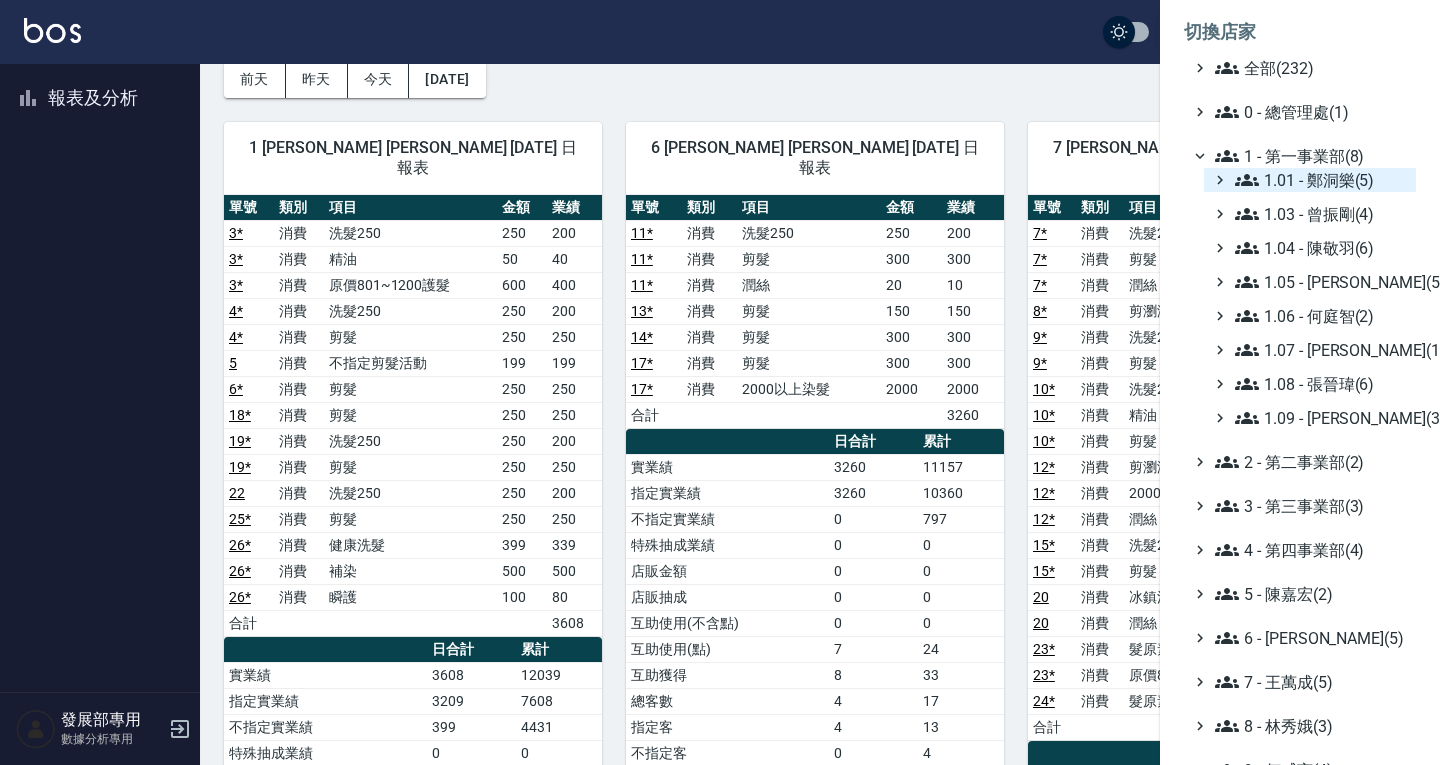 click on "1.01 - 鄭洞樂(5)" at bounding box center (1321, 180) 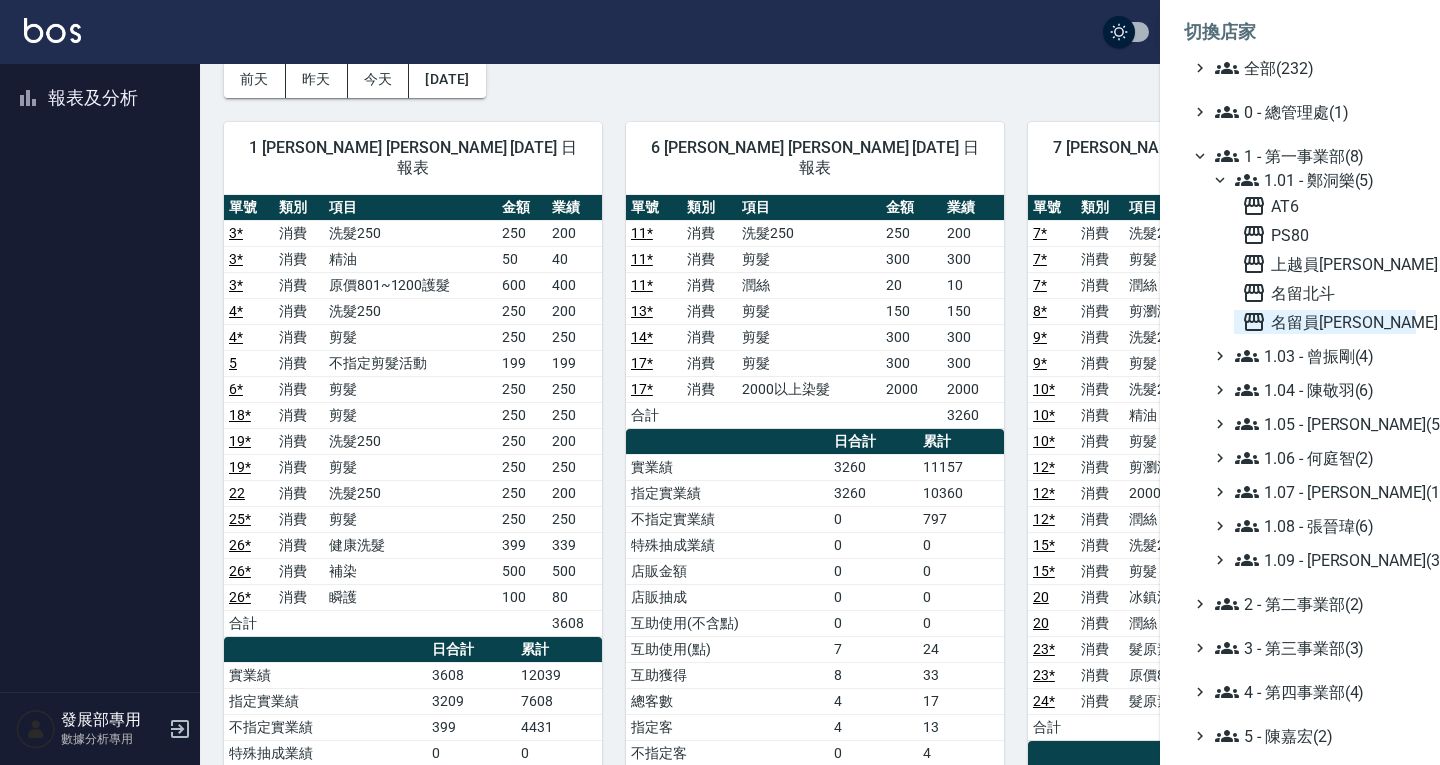 click on "名留員[PERSON_NAME]" at bounding box center (1325, 322) 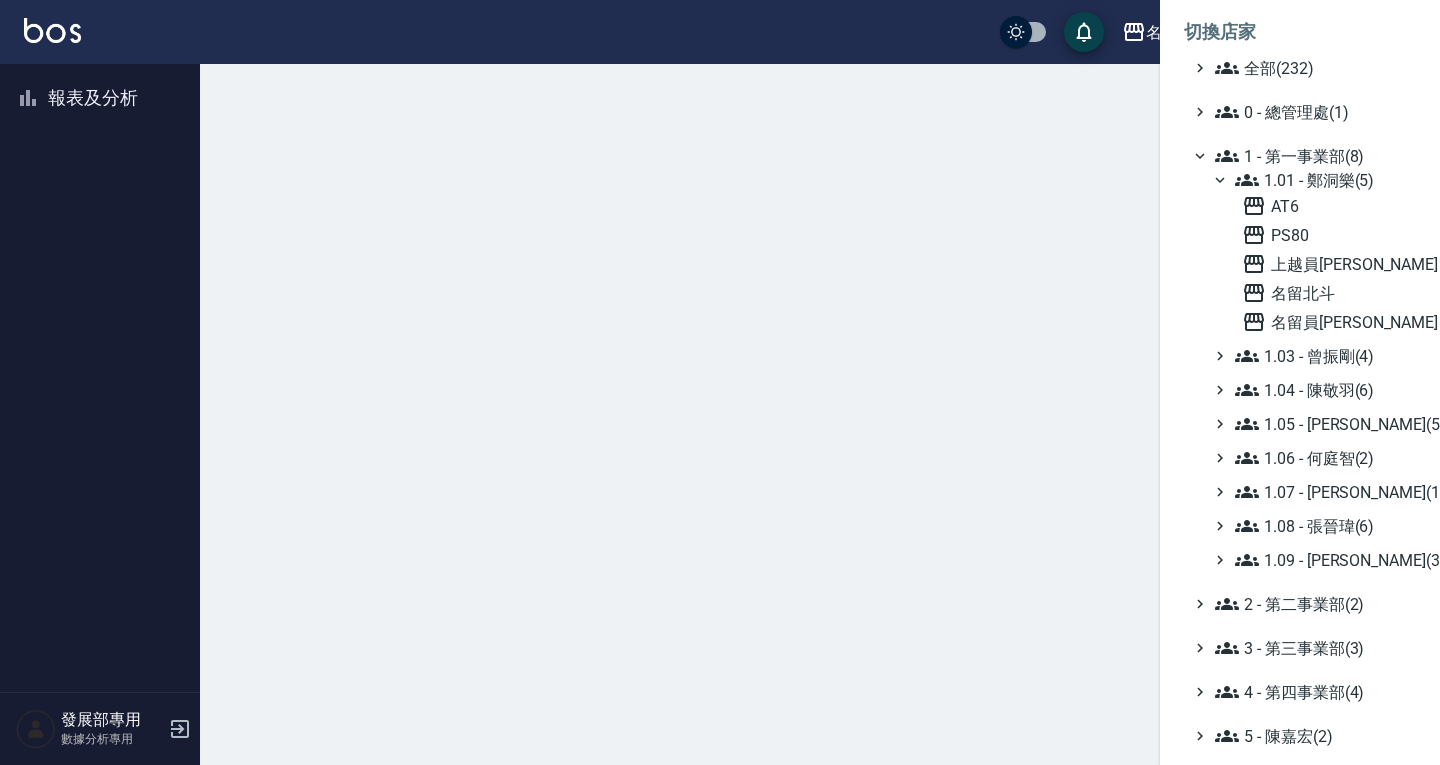 scroll, scrollTop: 0, scrollLeft: 0, axis: both 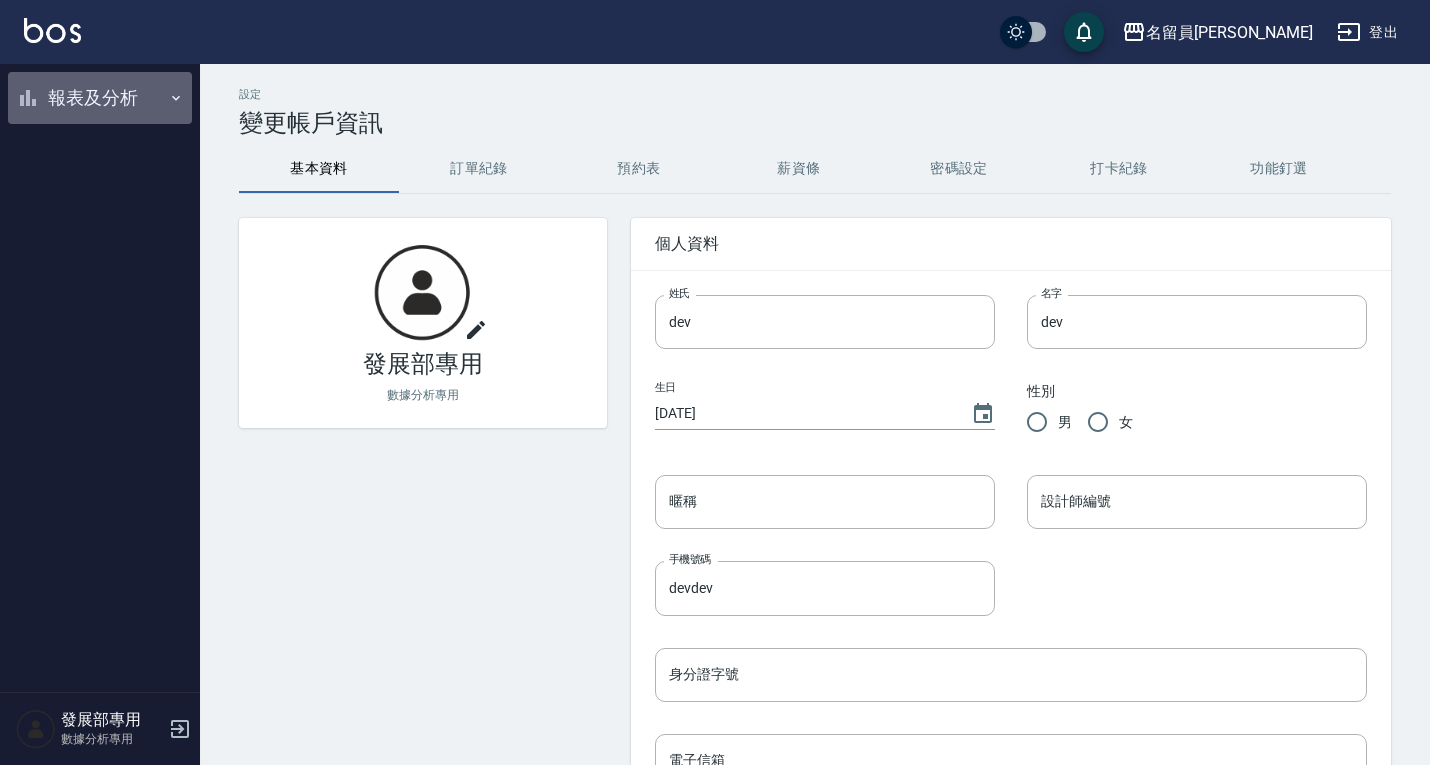 click on "報表及分析" at bounding box center [100, 98] 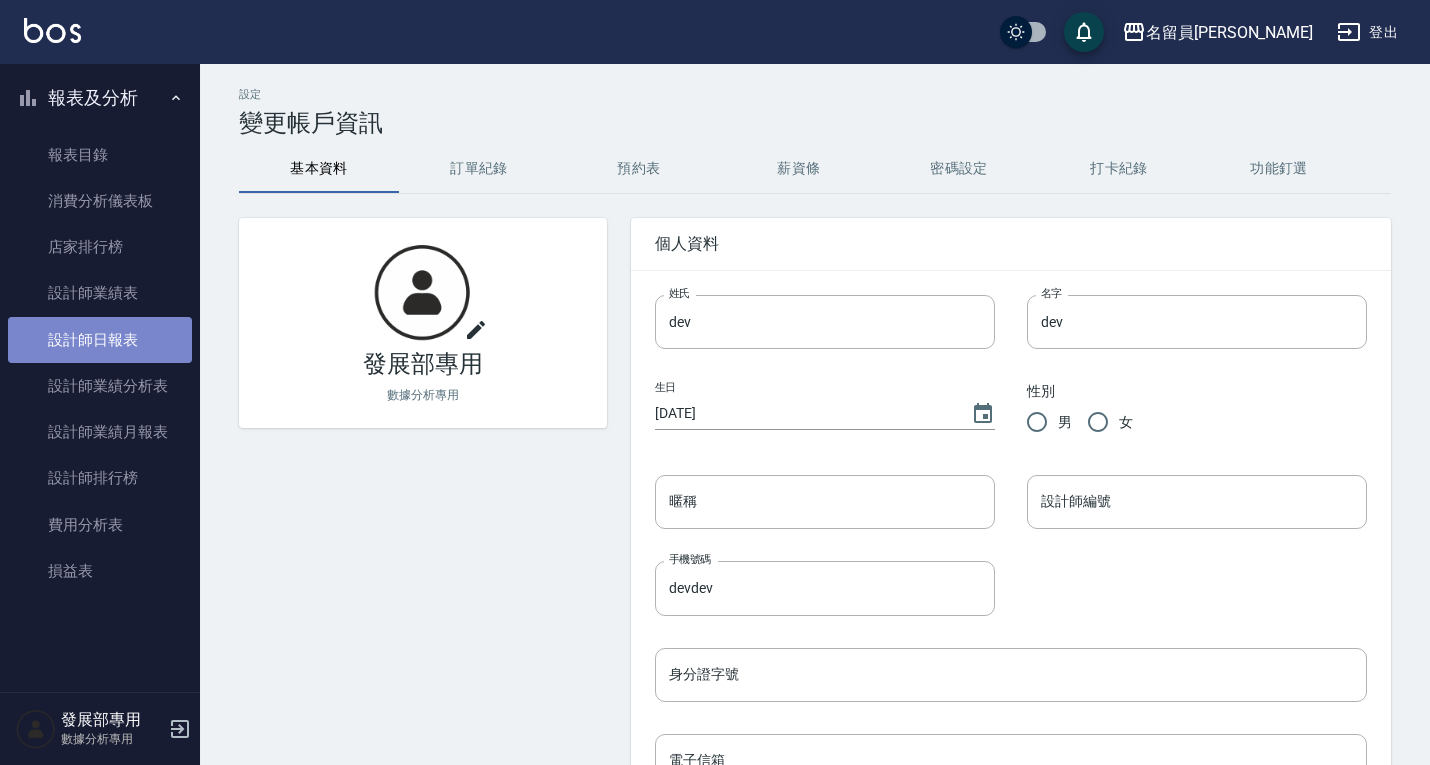 click on "設計師日報表" at bounding box center (100, 340) 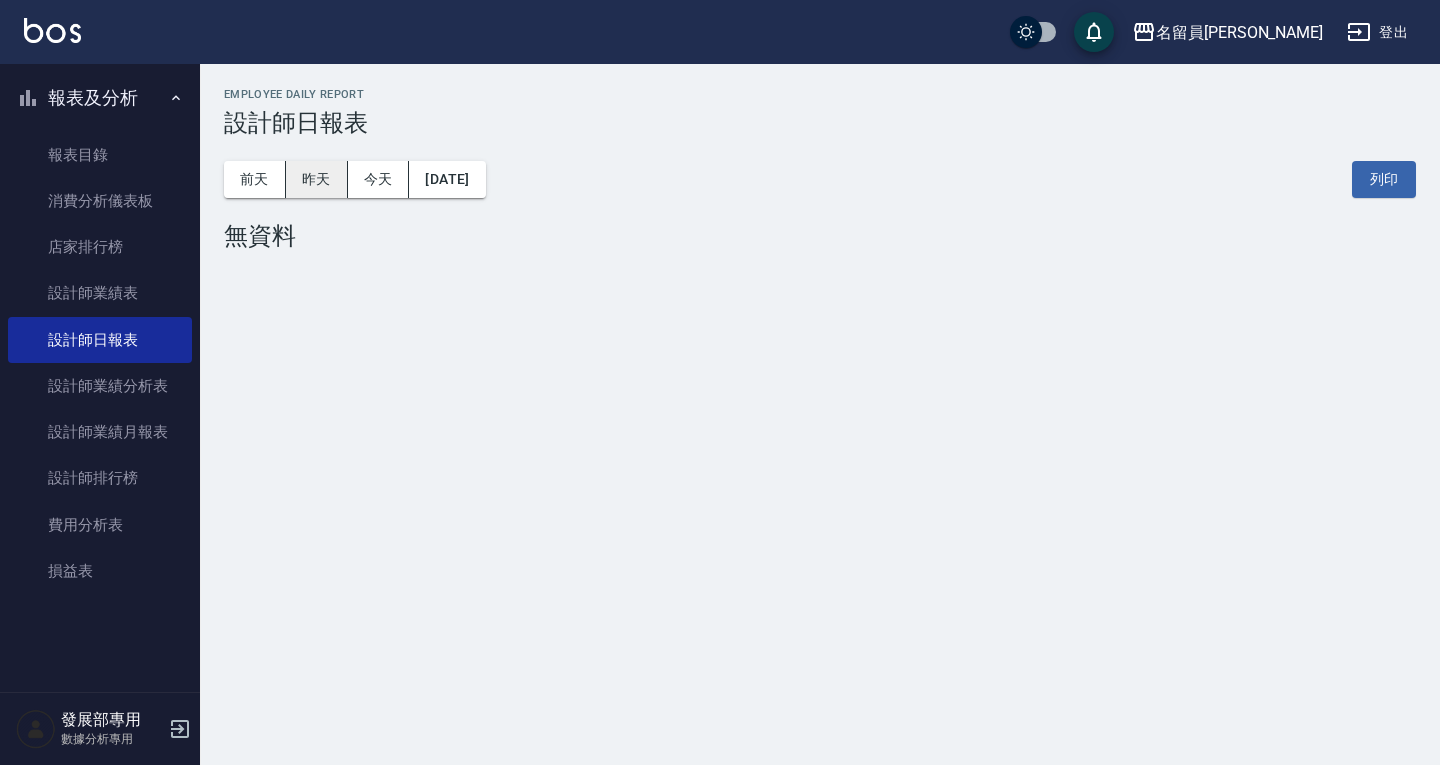 click on "昨天" at bounding box center [317, 179] 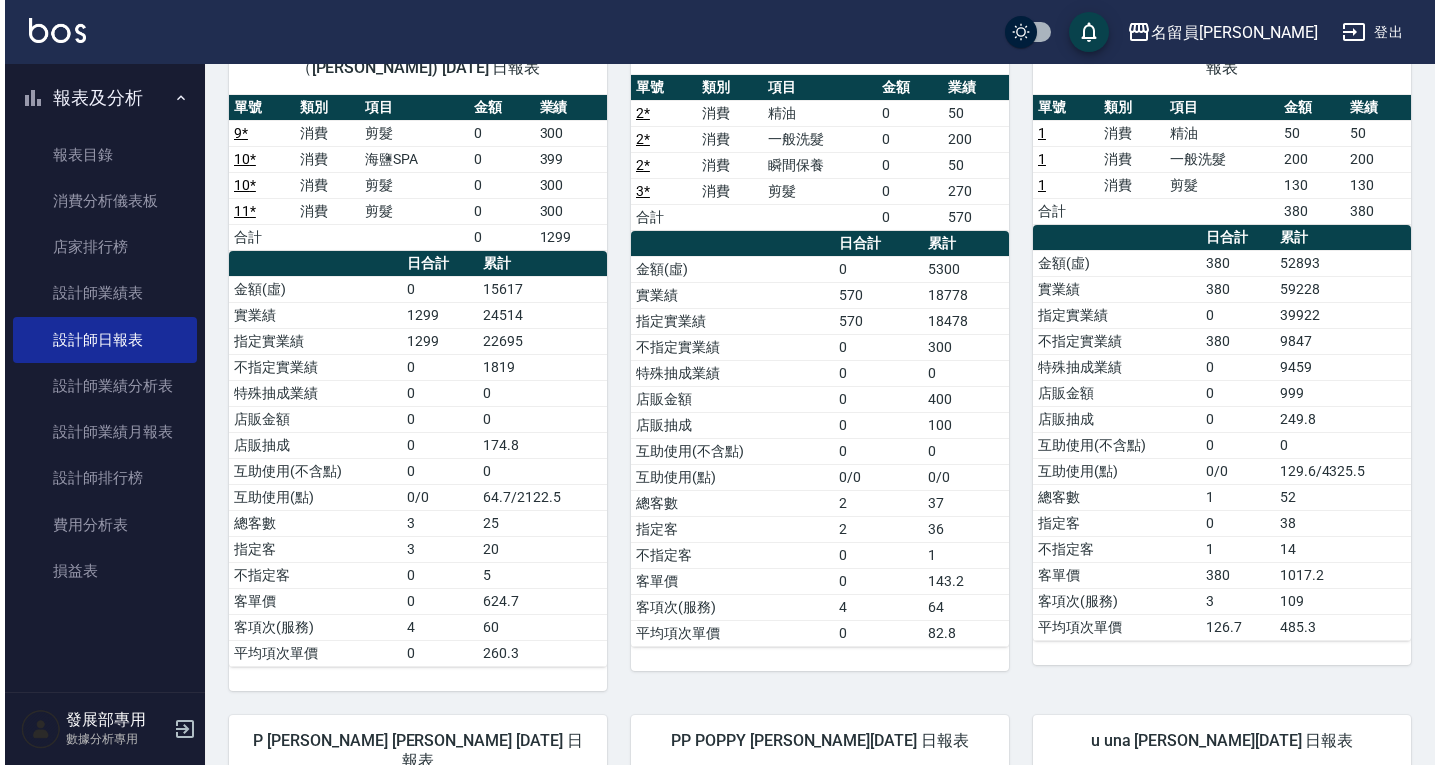 scroll, scrollTop: 0, scrollLeft: 0, axis: both 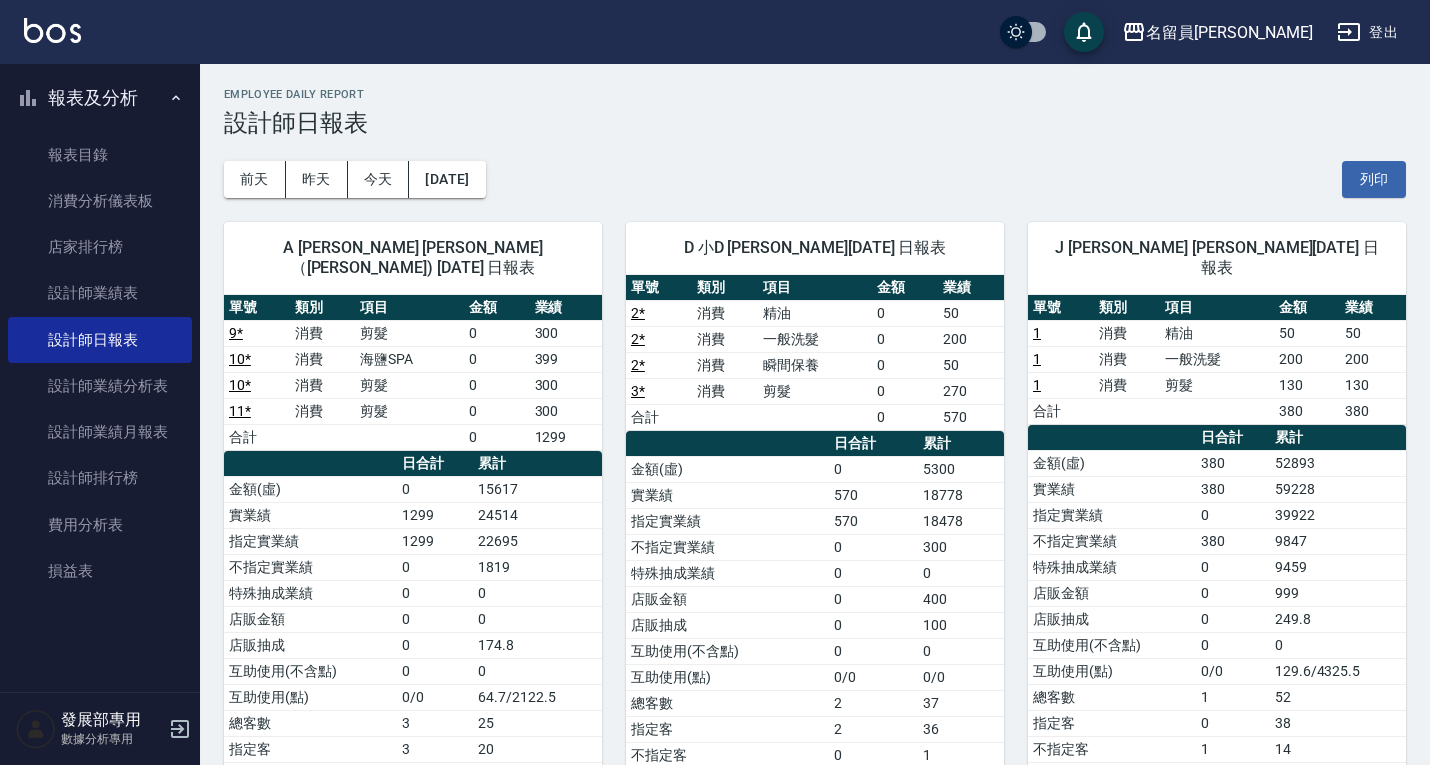 click on "前天 昨天 今天 2025/07/09 列印" at bounding box center (815, 179) 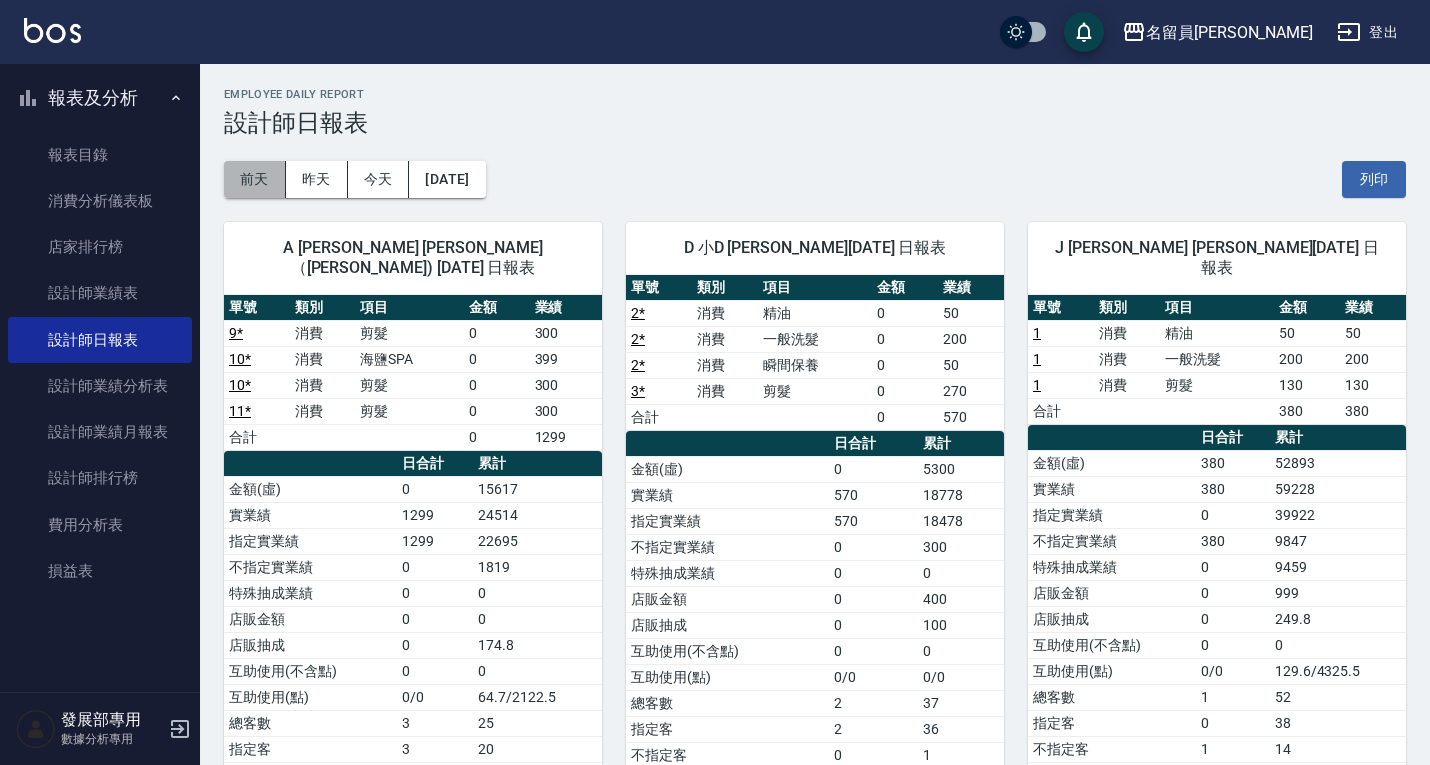 click on "前天" at bounding box center (255, 179) 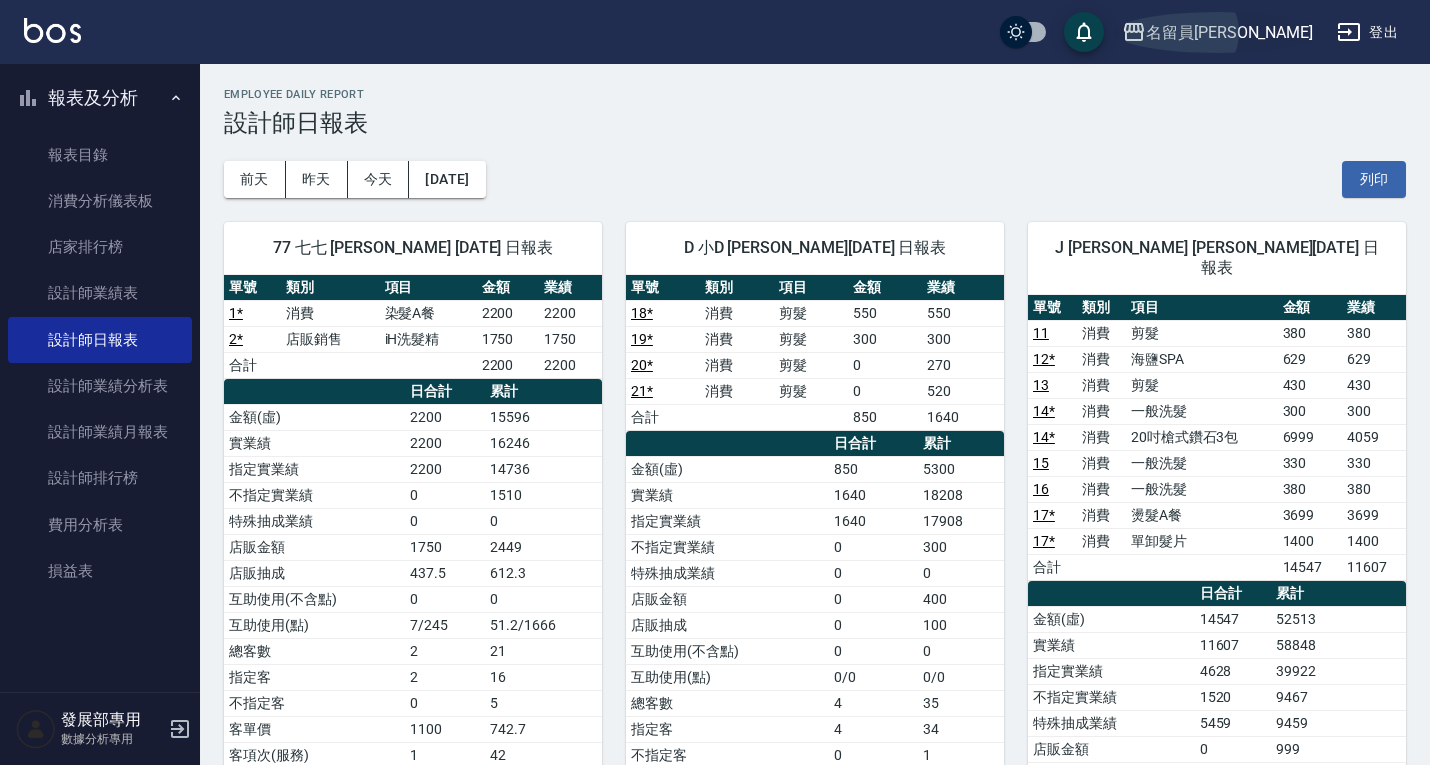 click on "名留員[PERSON_NAME]" at bounding box center (1229, 32) 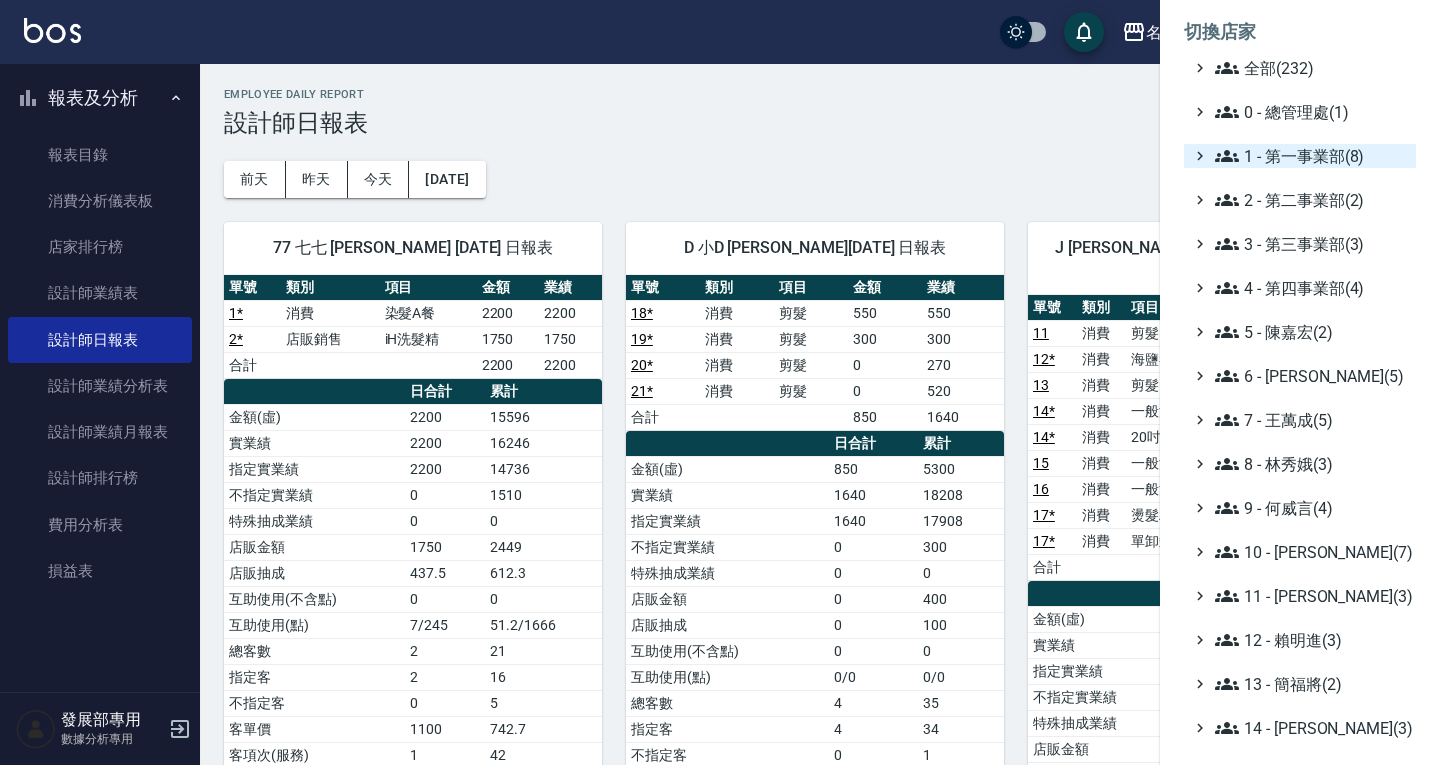 click on "1 - 第一事業部(8)" at bounding box center (1311, 156) 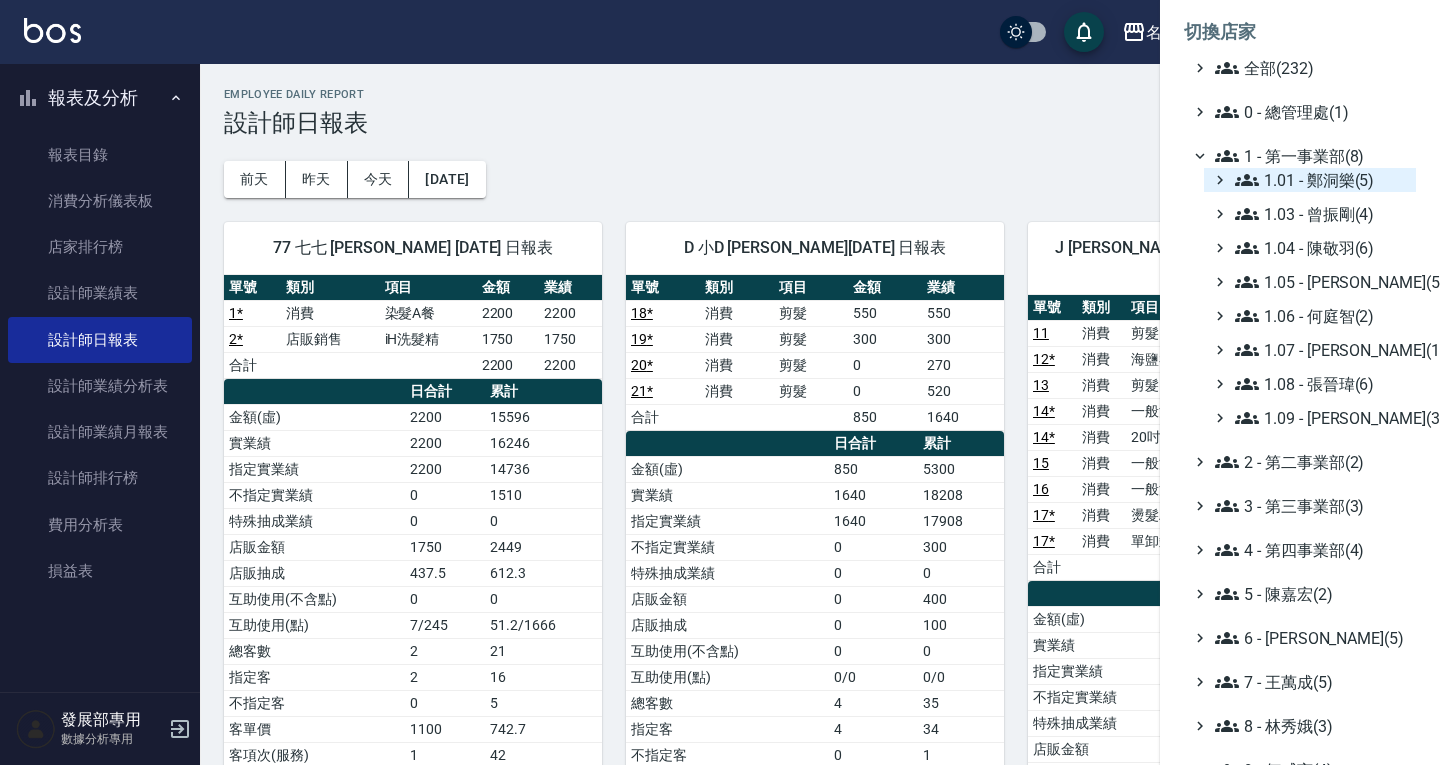 click on "1.01 - 鄭洞樂(5)" at bounding box center [1321, 180] 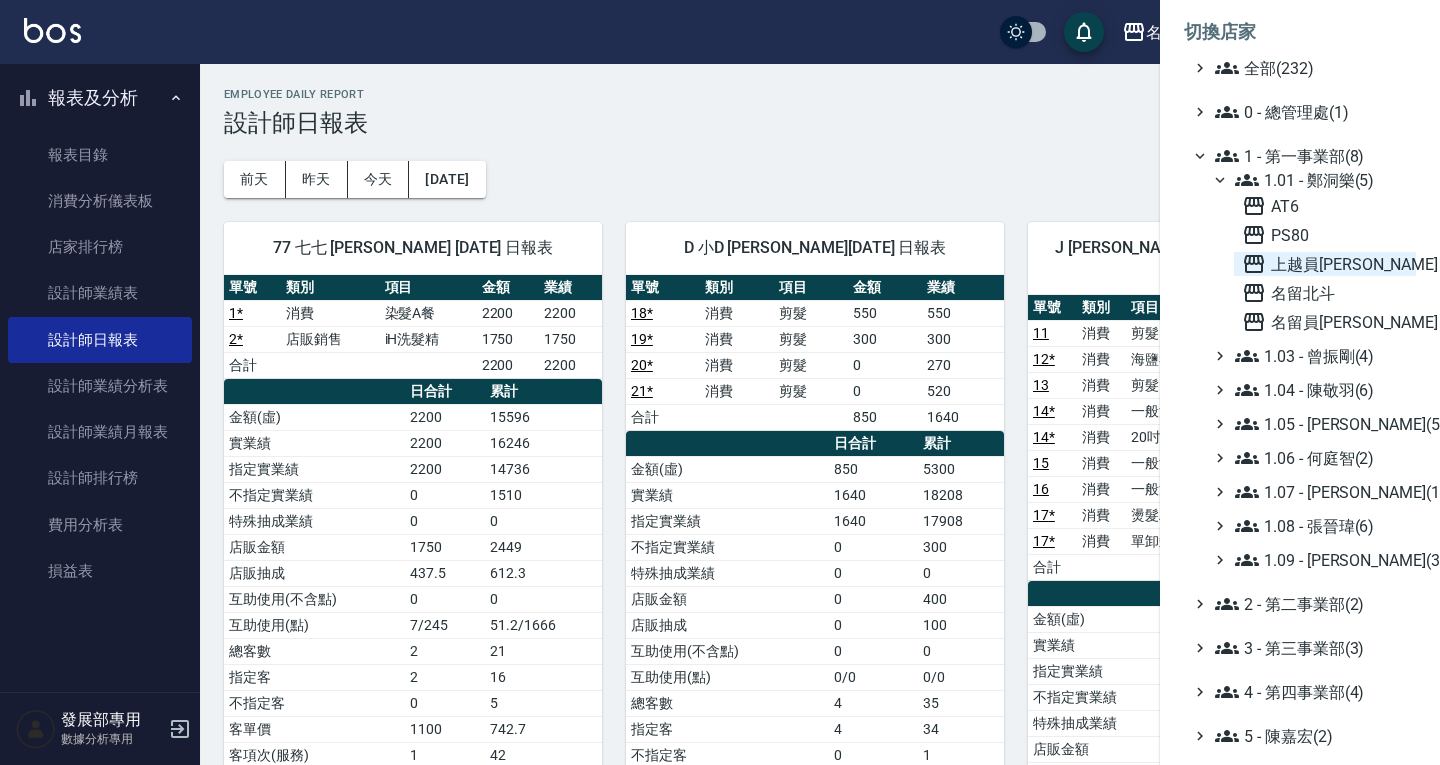 click on "上越員[PERSON_NAME]" at bounding box center [1325, 264] 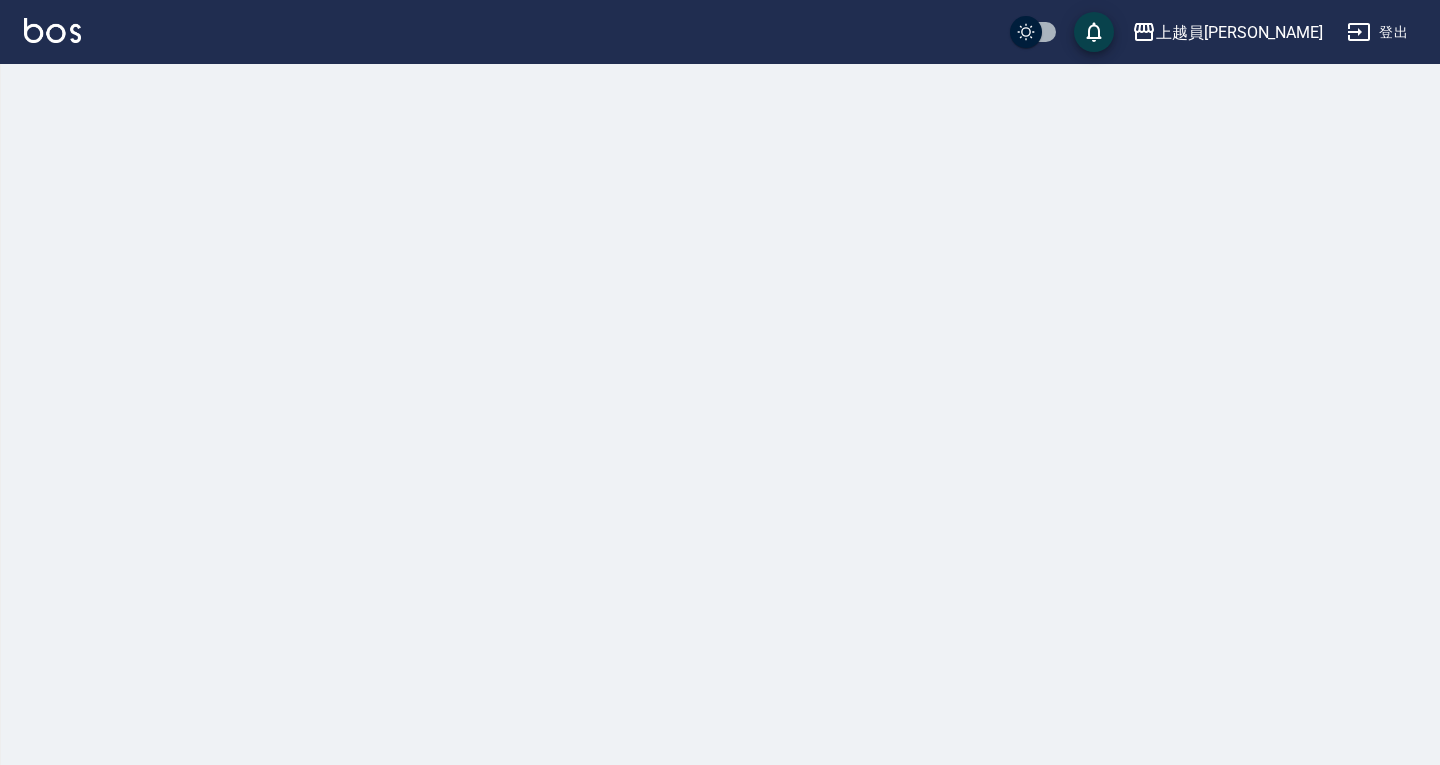scroll, scrollTop: 0, scrollLeft: 0, axis: both 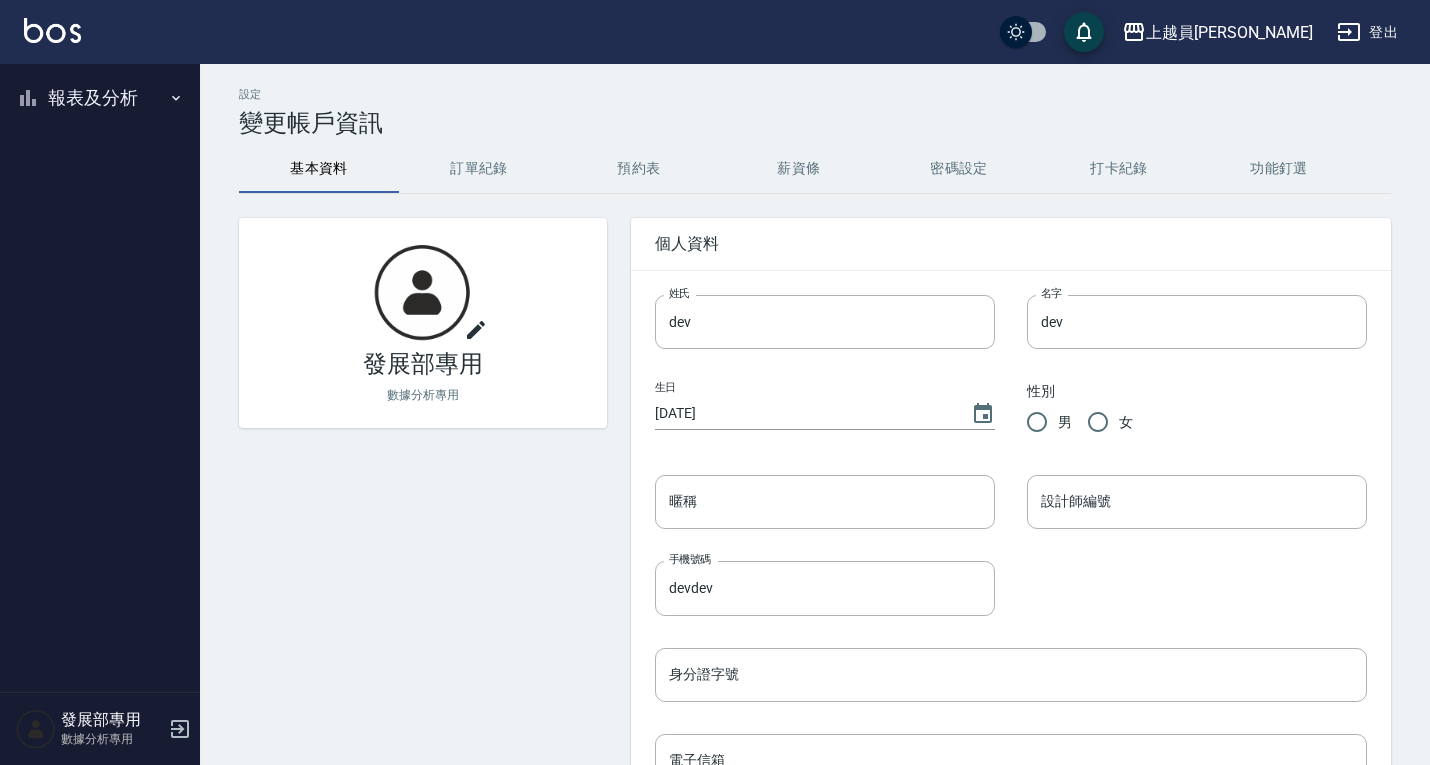 click on "報表及分析" at bounding box center [100, 98] 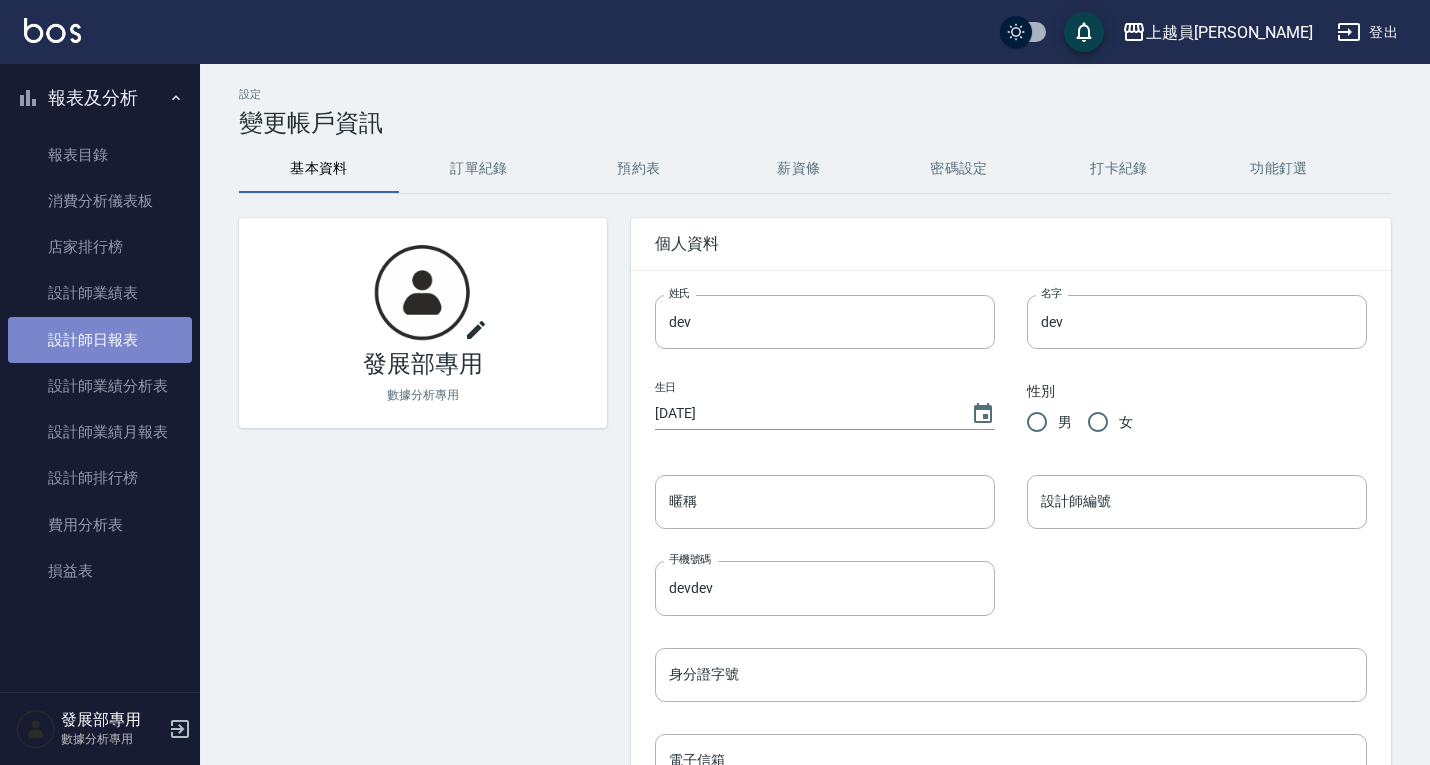 click on "設計師日報表" at bounding box center [100, 340] 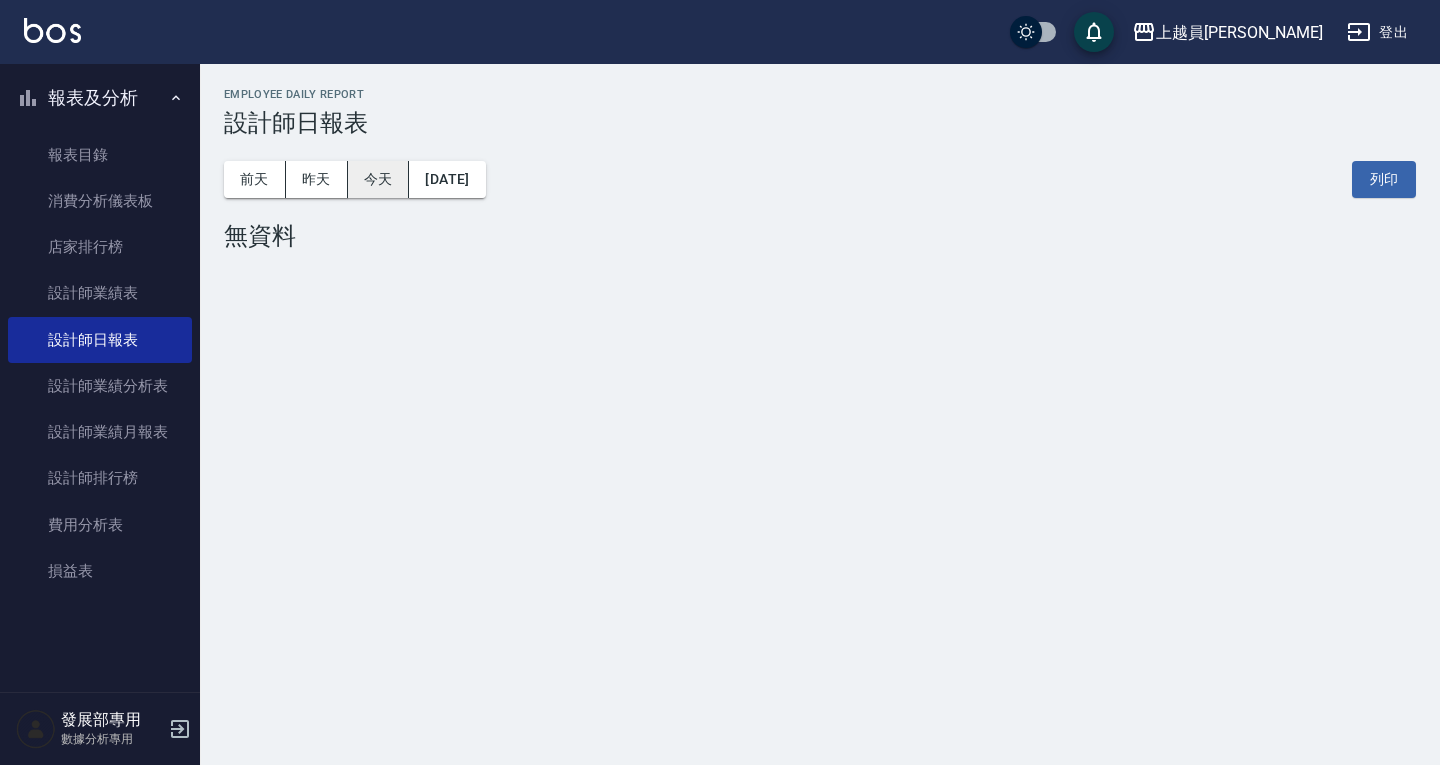 click on "今天" at bounding box center (379, 179) 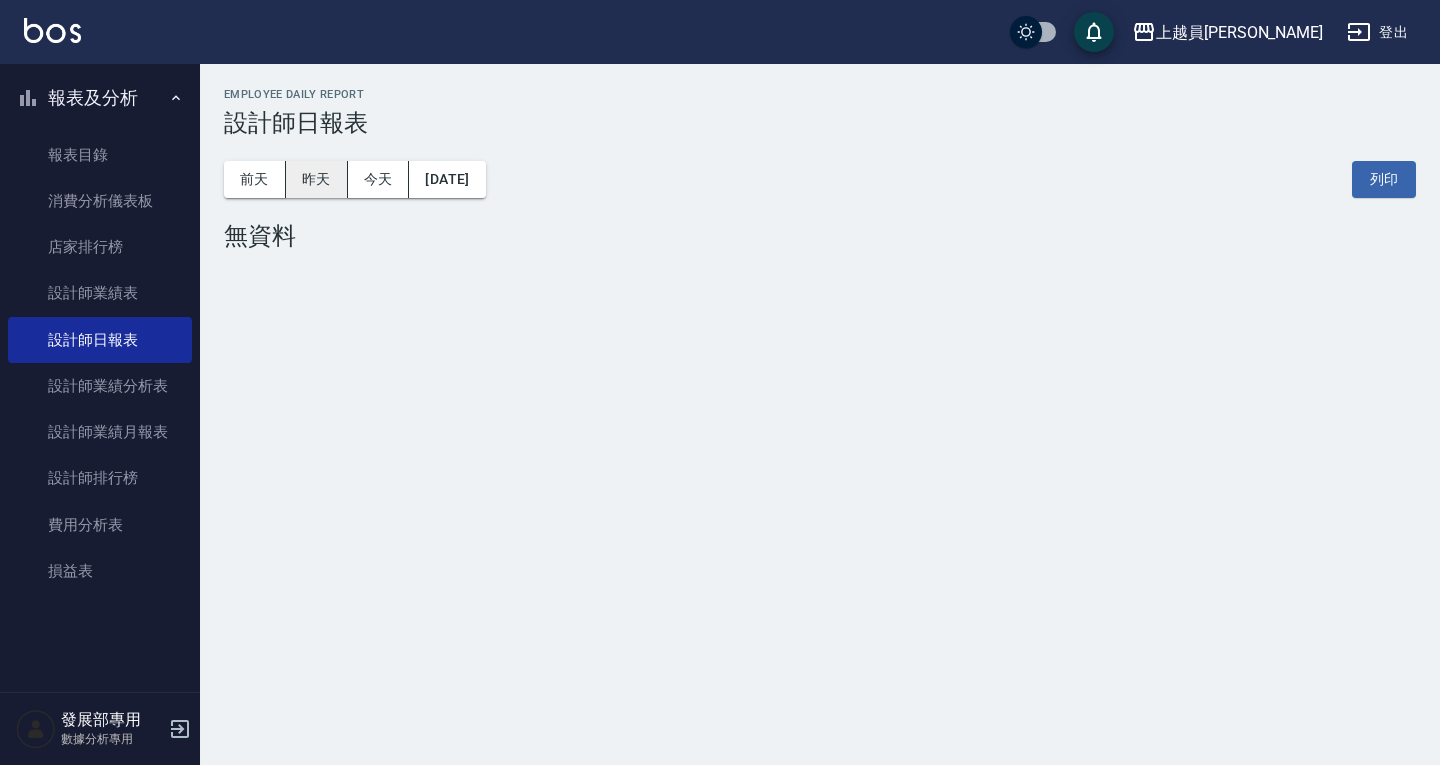 click on "昨天" at bounding box center [317, 179] 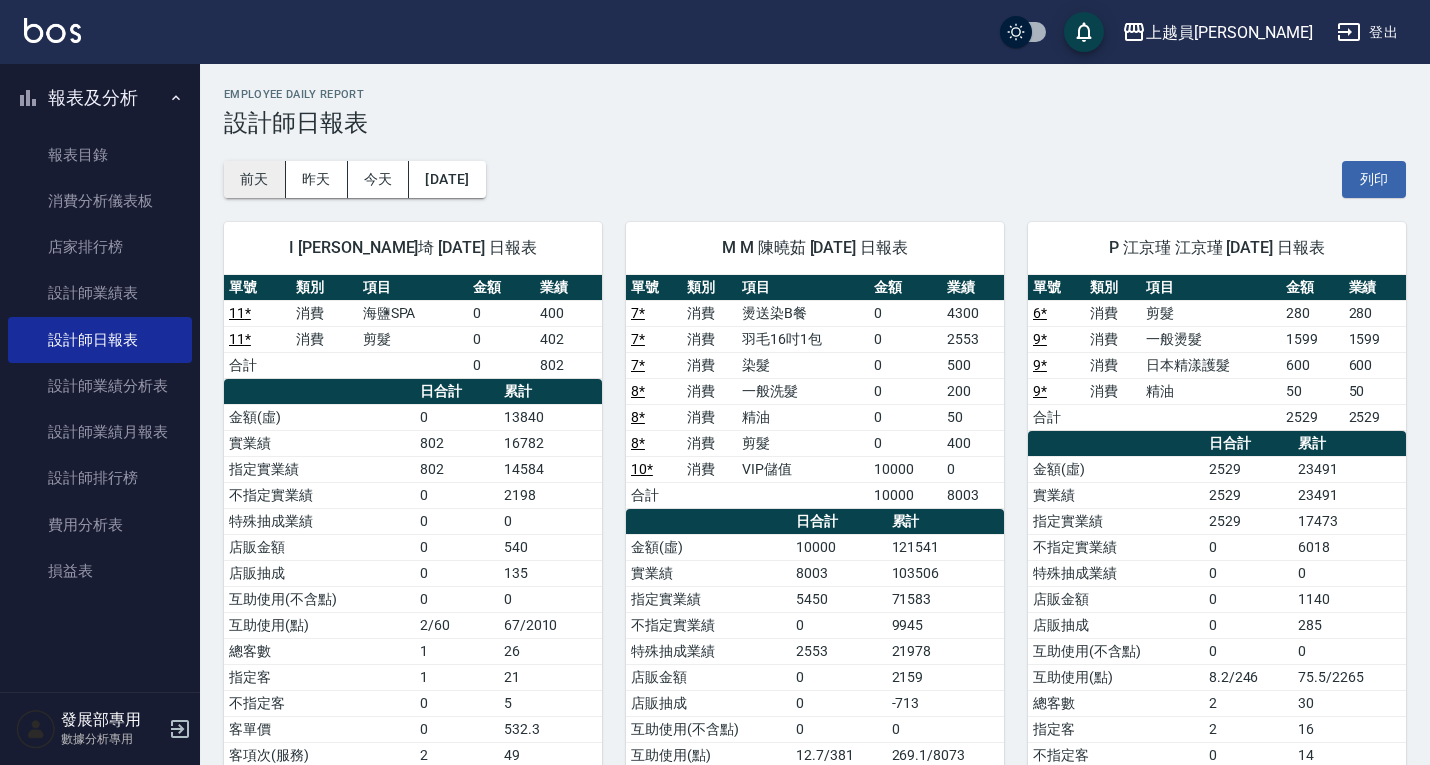 click on "前天" at bounding box center [255, 179] 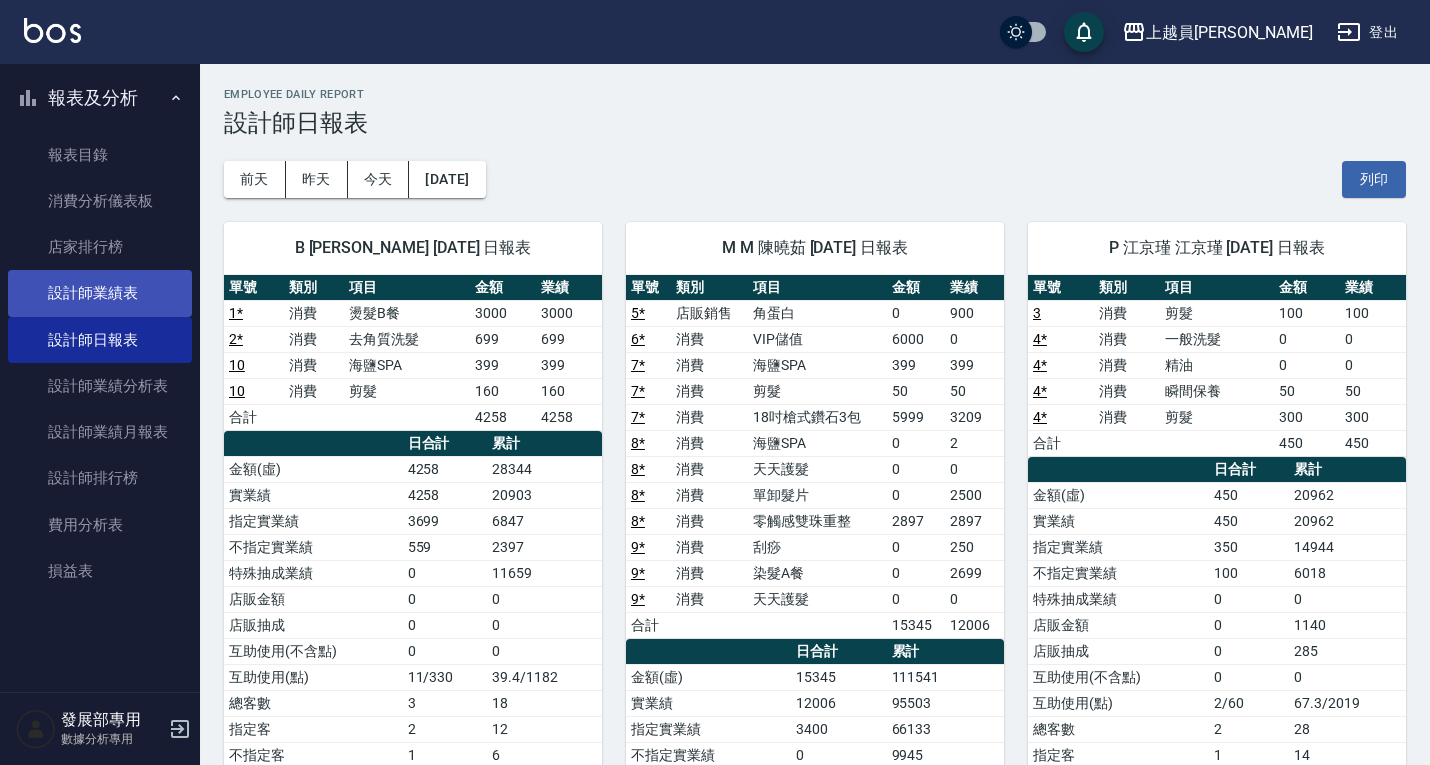 click on "設計師業績表" at bounding box center [100, 293] 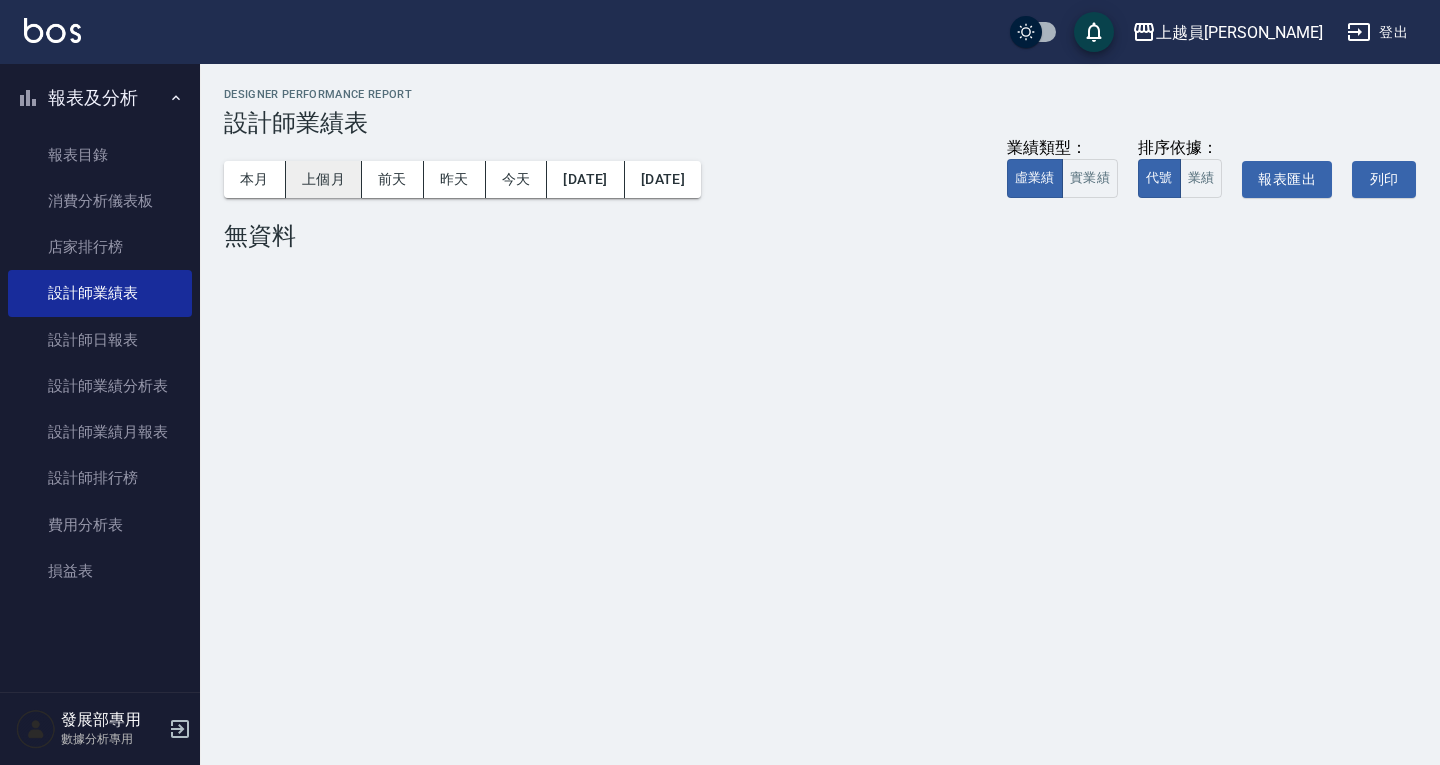 click on "上個月" at bounding box center [324, 179] 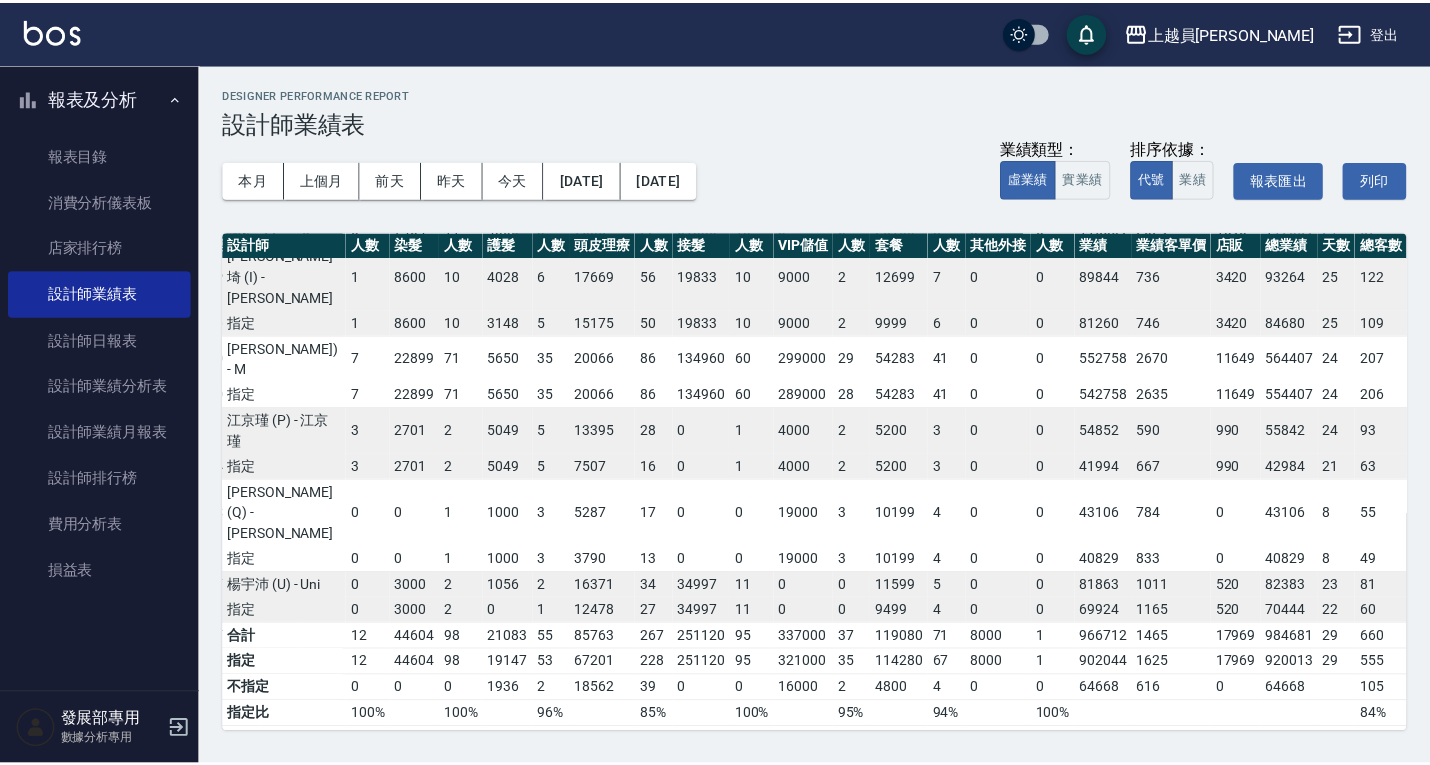 scroll, scrollTop: 235, scrollLeft: 222, axis: both 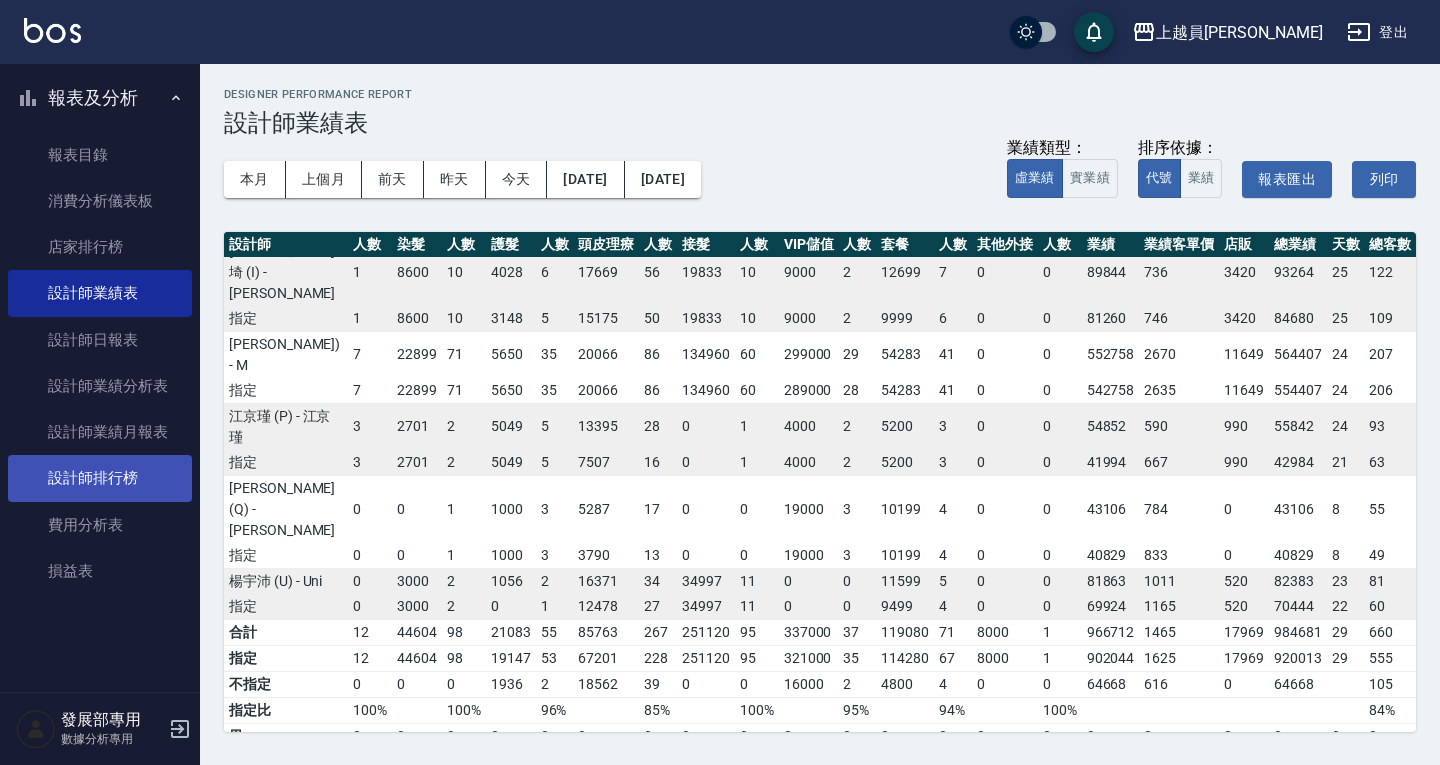 click on "設計師排行榜" at bounding box center (100, 478) 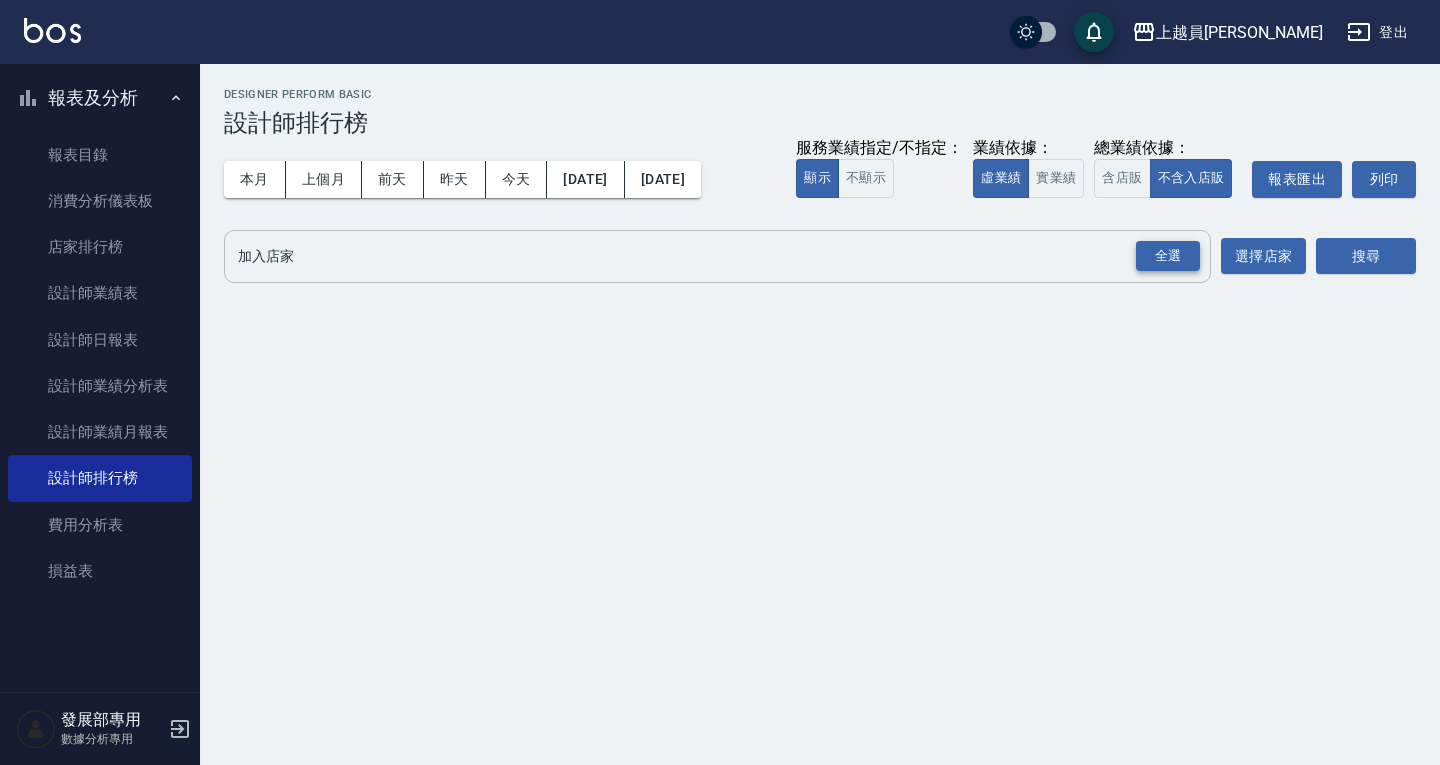 click on "全選" at bounding box center (1168, 256) 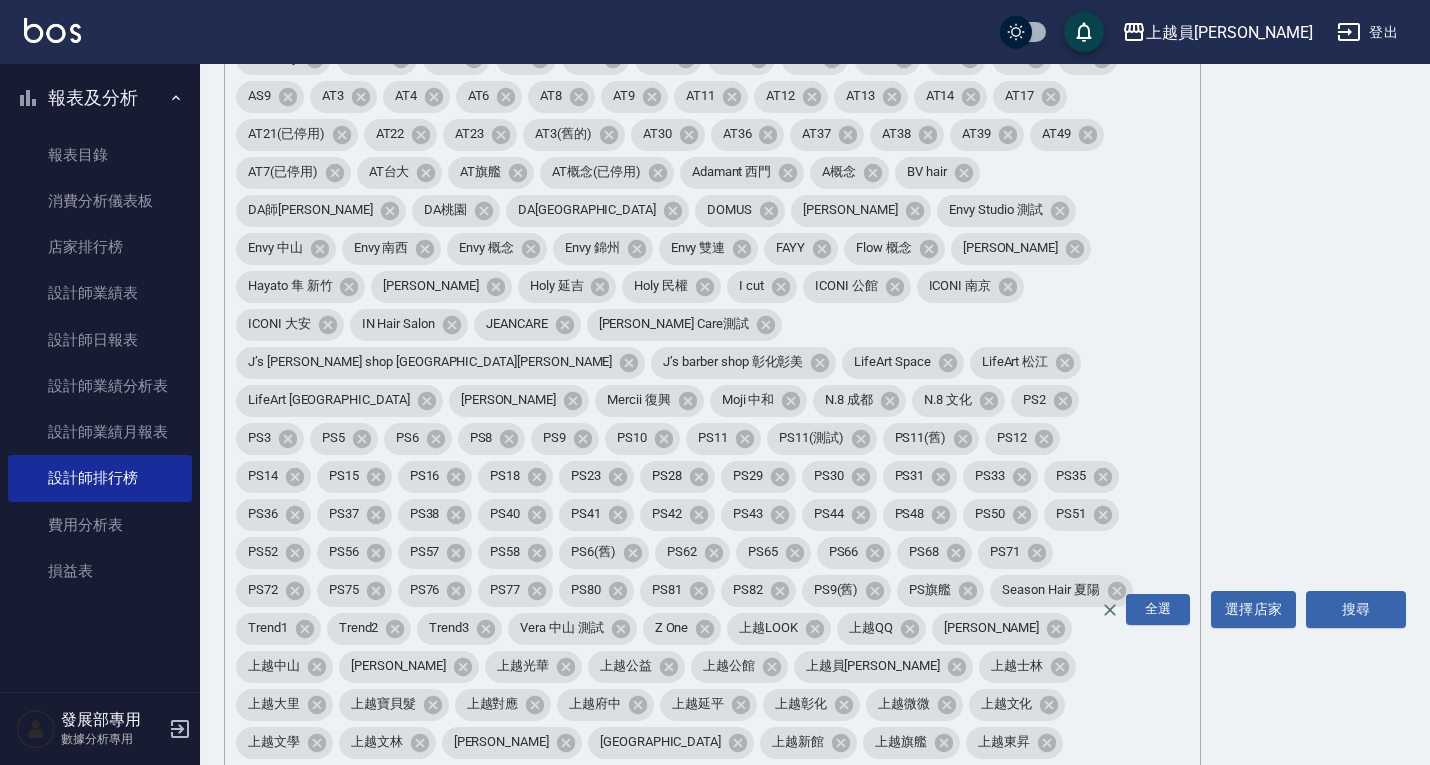 scroll, scrollTop: 200, scrollLeft: 0, axis: vertical 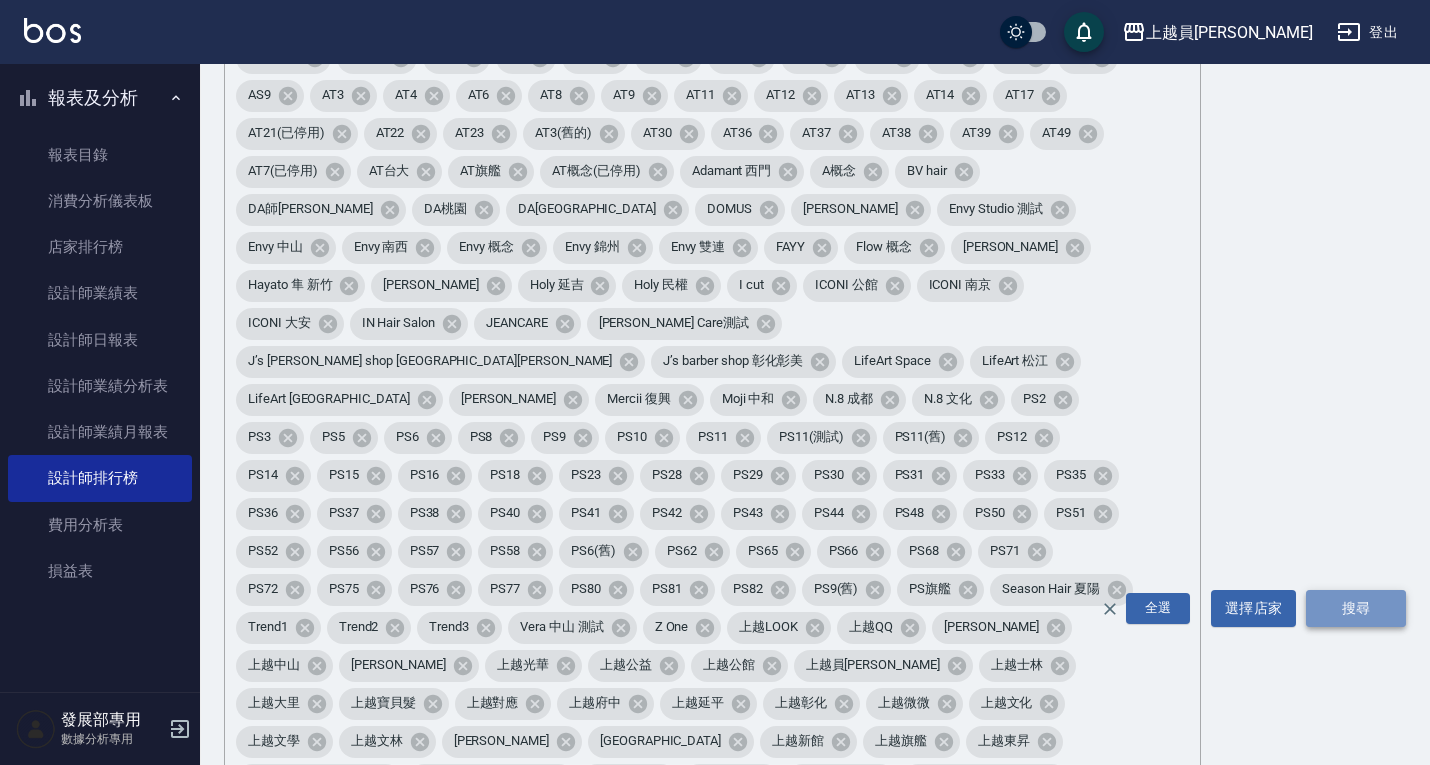 click on "搜尋" at bounding box center [1356, 608] 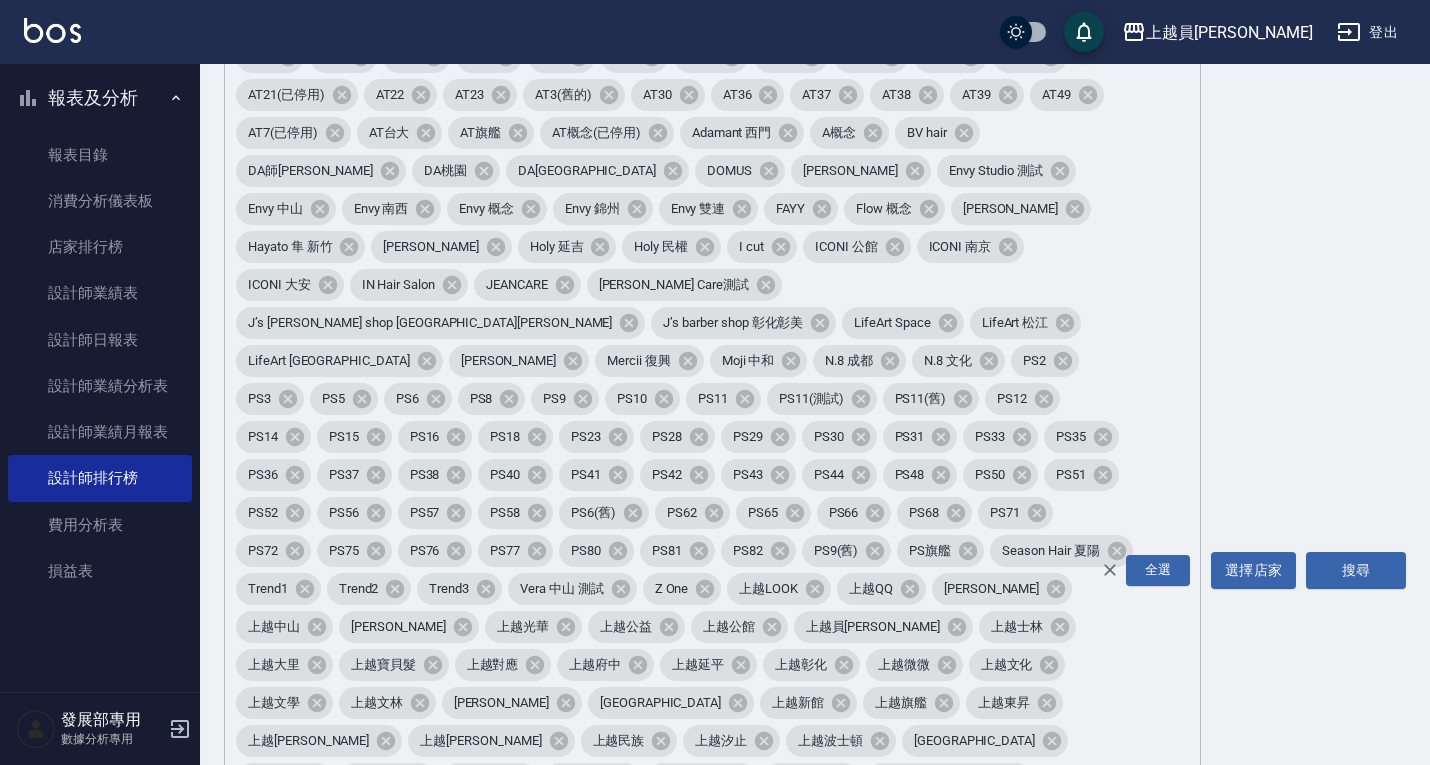 scroll, scrollTop: 0, scrollLeft: 0, axis: both 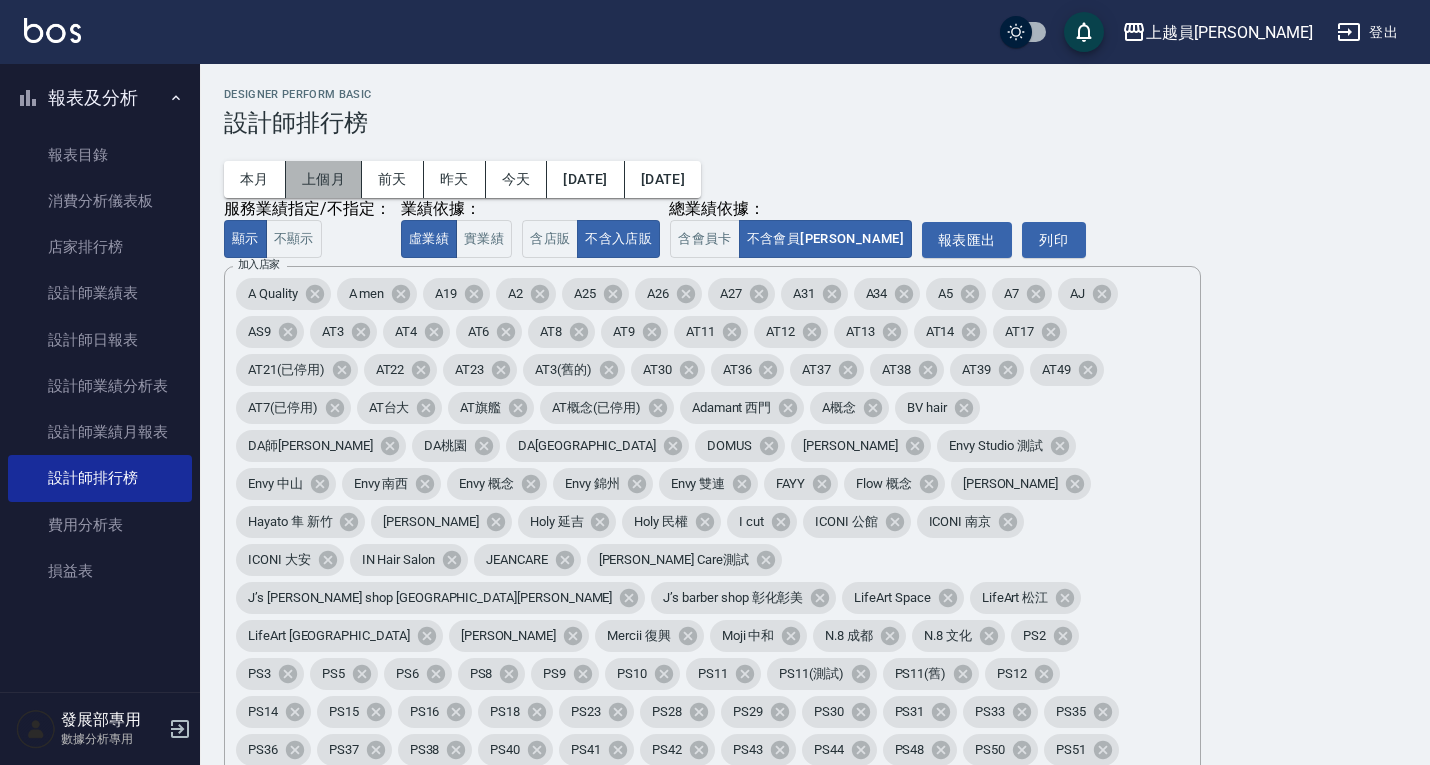 click on "上個月" at bounding box center [324, 179] 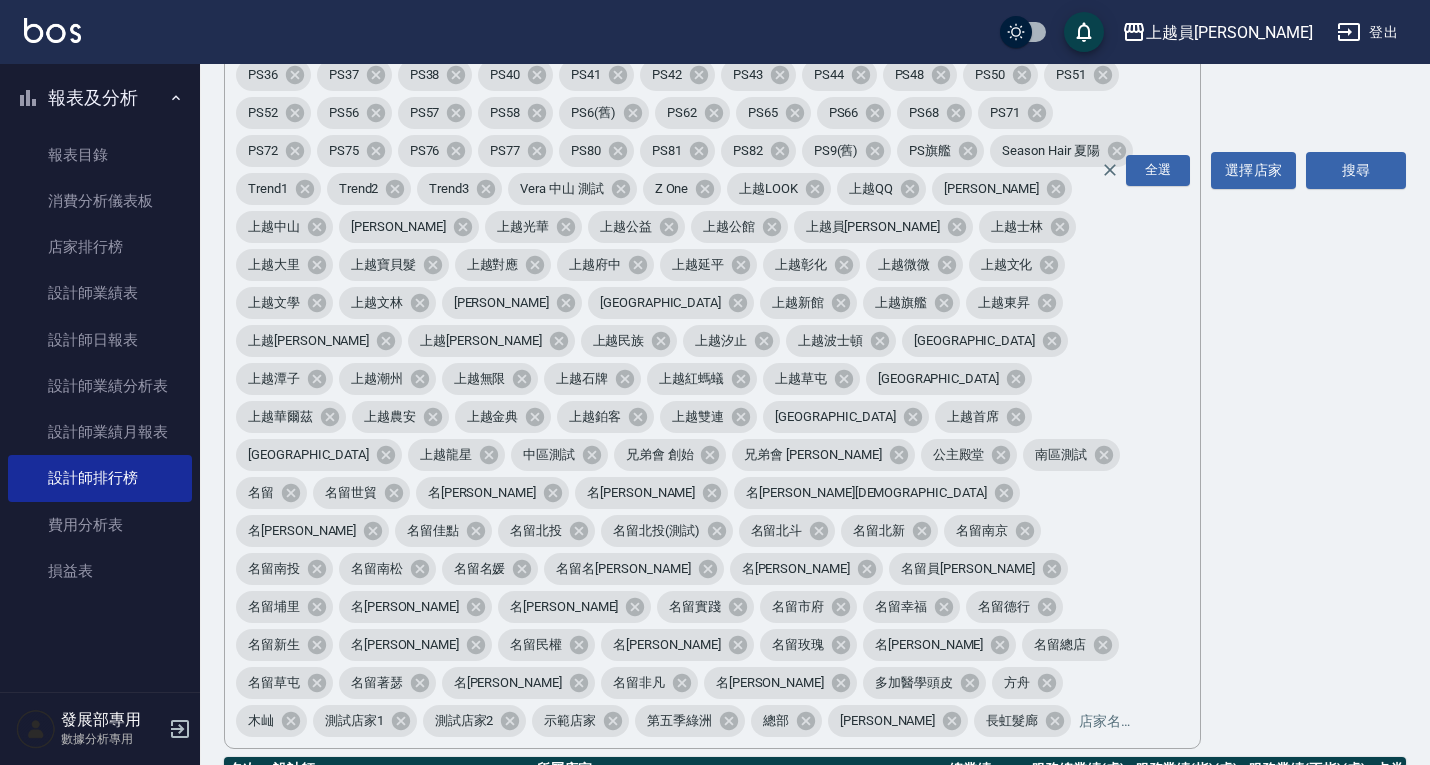 scroll, scrollTop: 875, scrollLeft: 0, axis: vertical 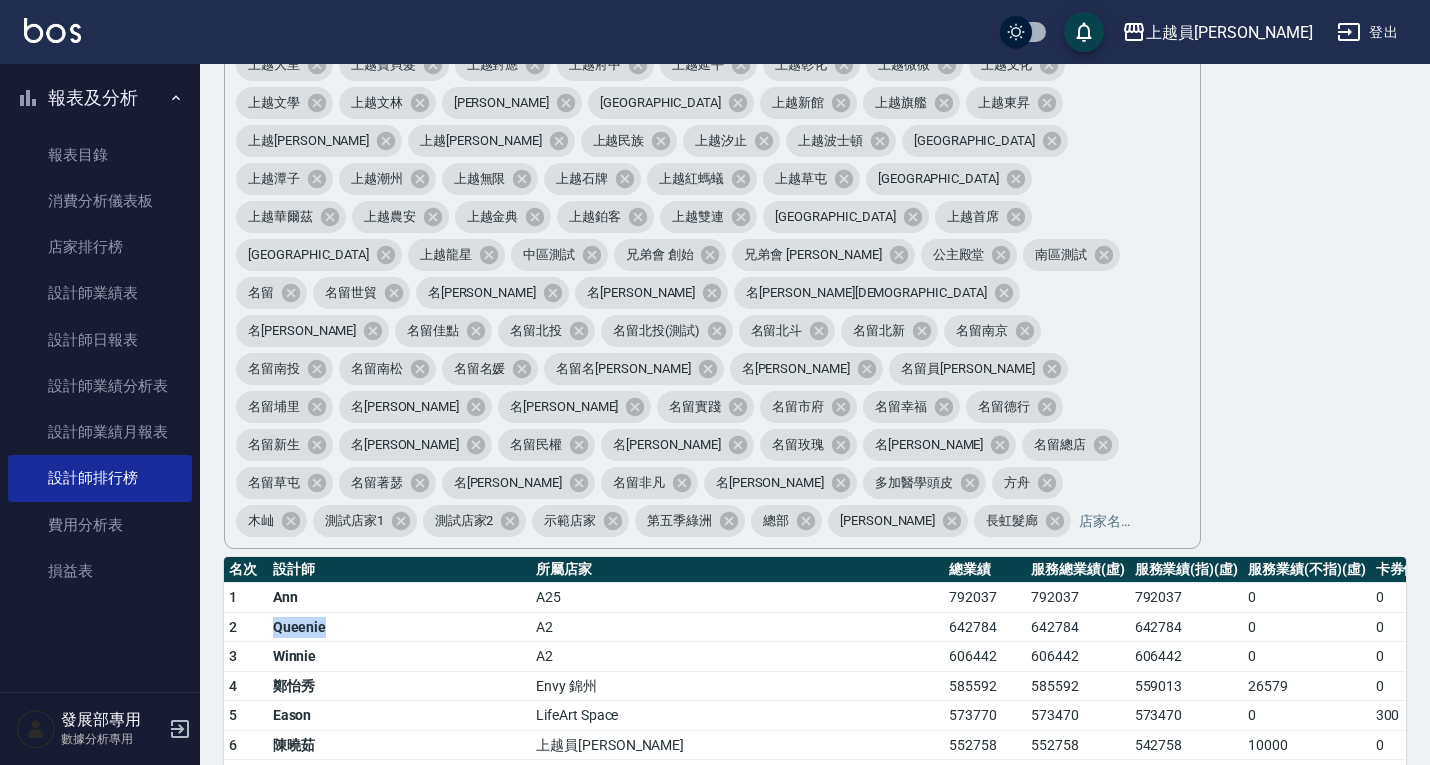 drag, startPoint x: 320, startPoint y: 515, endPoint x: 264, endPoint y: 515, distance: 56 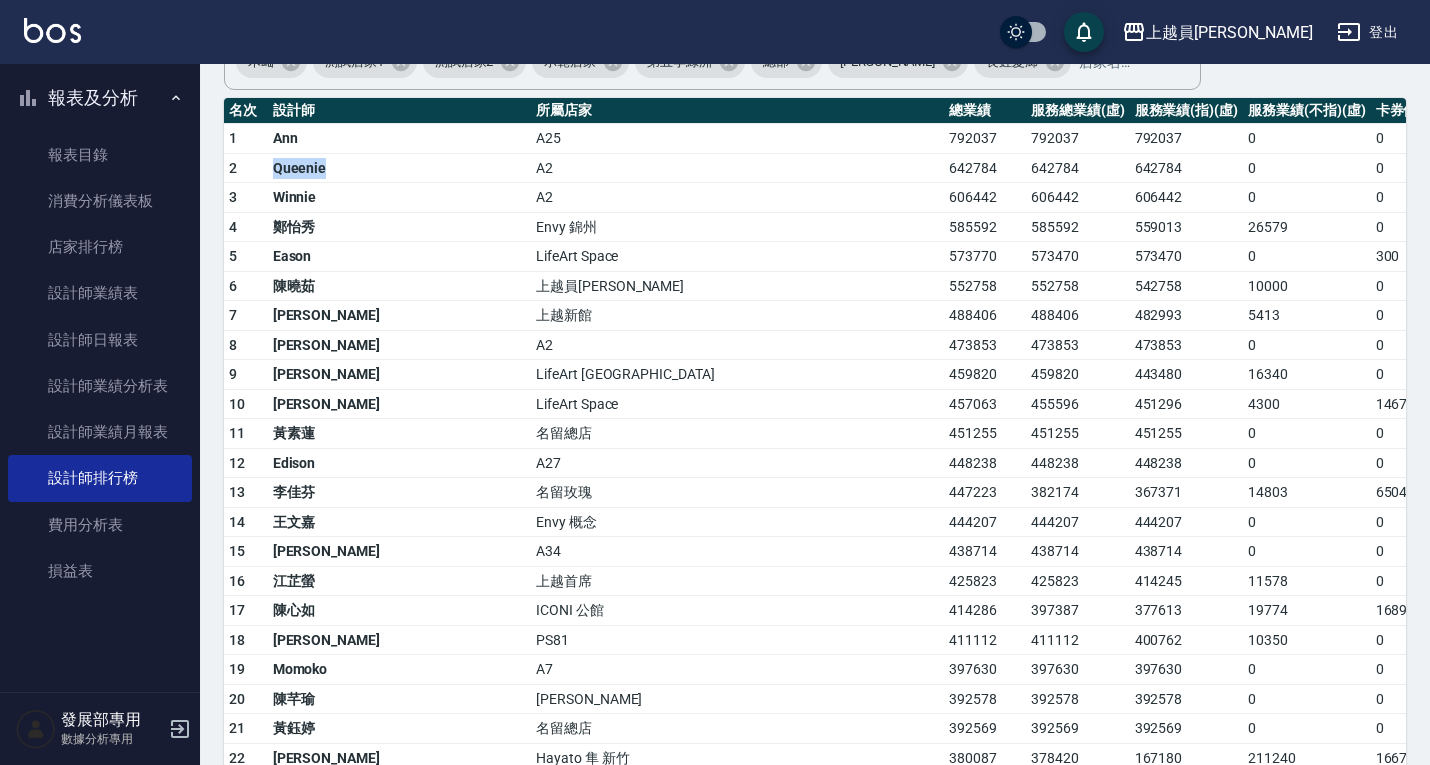 scroll, scrollTop: 1350, scrollLeft: 0, axis: vertical 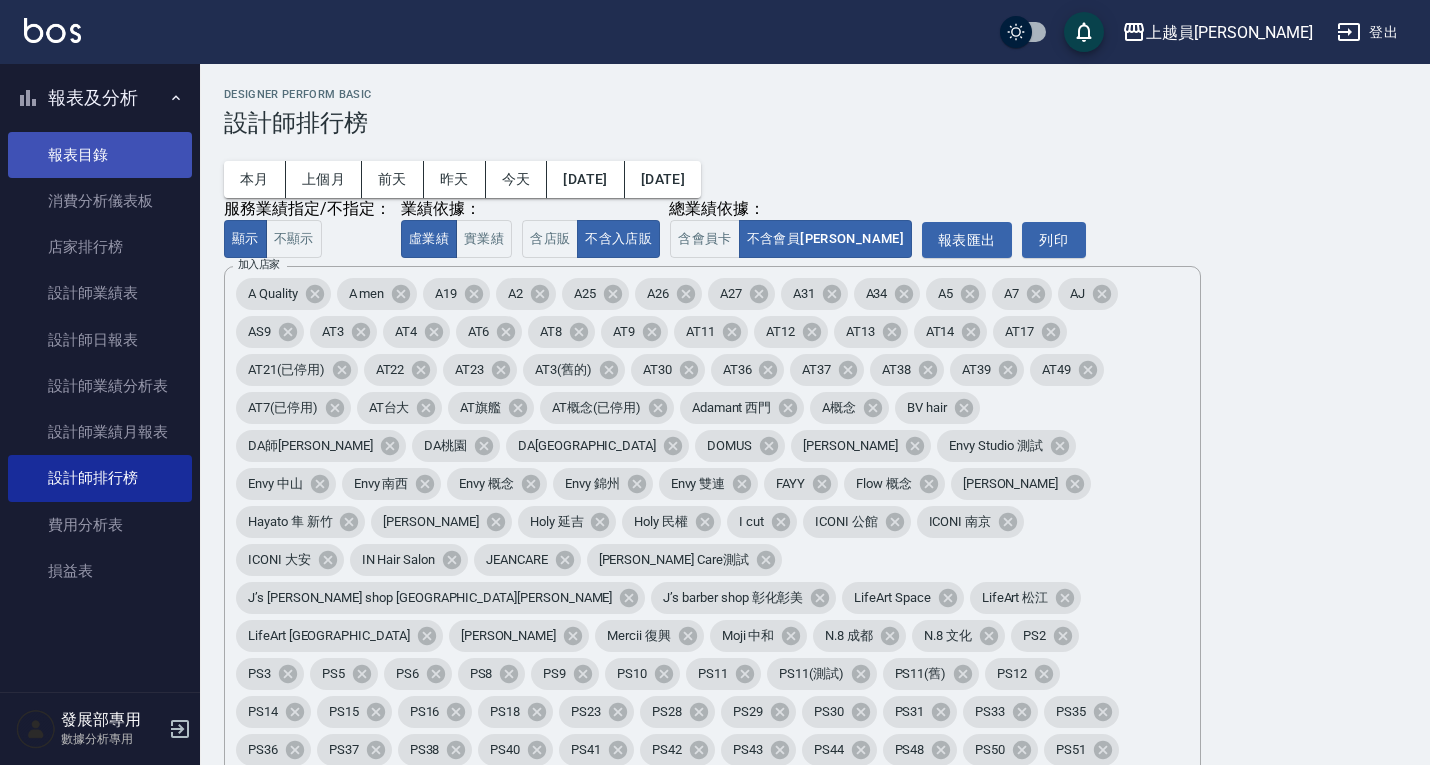 click on "報表目錄" at bounding box center [100, 155] 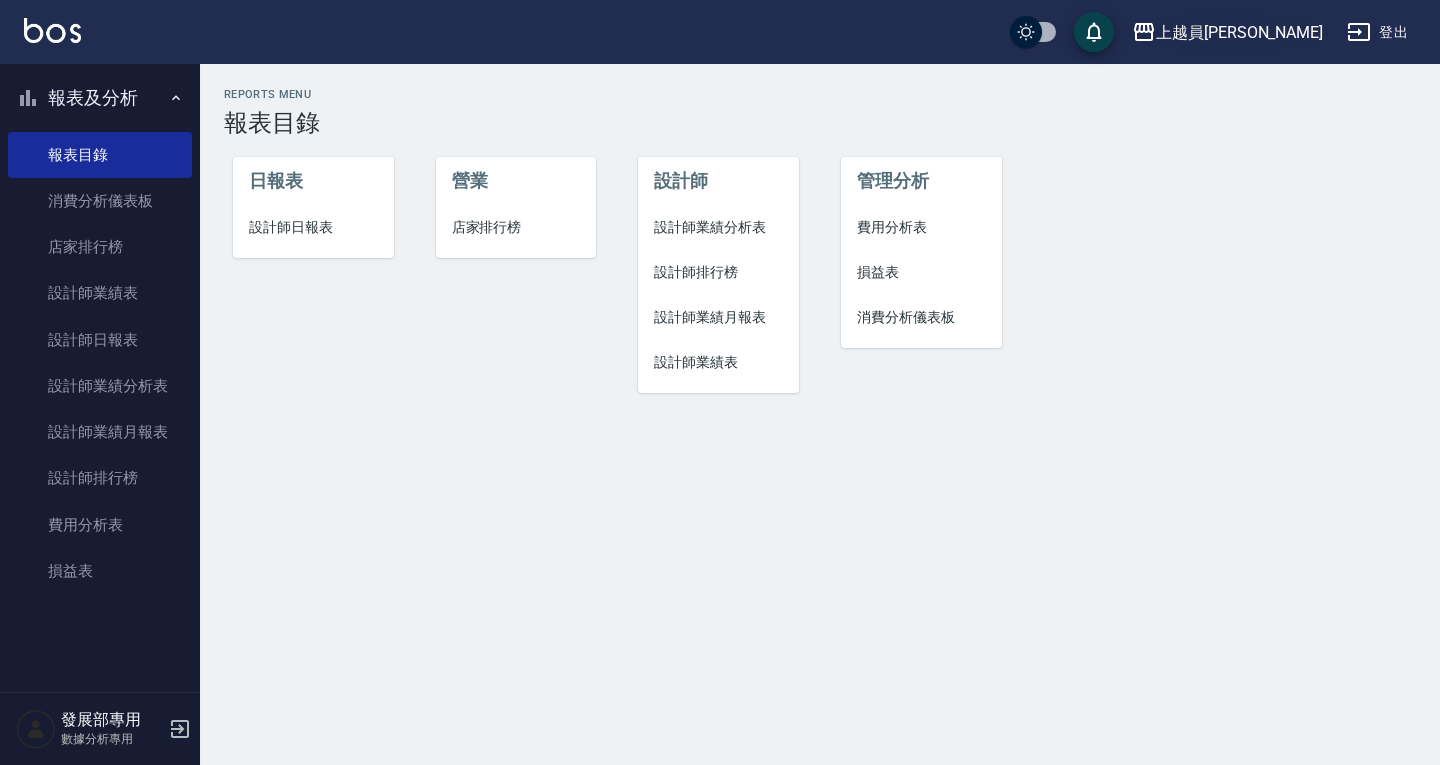click on "上越員林" at bounding box center [1239, 32] 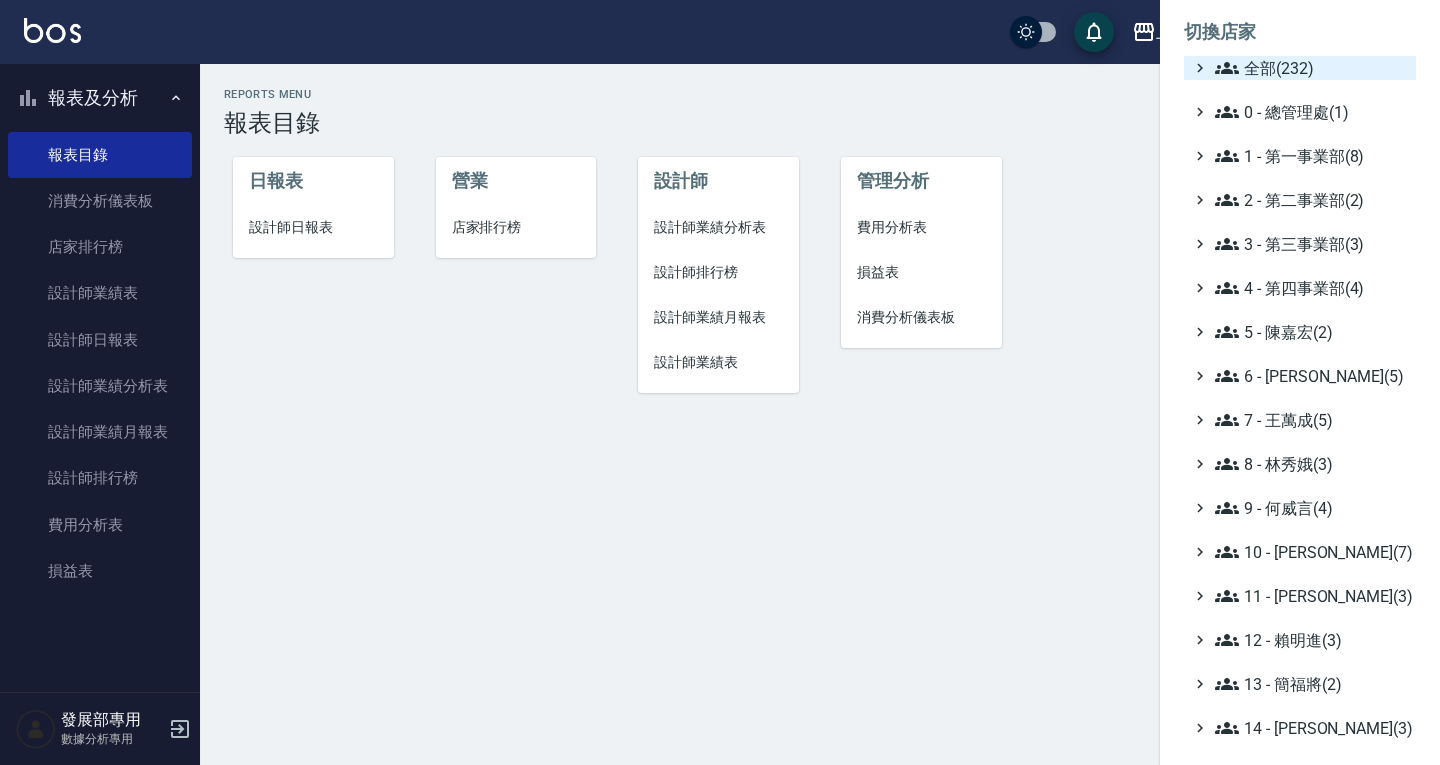 click on "全部(232)" at bounding box center (1311, 68) 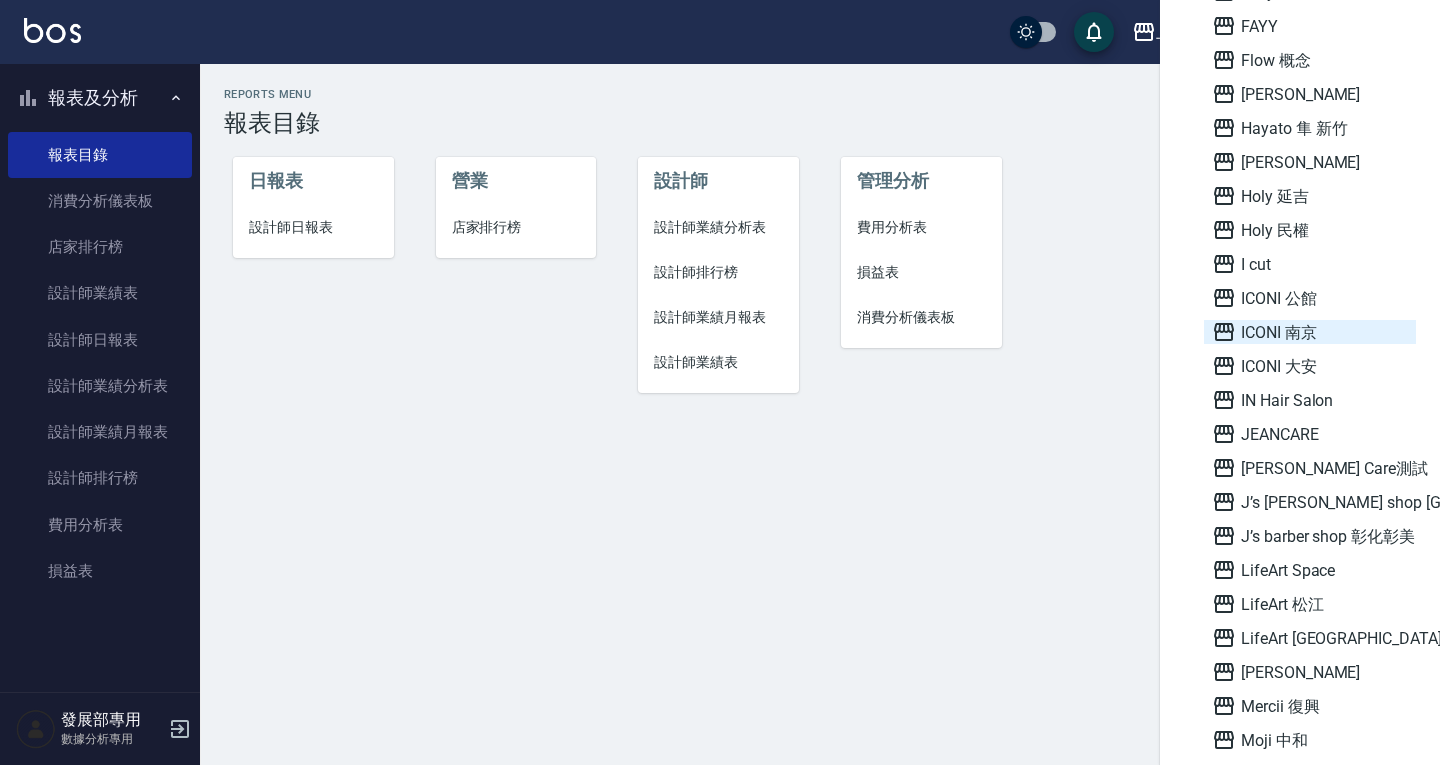 scroll, scrollTop: 1800, scrollLeft: 0, axis: vertical 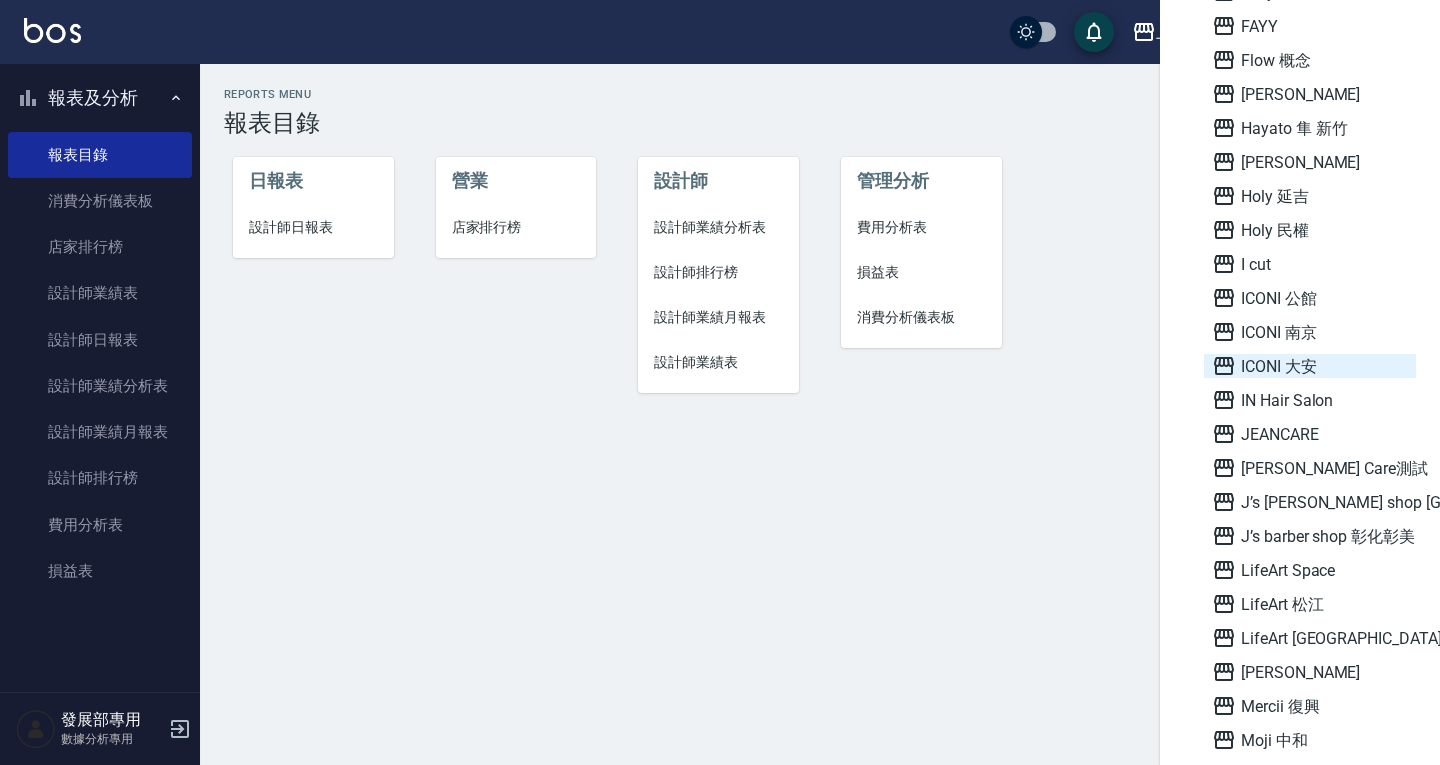 click on "ICONI 大安" at bounding box center [1310, 366] 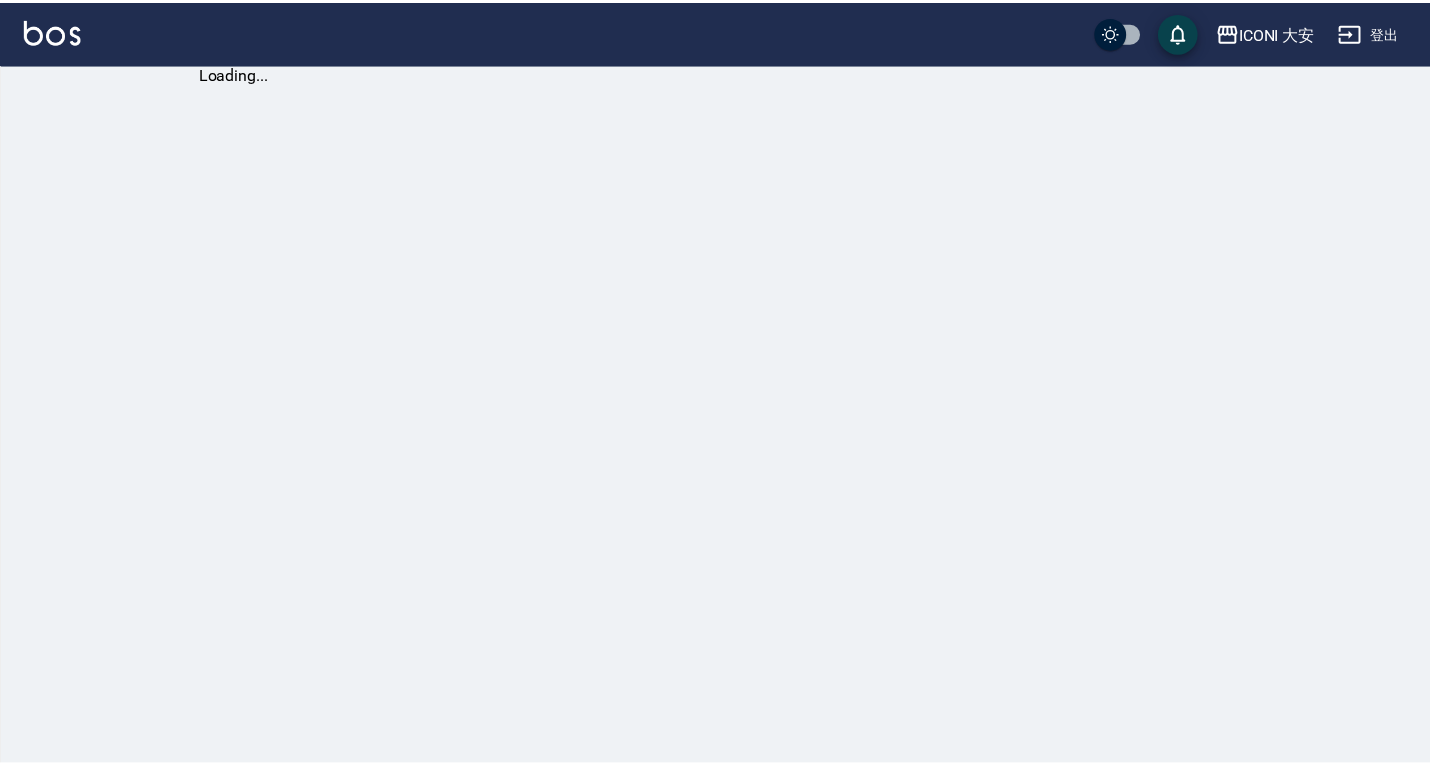 scroll, scrollTop: 0, scrollLeft: 0, axis: both 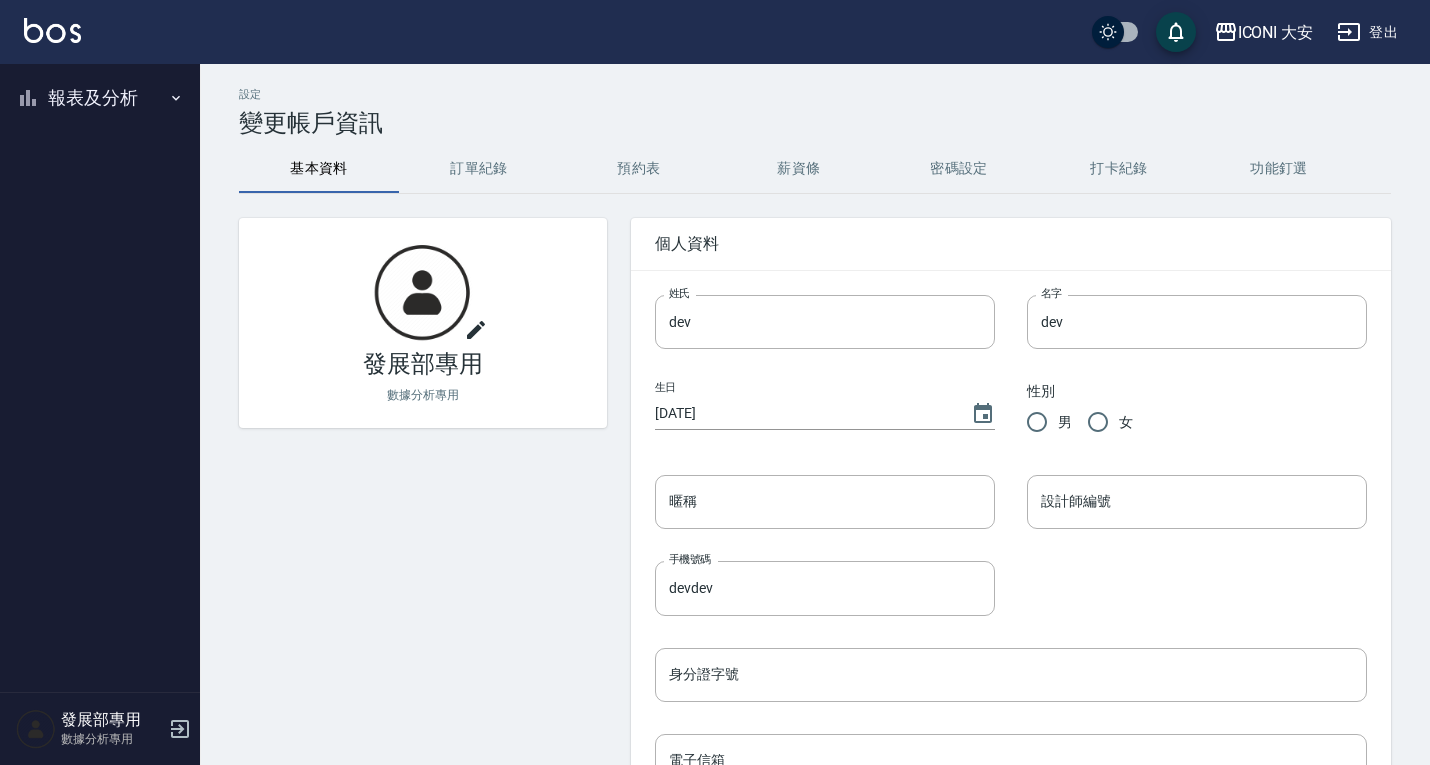 click on "報表及分析" at bounding box center [100, 98] 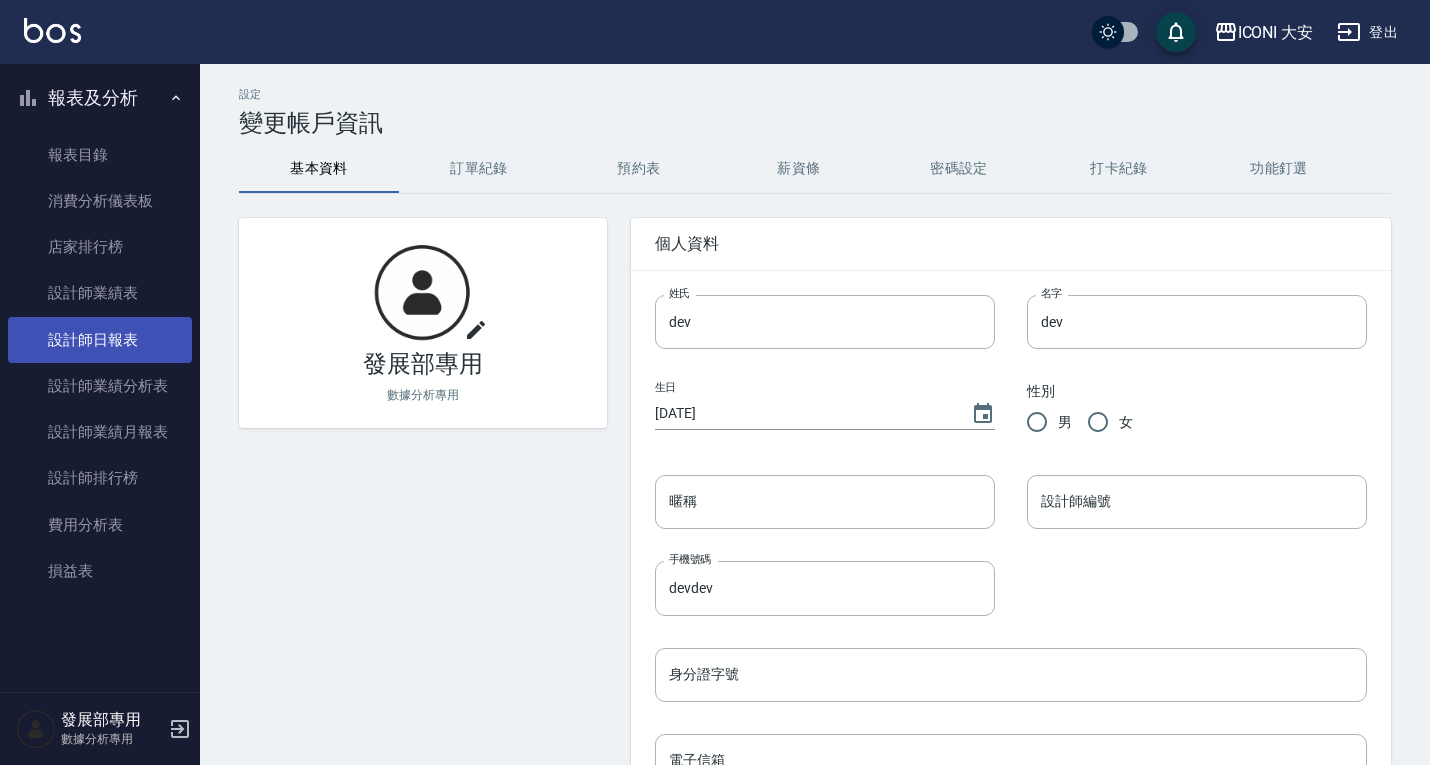 click on "設計師日報表" at bounding box center [100, 340] 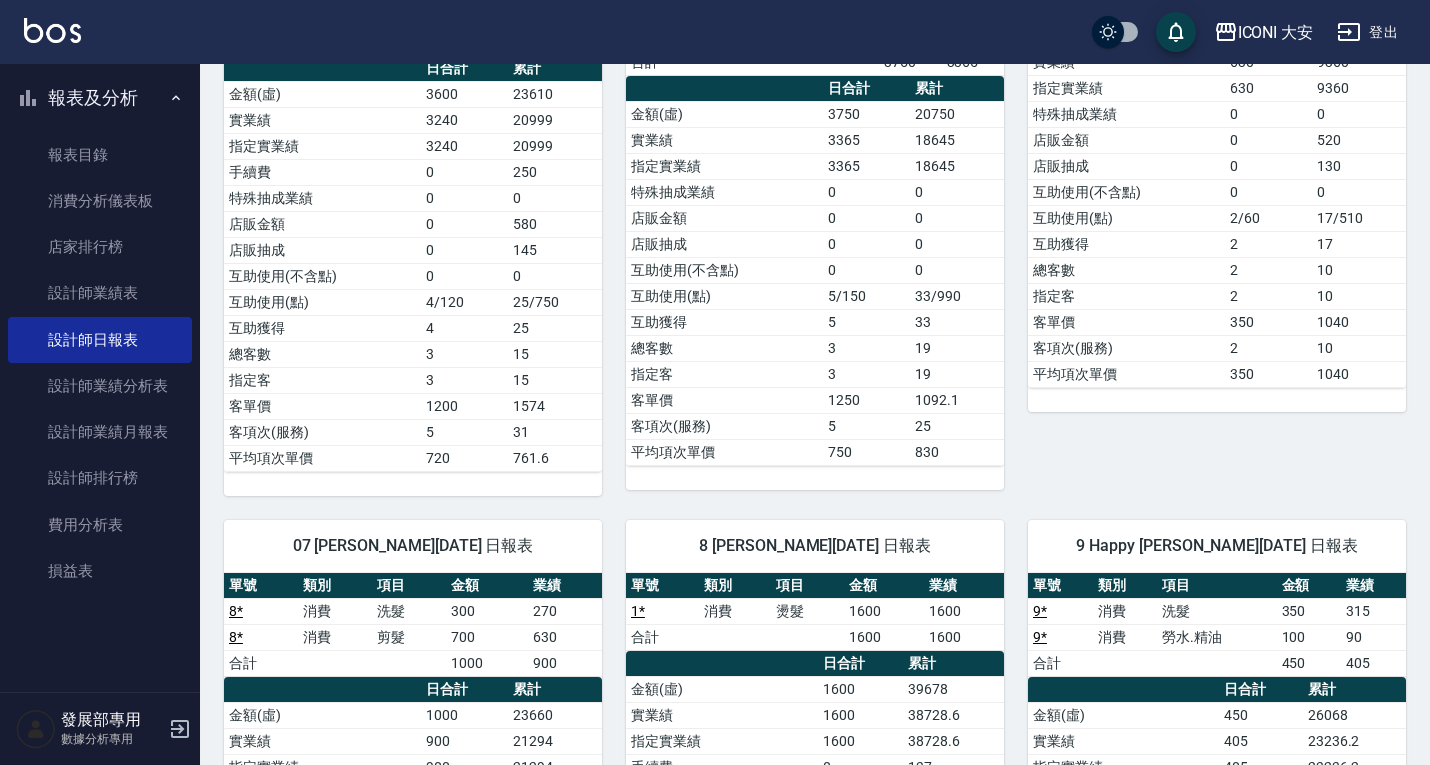 scroll, scrollTop: 500, scrollLeft: 0, axis: vertical 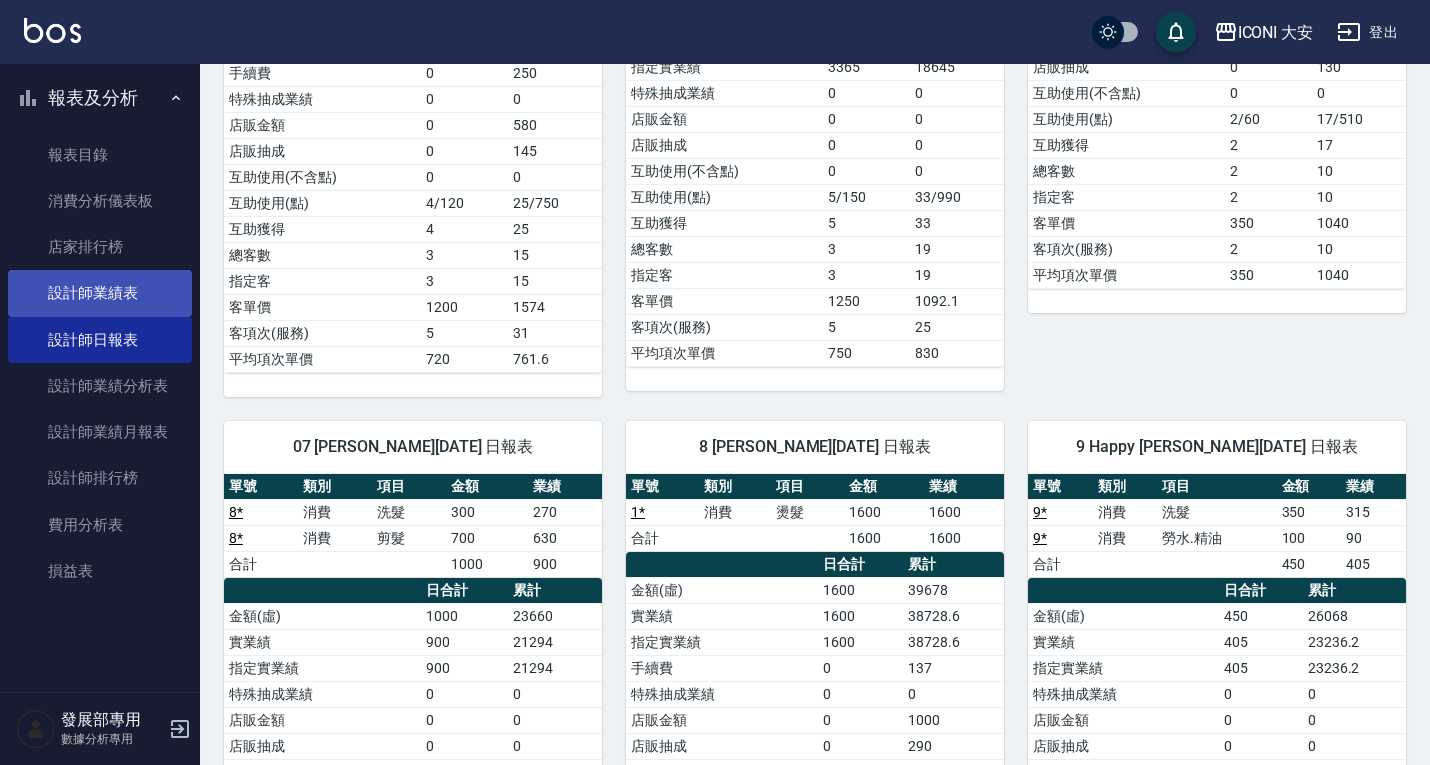 click on "設計師業績表" at bounding box center [100, 293] 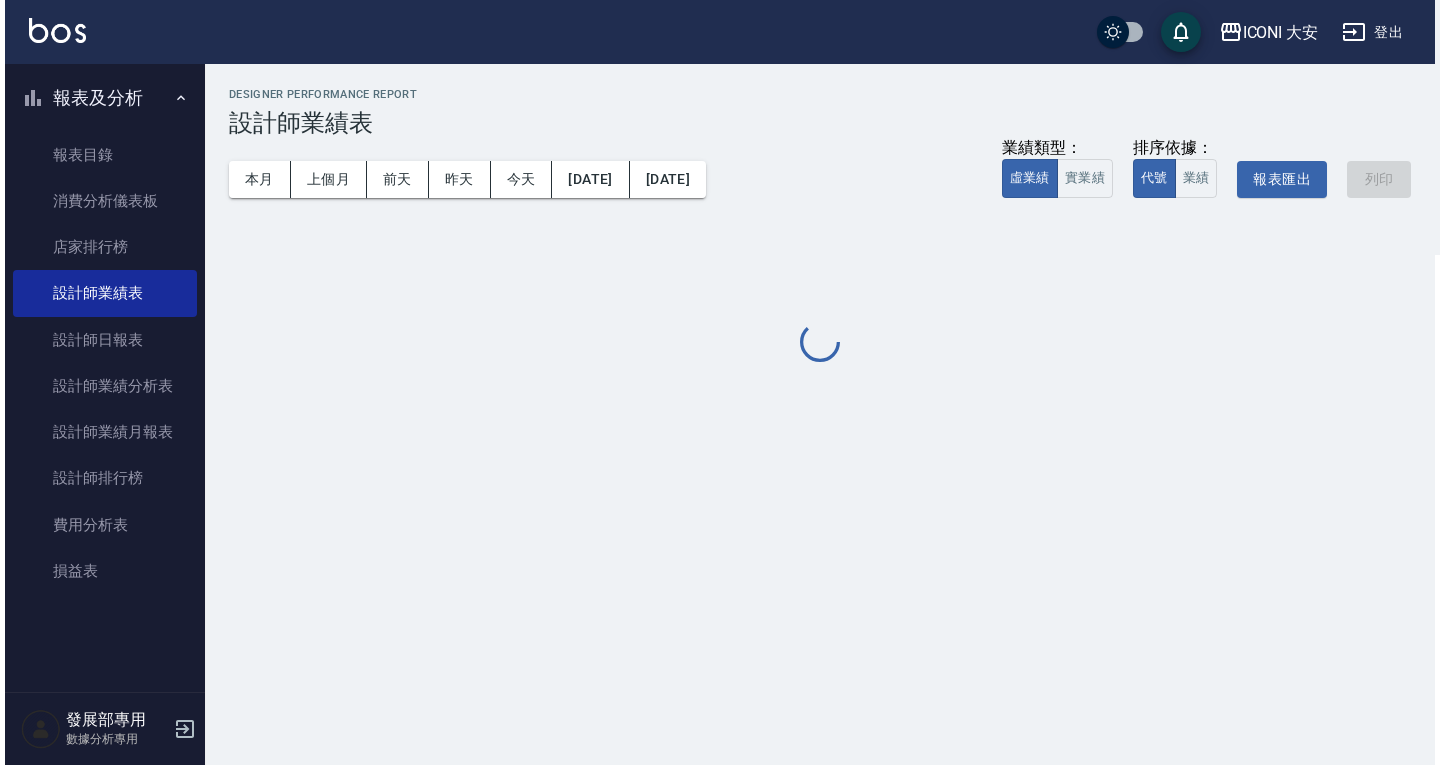 scroll, scrollTop: 0, scrollLeft: 0, axis: both 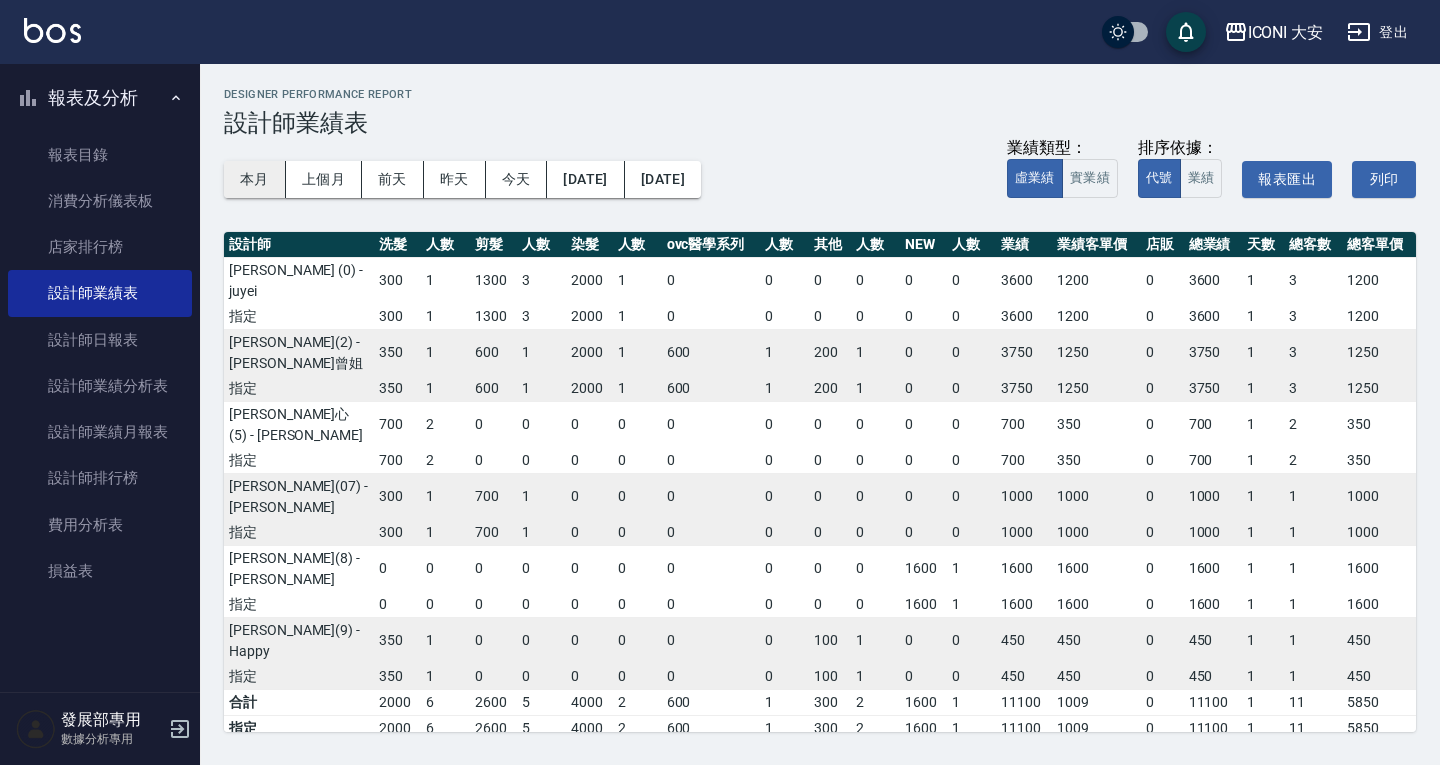 click on "本月" at bounding box center [255, 179] 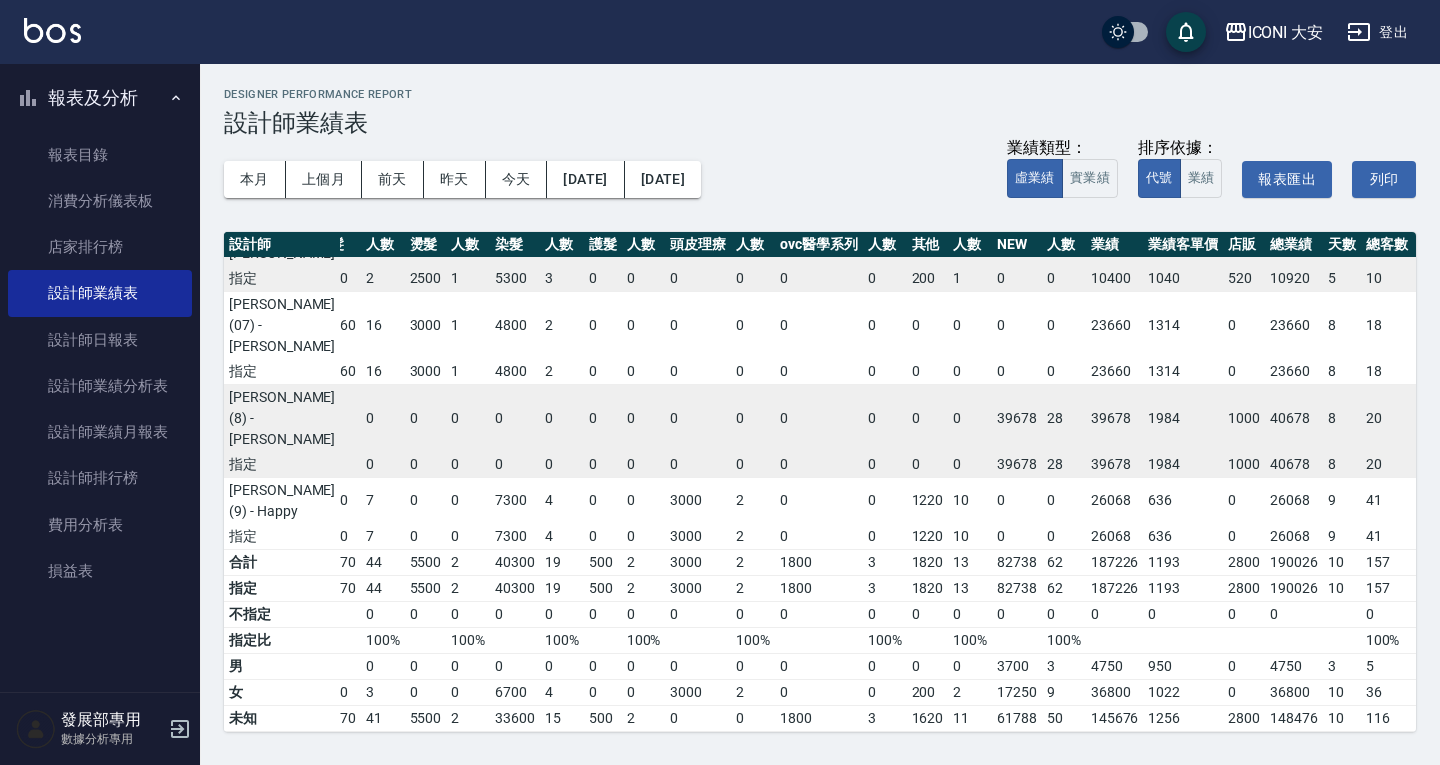 scroll, scrollTop: 387, scrollLeft: 123, axis: both 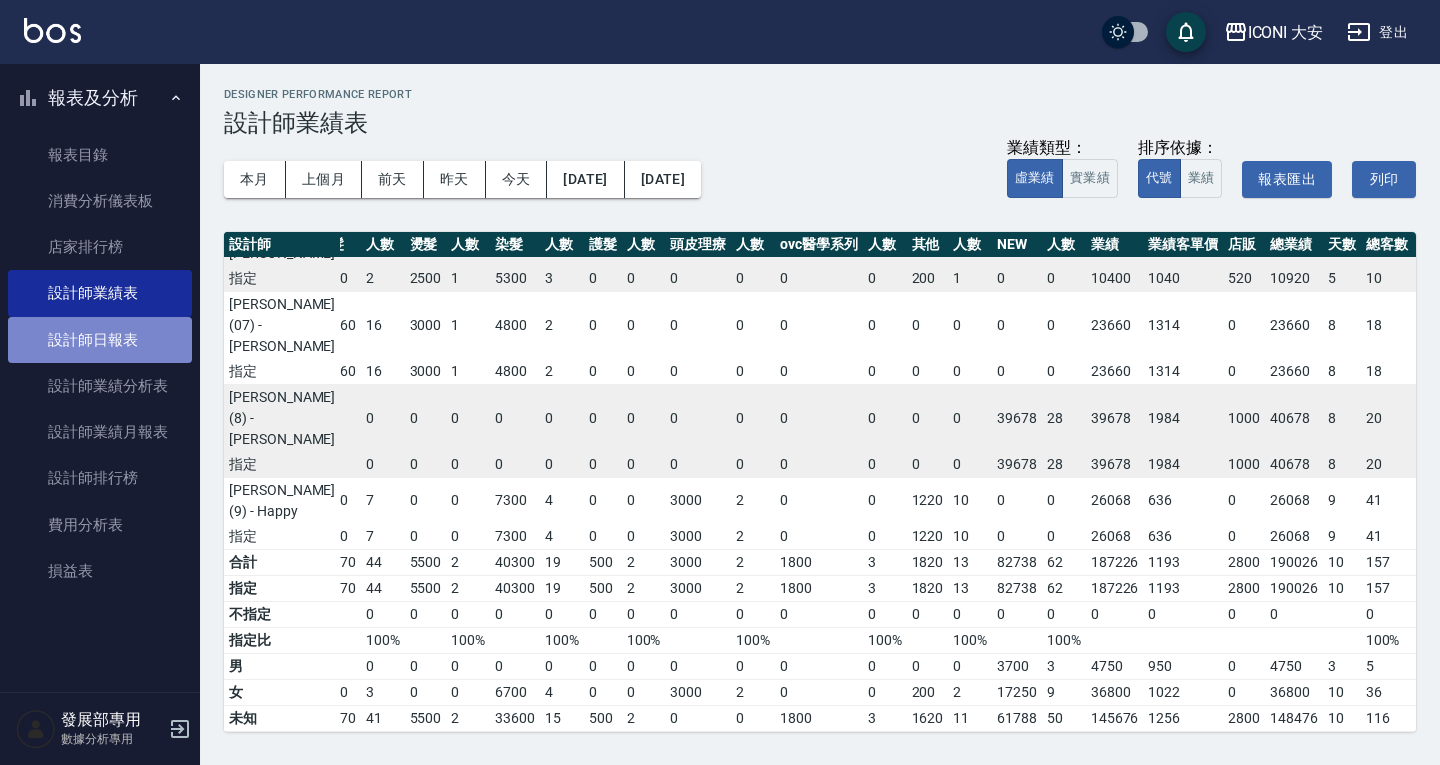 click on "設計師日報表" at bounding box center (100, 340) 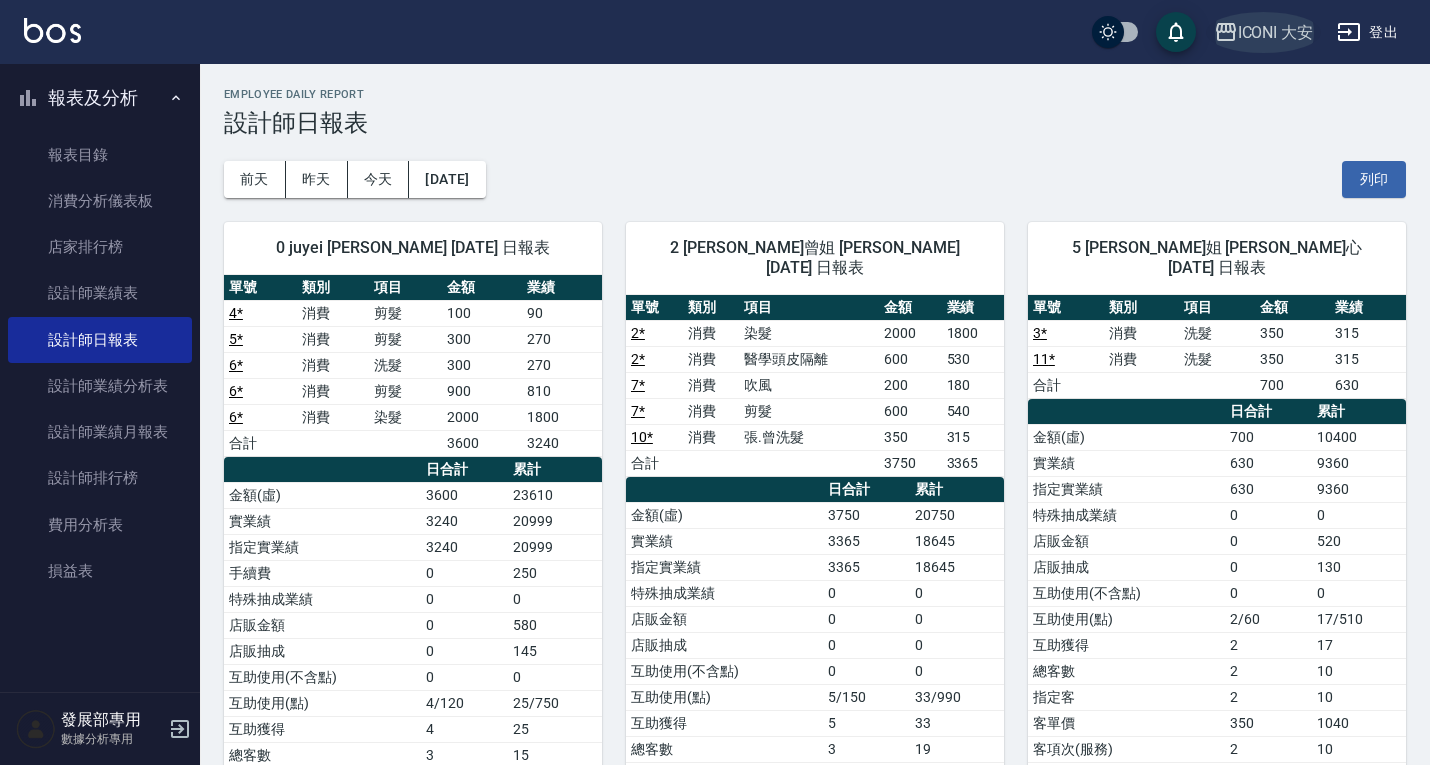 click on "ICONI 大安" at bounding box center (1276, 32) 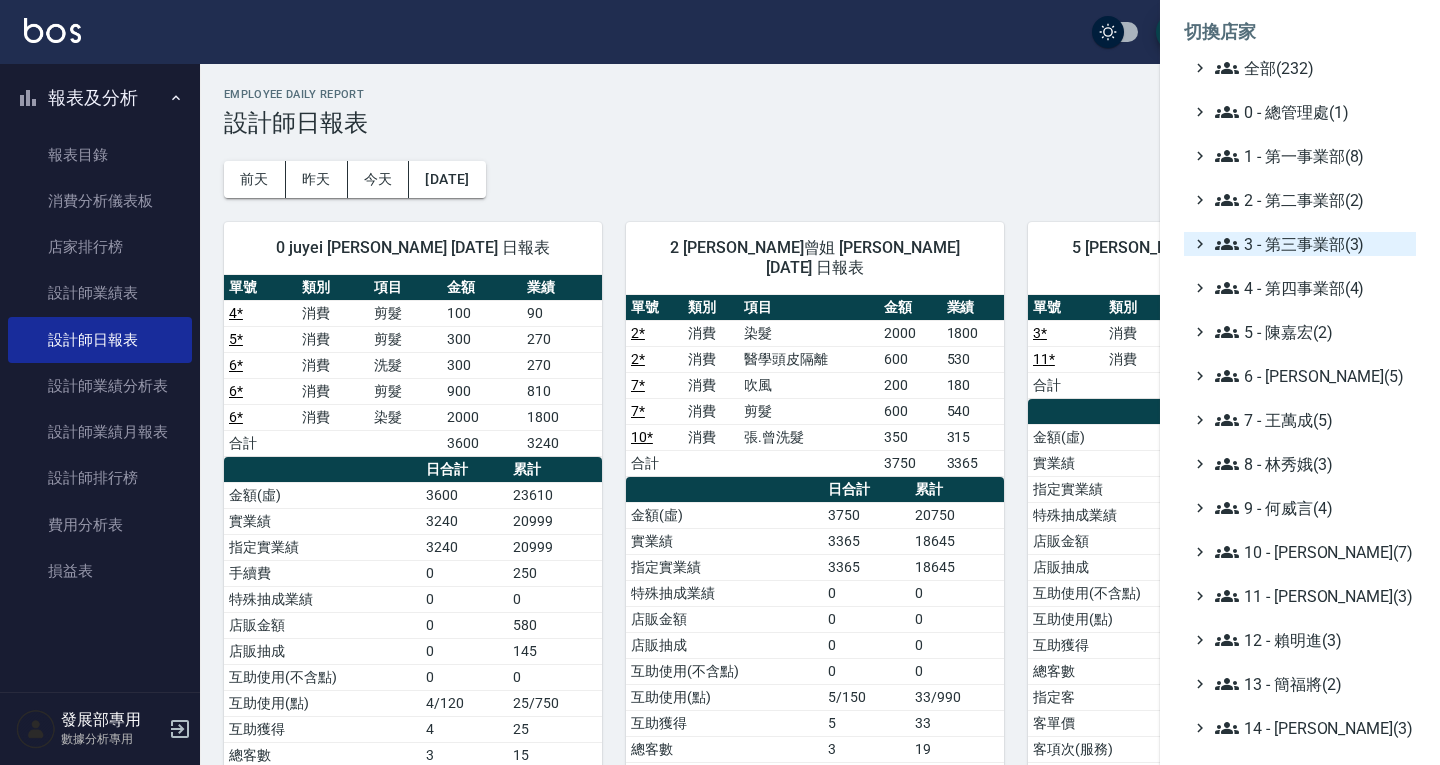 click on "3 - 第三事業部(3)" at bounding box center (1311, 244) 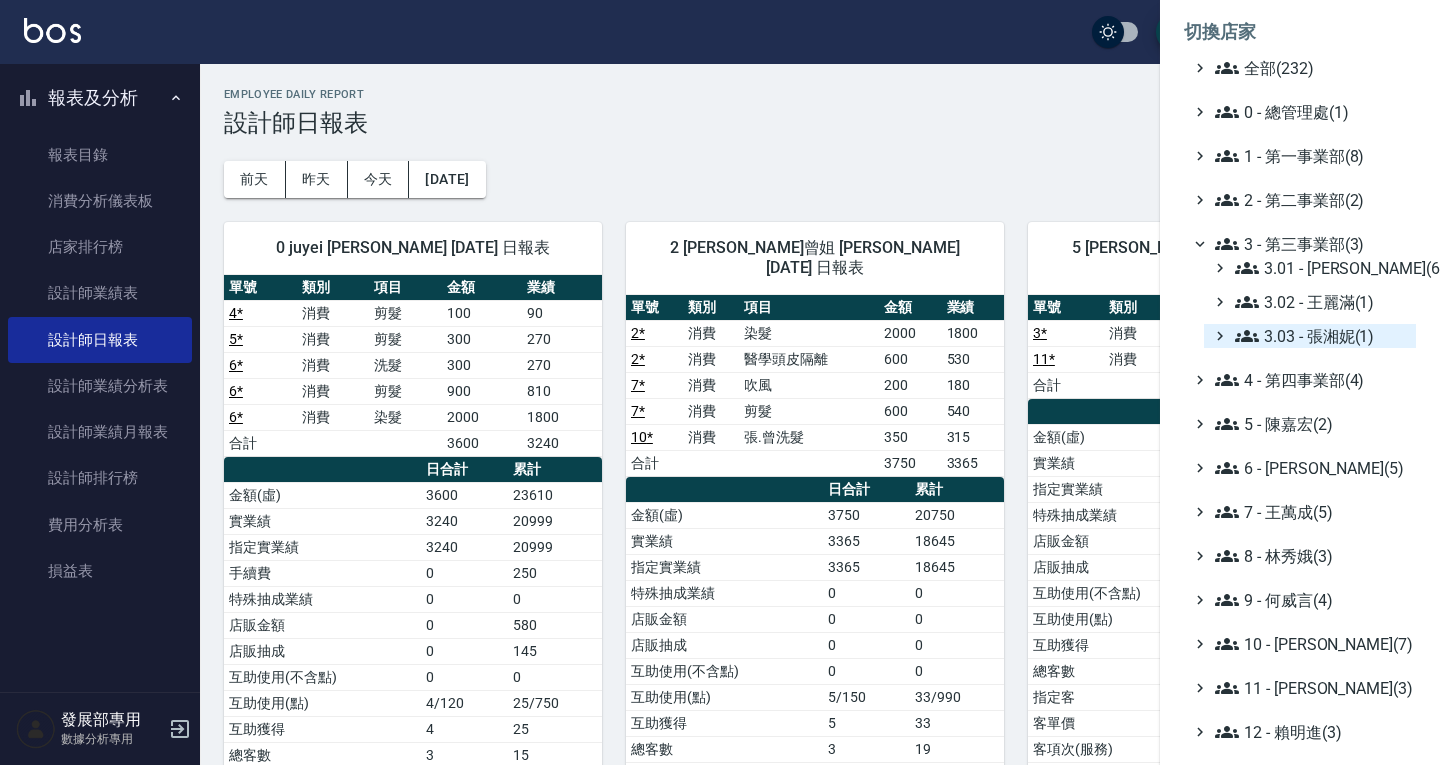 click on "3.03 - 張湘妮(1)" at bounding box center (1321, 336) 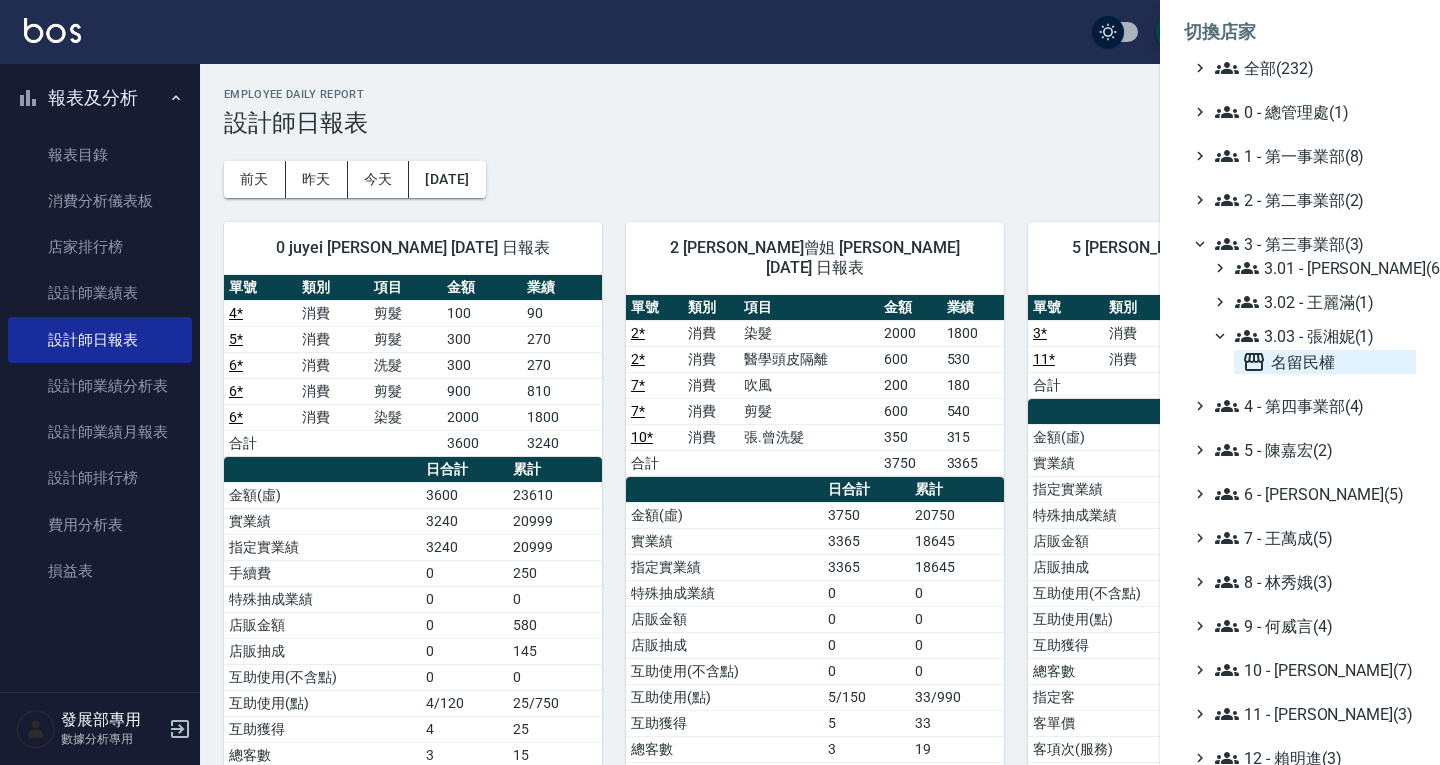 click on "名留民權" at bounding box center [1325, 362] 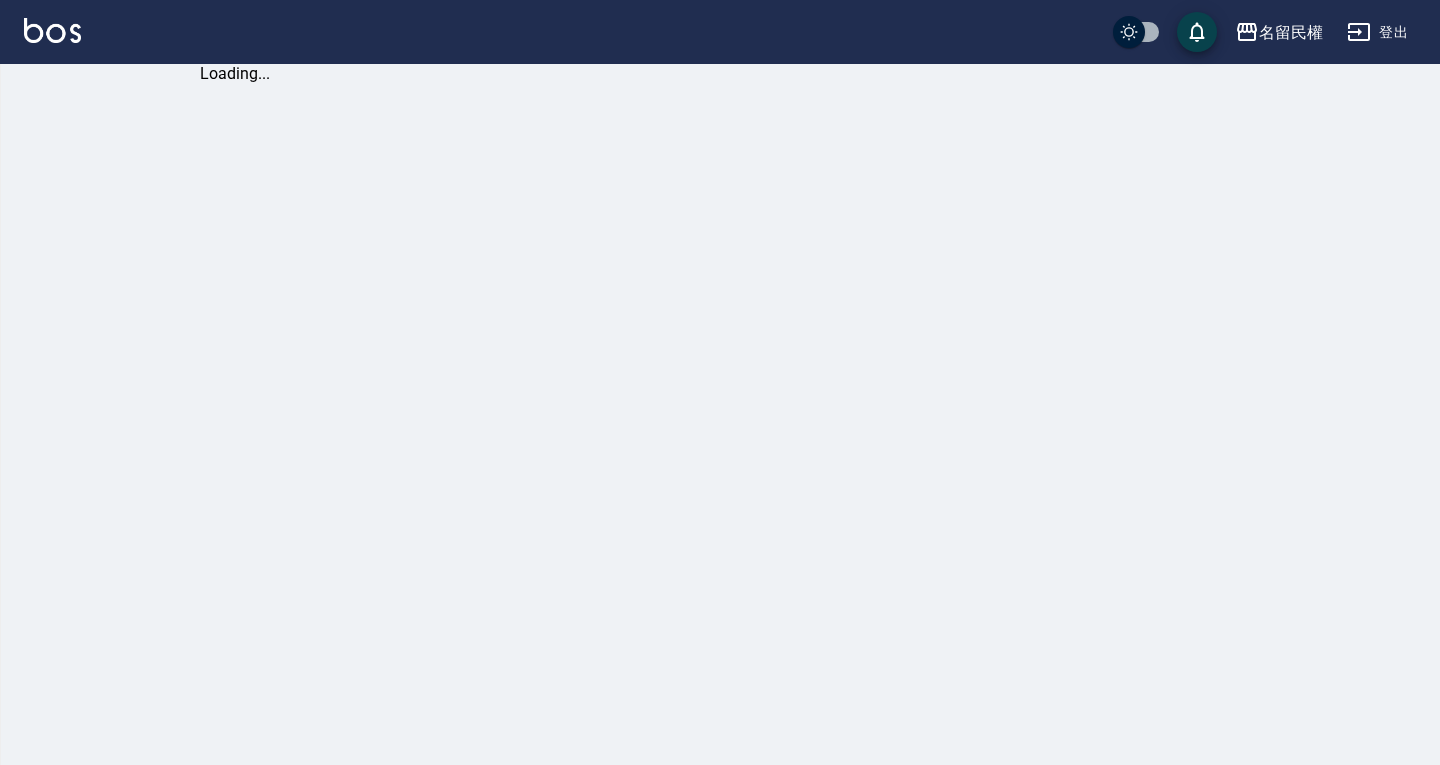 scroll, scrollTop: 0, scrollLeft: 0, axis: both 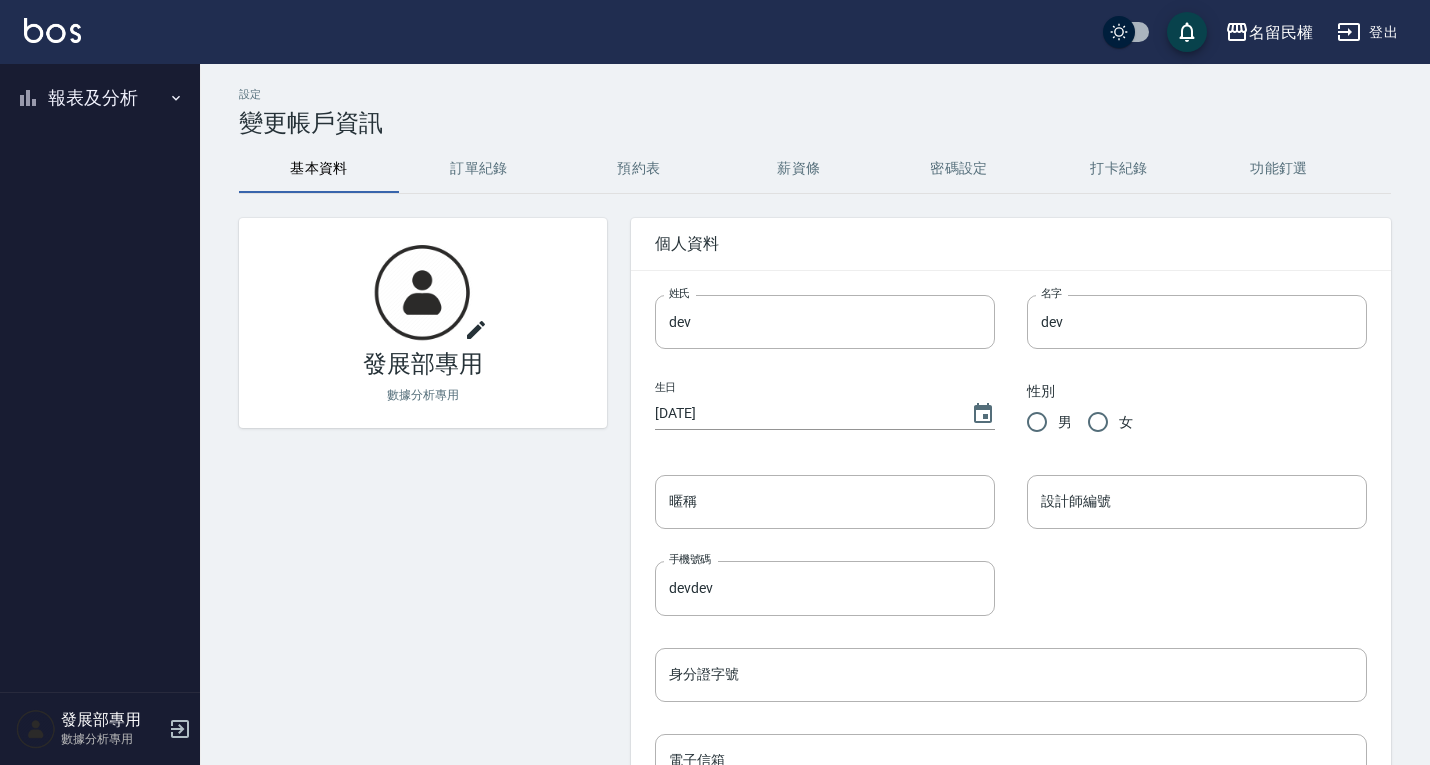 click on "報表及分析" at bounding box center (100, 98) 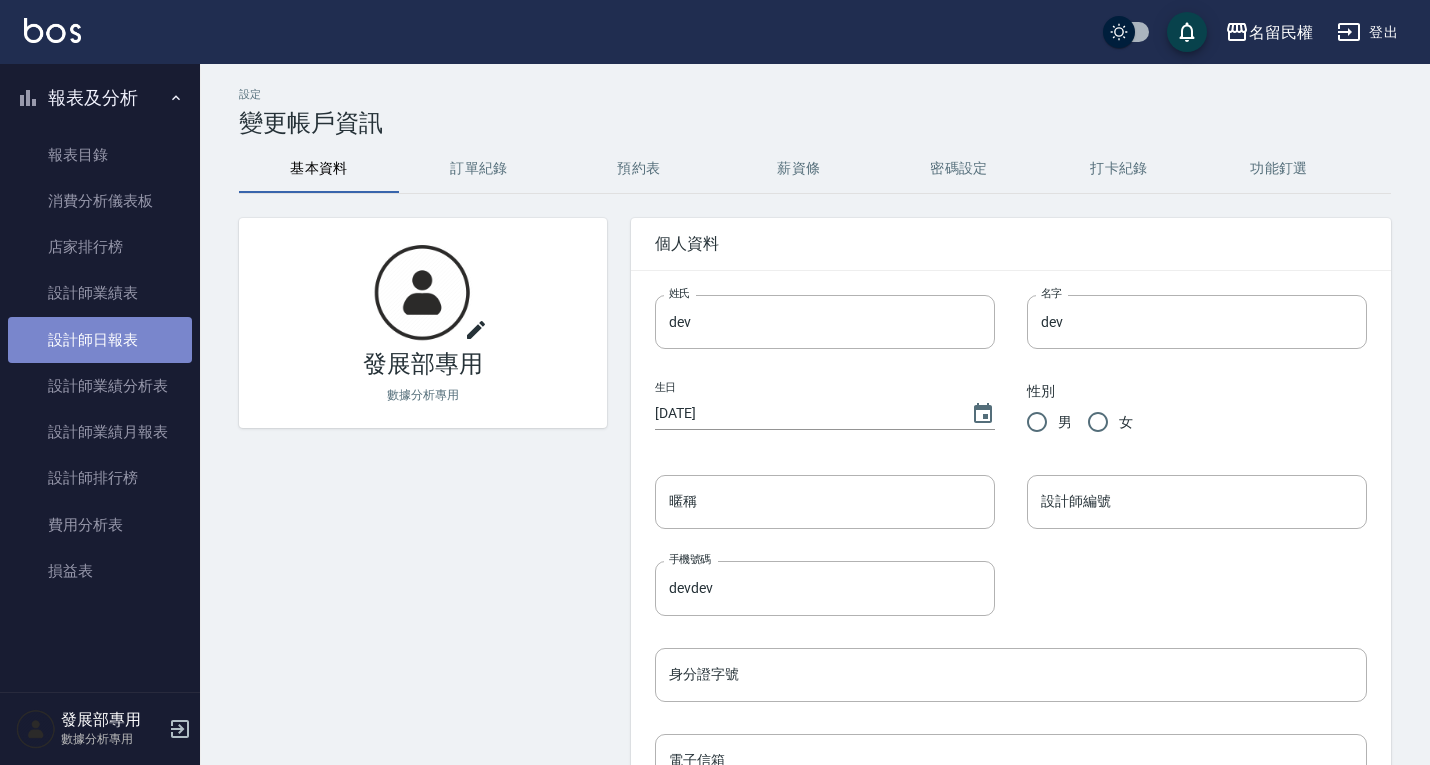 click on "設計師日報表" at bounding box center [100, 340] 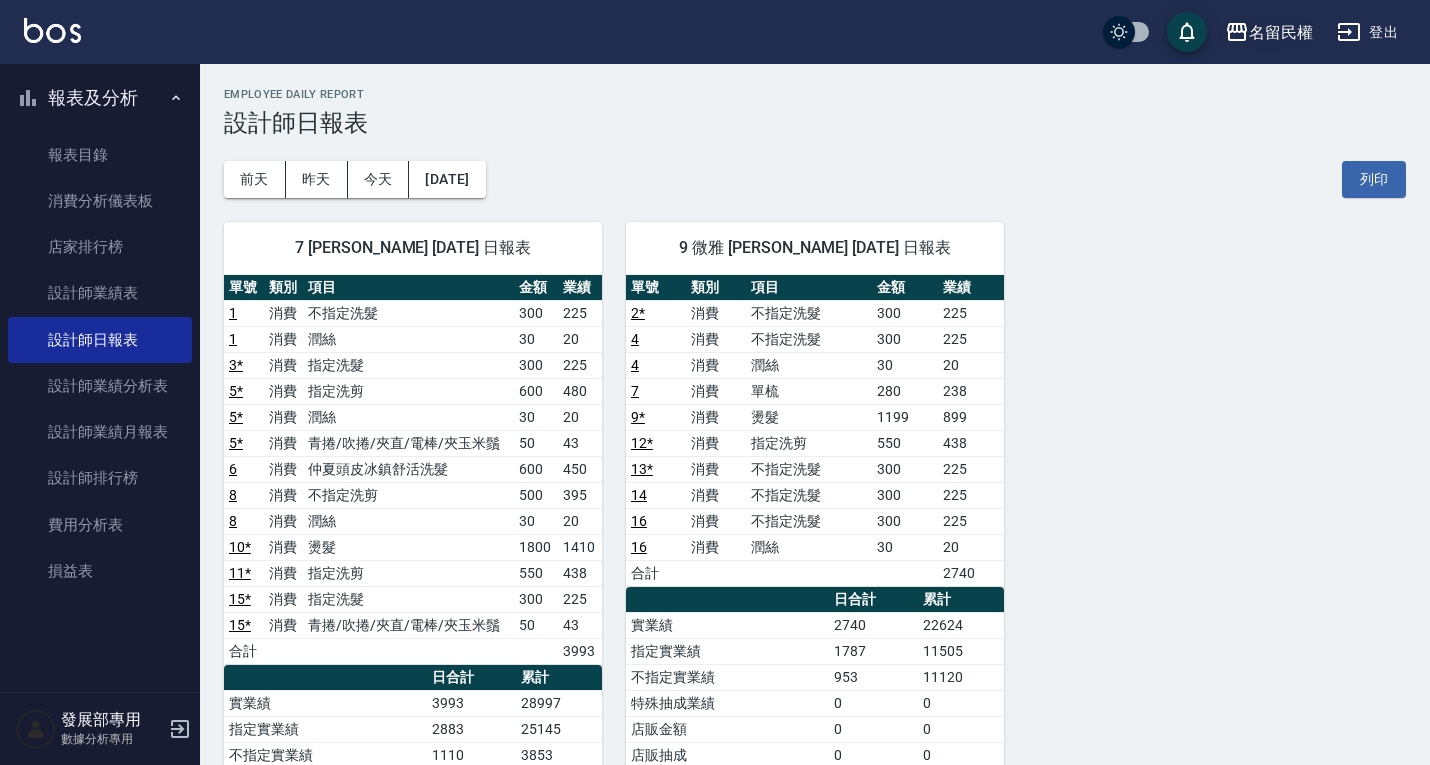 click on "名留民權" at bounding box center (1281, 32) 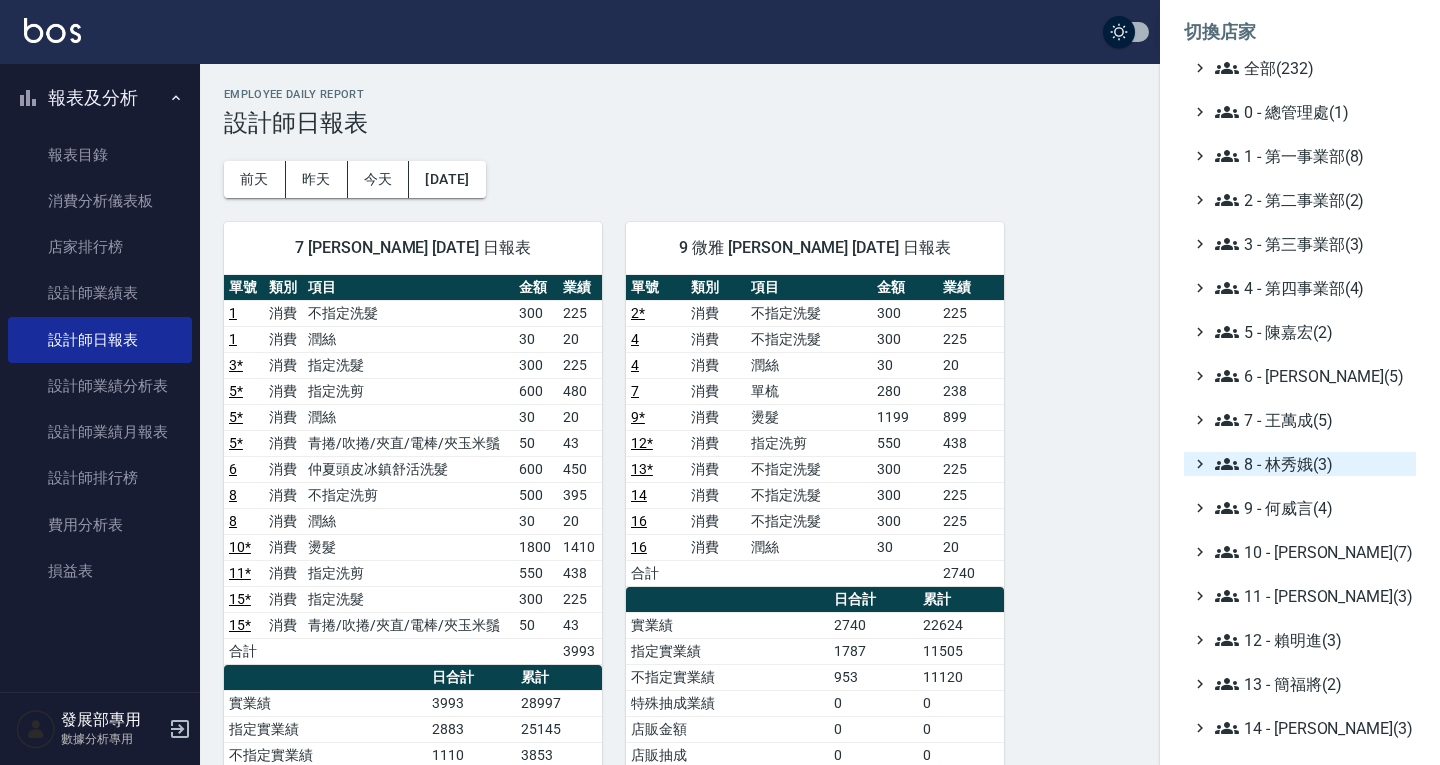 click on "8 - 林秀娥(3)" at bounding box center (1311, 464) 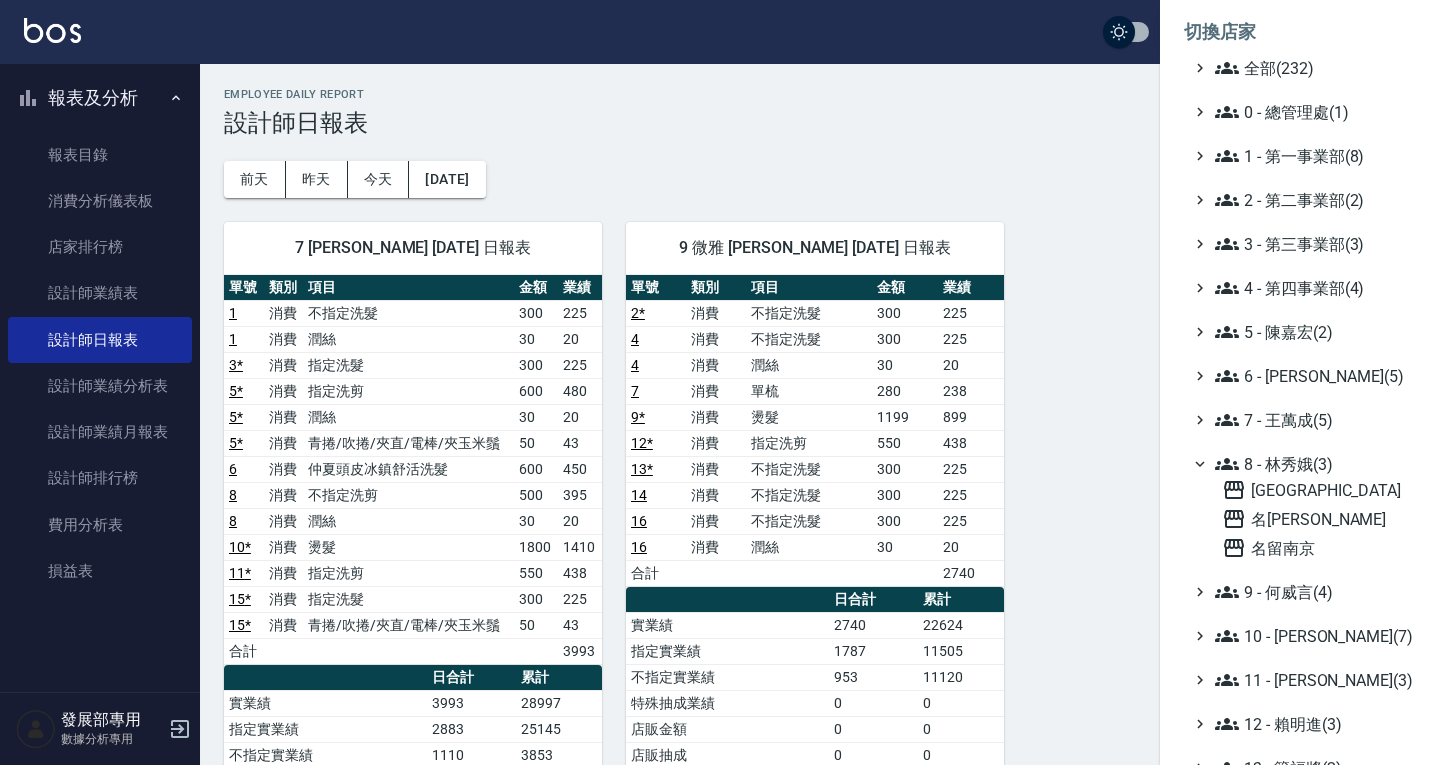 click on "8 - 林秀娥(3)" at bounding box center (1311, 464) 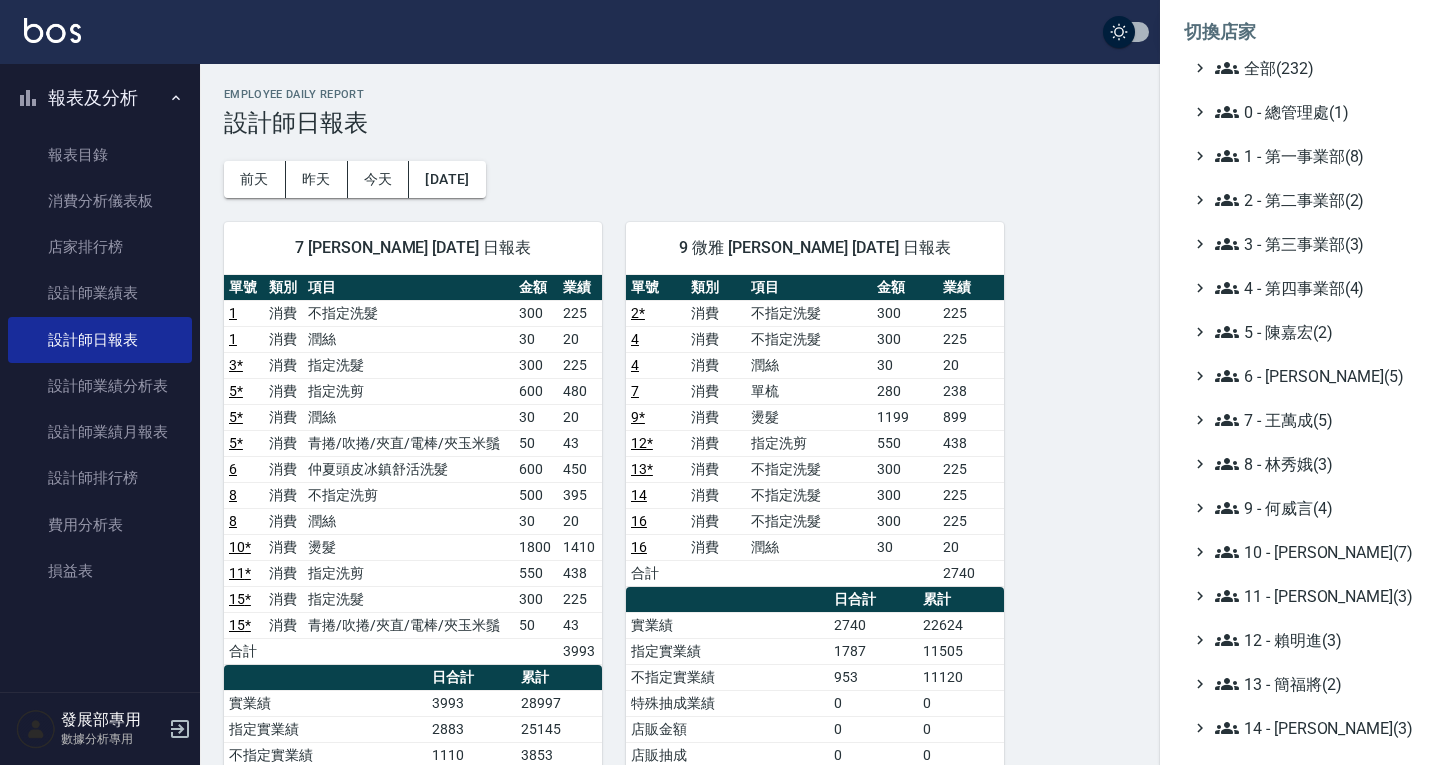 click on "全部(232) 0 - 總管理處(1) 1 - 第一事業部(8) 2 - 第二事業部(2) 3 - 第三事業部(3) 4 - 第四事業部(4) 5 - [PERSON_NAME](2) 6 - [PERSON_NAME](5) 7 - [PERSON_NAME](5) 8 - [PERSON_NAME](3) 9 - [PERSON_NAME](4) 10 - [PERSON_NAME](7) 11 - [PERSON_NAME](3) 12 - [PERSON_NAME](3) 13 - 簡福將(2) 14 - [PERSON_NAME](3) 16 - [PERSON_NAME](1) 17 - [PERSON_NAME]原(4) 18 - 單店(3) 19 - [GEOGRAPHIC_DATA](3) 20 - 測試區(1) 21 - 歷史區(35)  - BeautyOS(9)" at bounding box center (1300, 552) 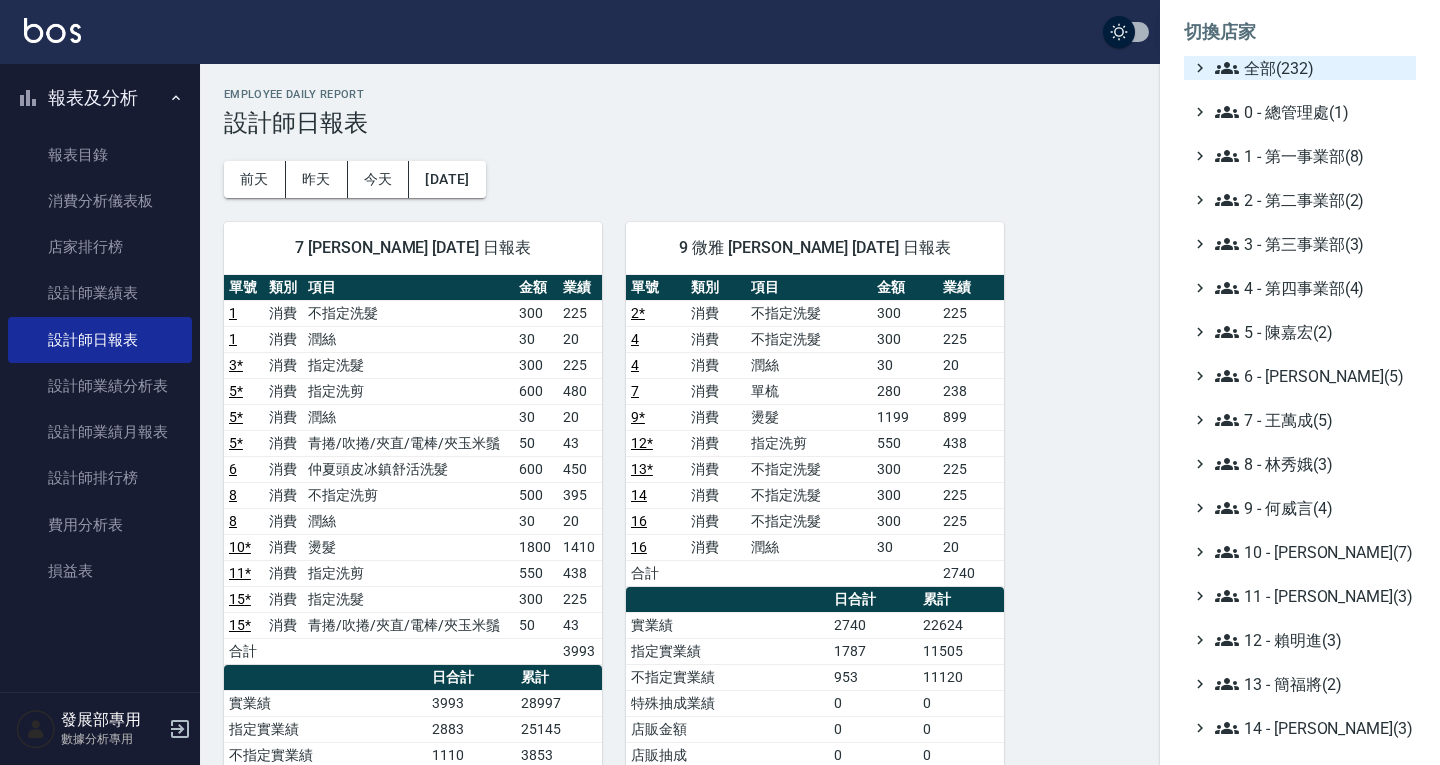 click on "全部(232)" at bounding box center (1311, 68) 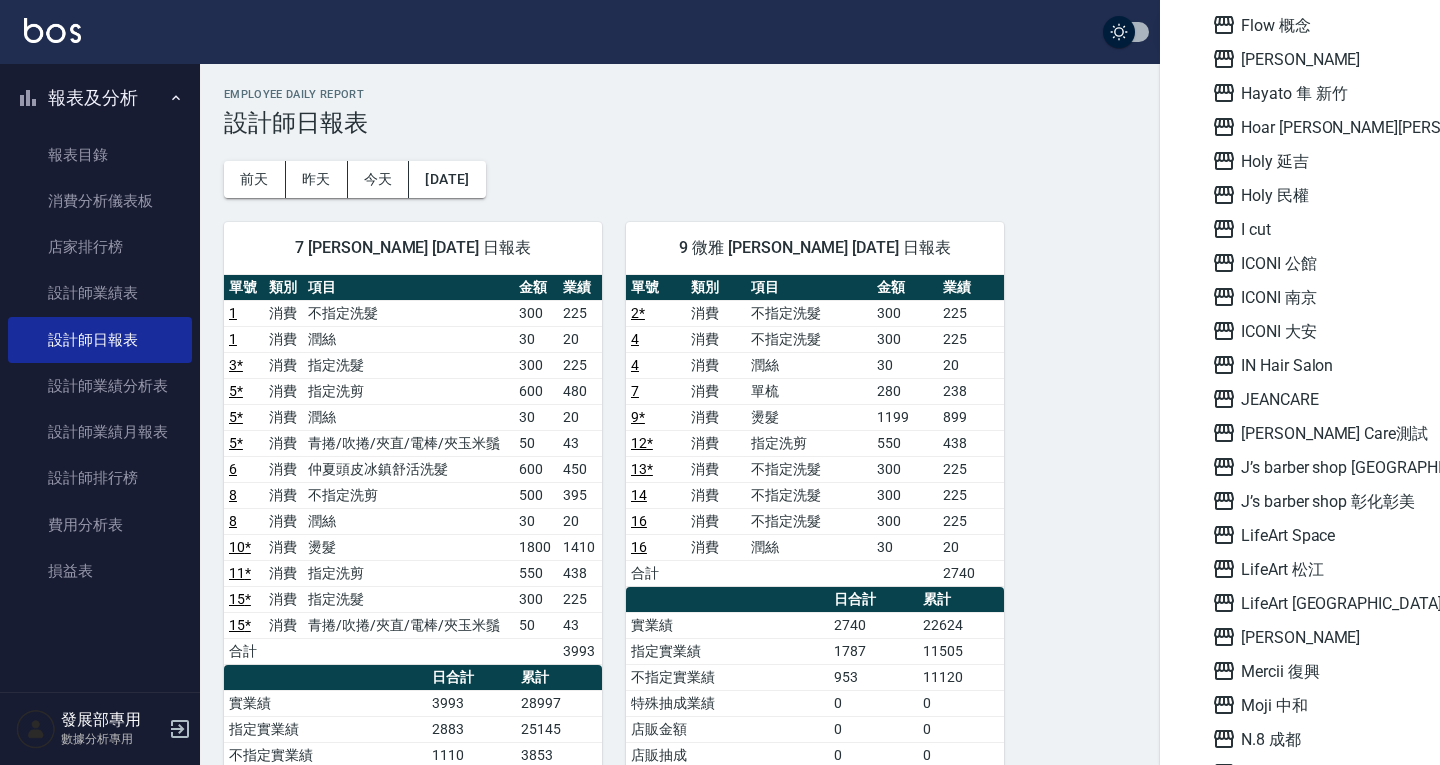 scroll, scrollTop: 1800, scrollLeft: 0, axis: vertical 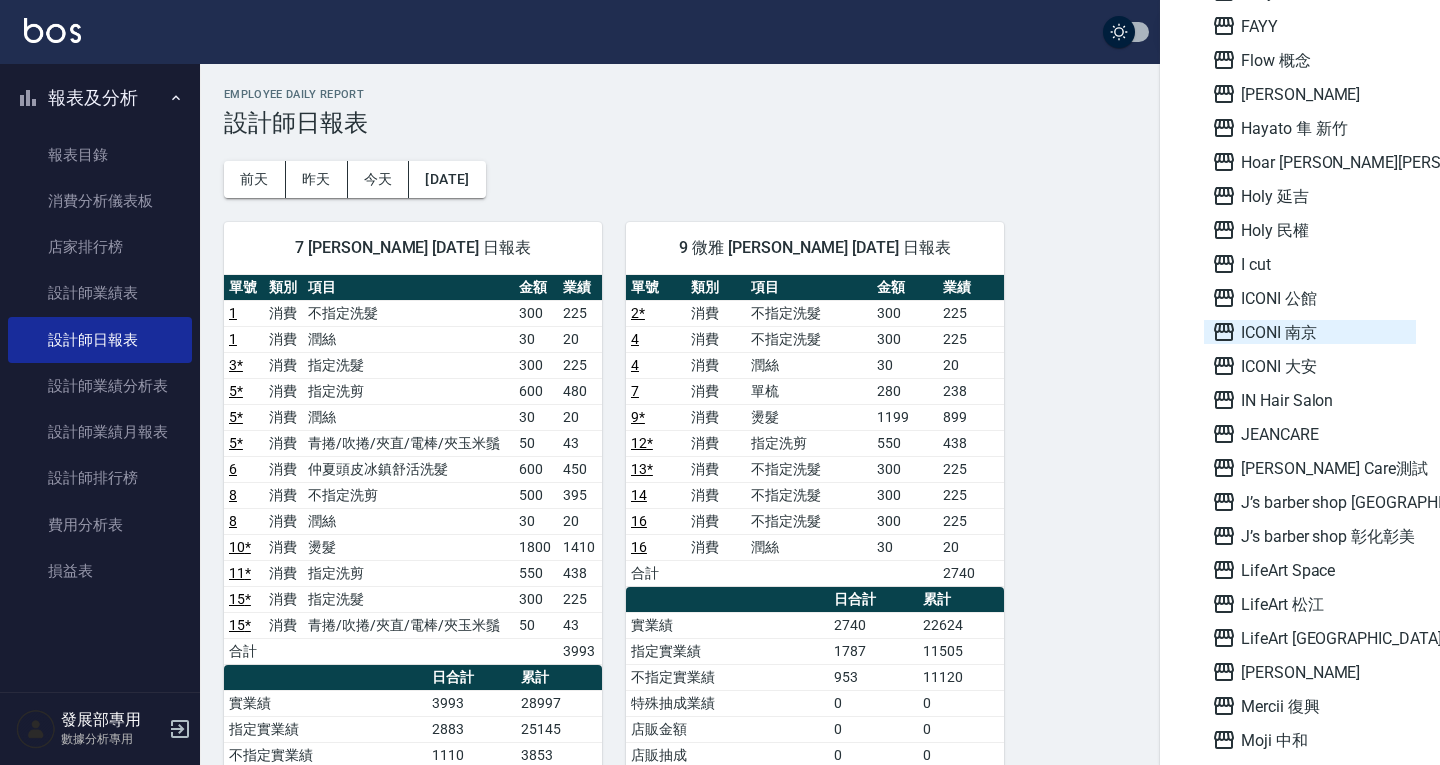 click on "ICONI 南京" at bounding box center [1310, 332] 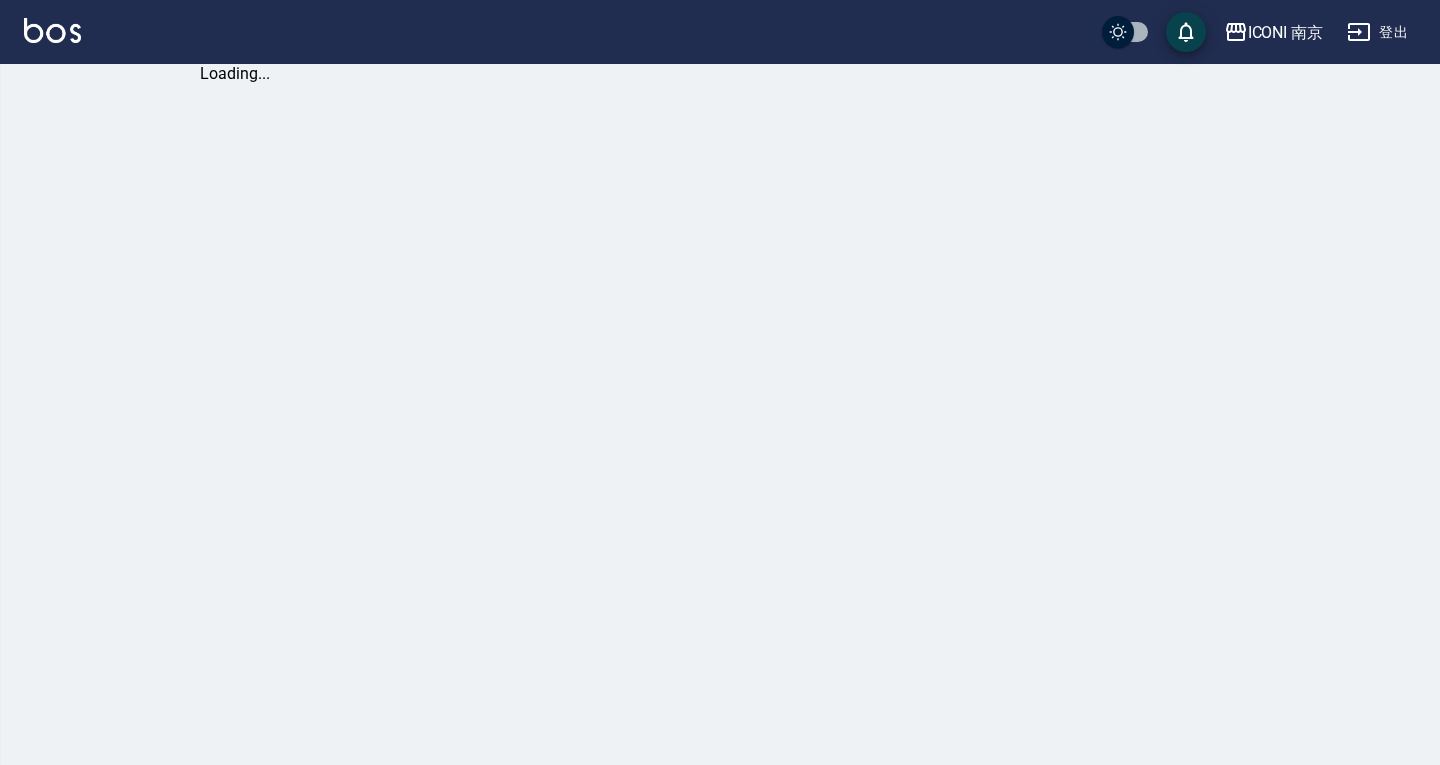scroll, scrollTop: 0, scrollLeft: 0, axis: both 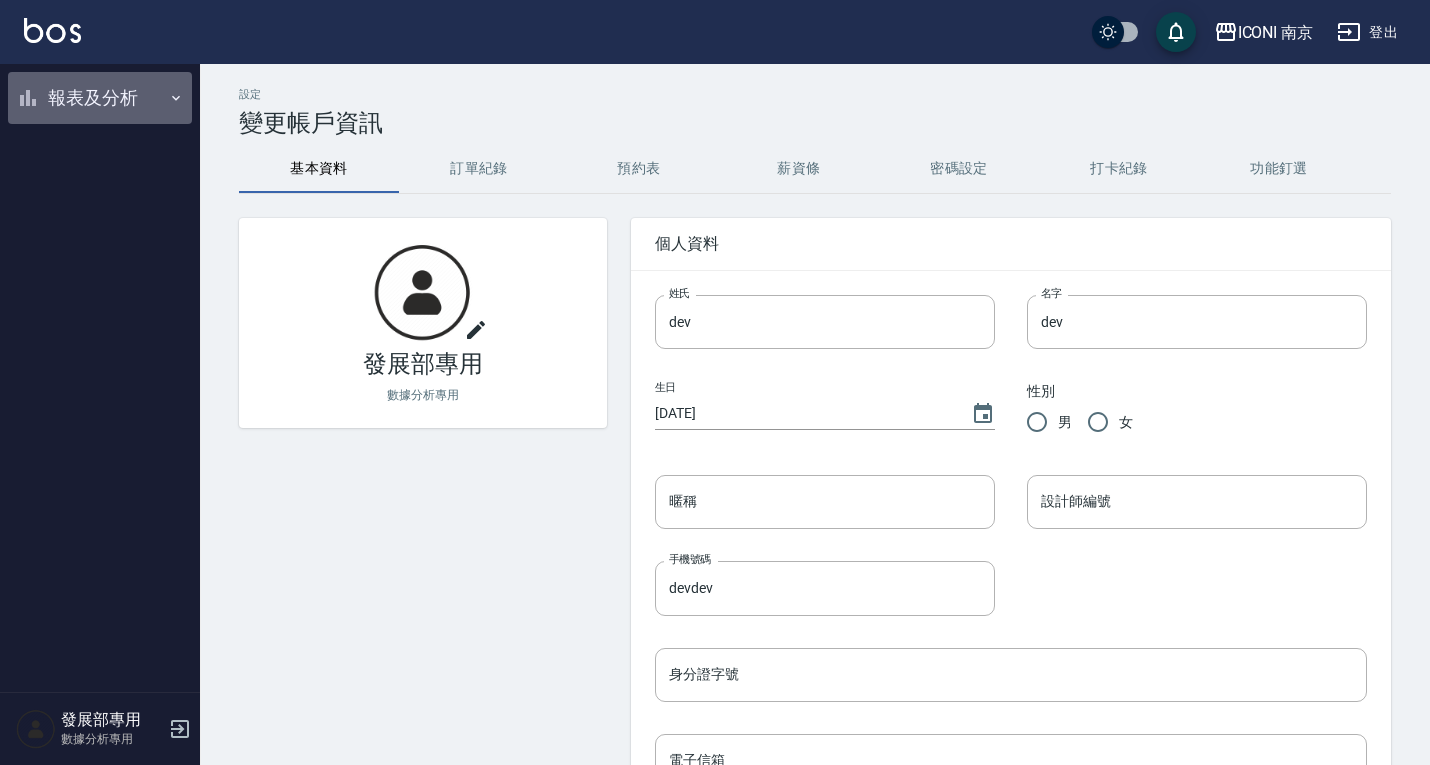 click on "報表及分析" at bounding box center (100, 98) 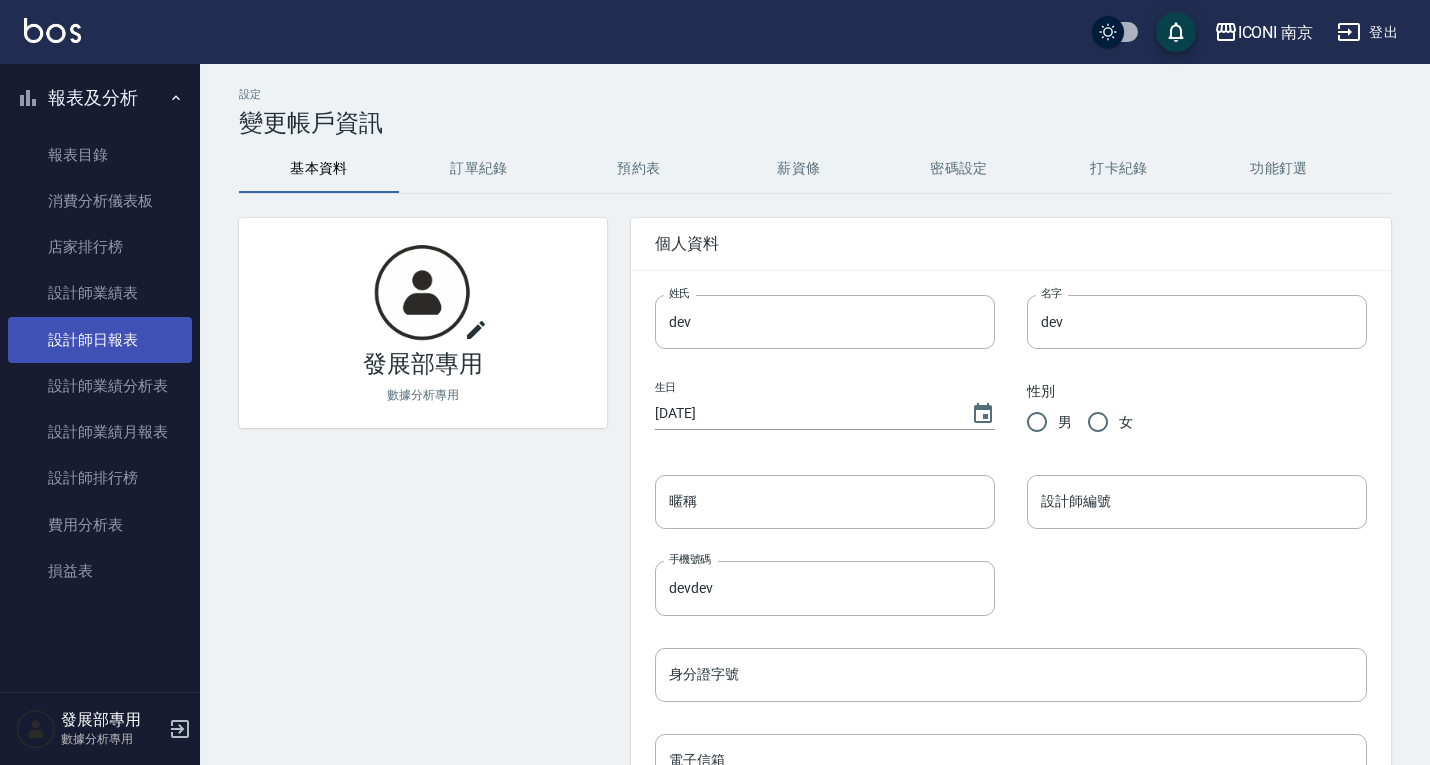 click on "設計師日報表" at bounding box center [100, 340] 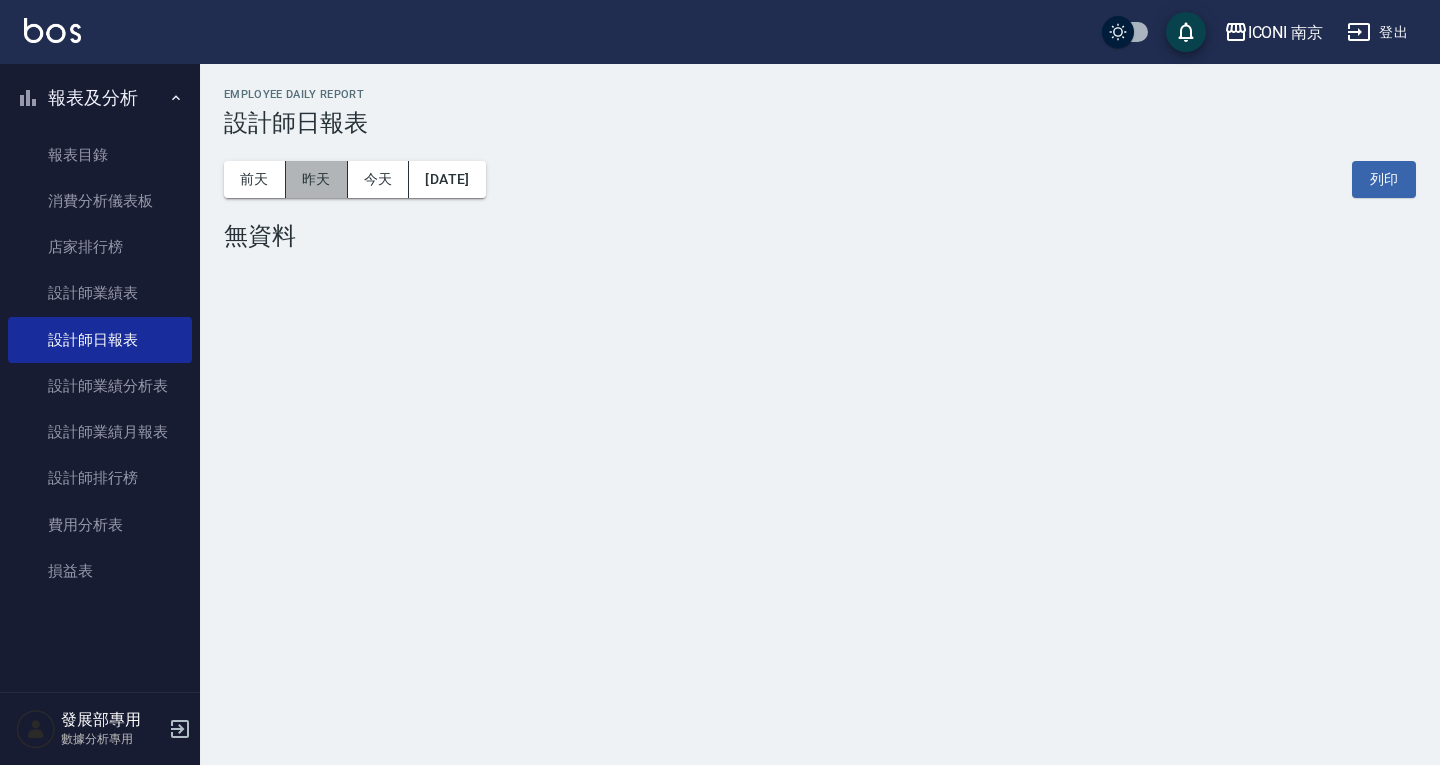 click on "昨天" at bounding box center [317, 179] 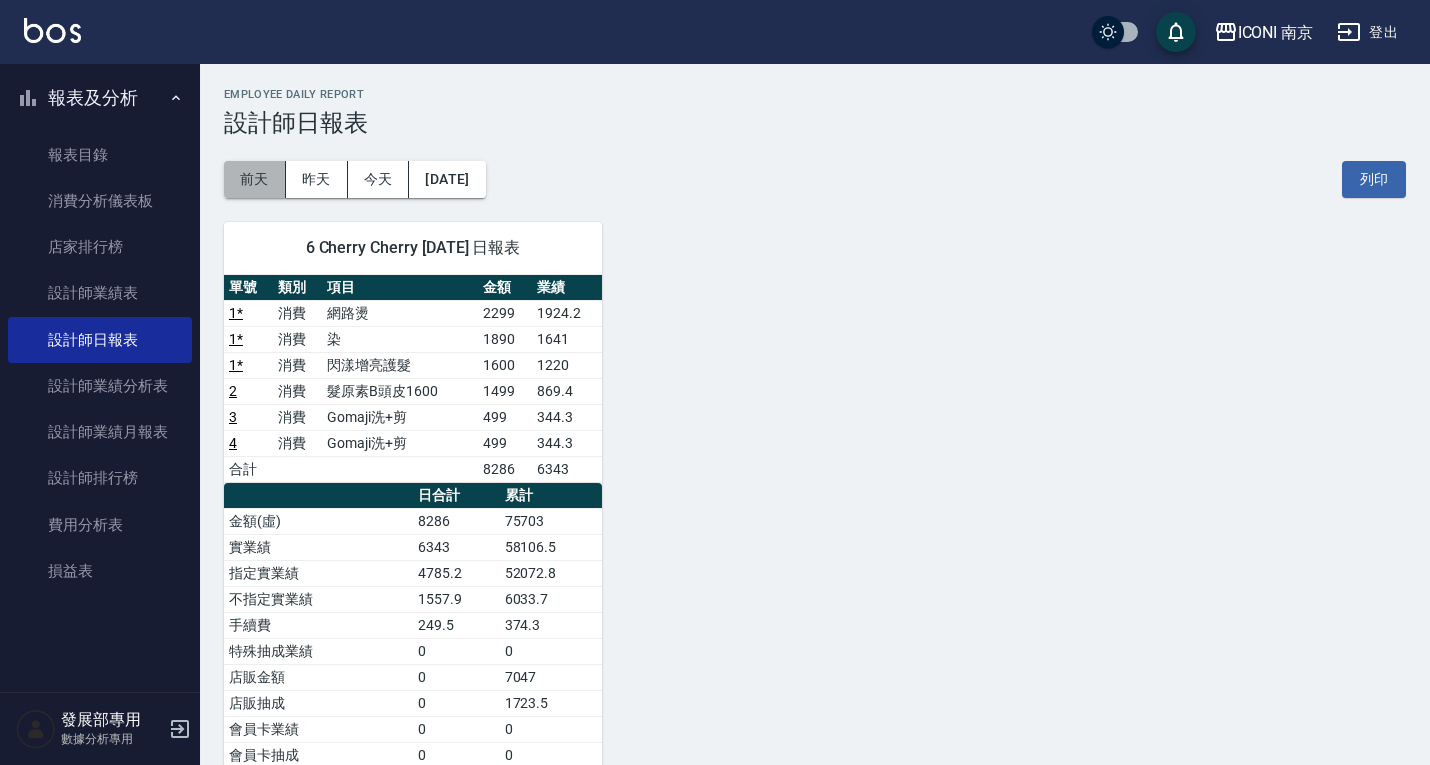 click on "前天" at bounding box center [255, 179] 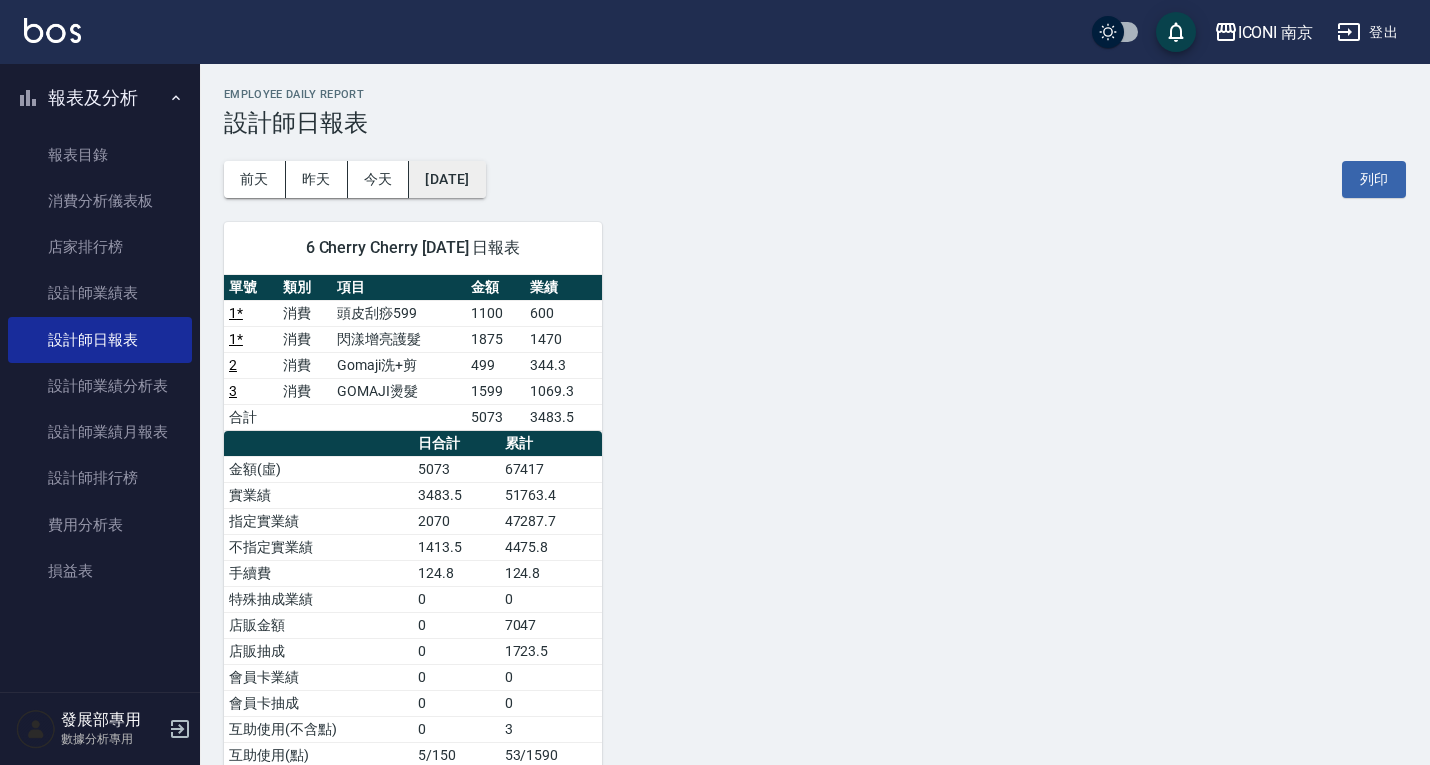 click on "[DATE]" at bounding box center (447, 179) 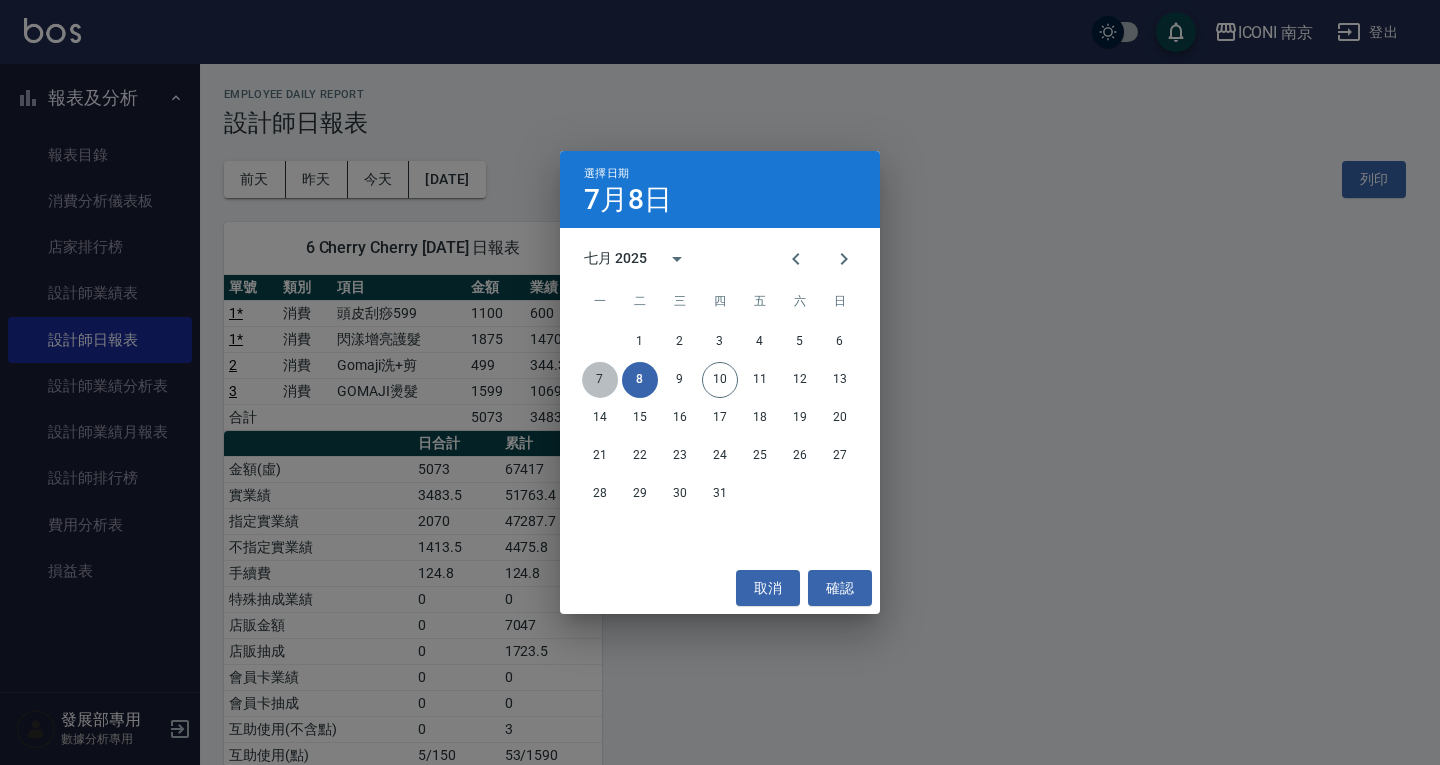 click on "7" at bounding box center (600, 380) 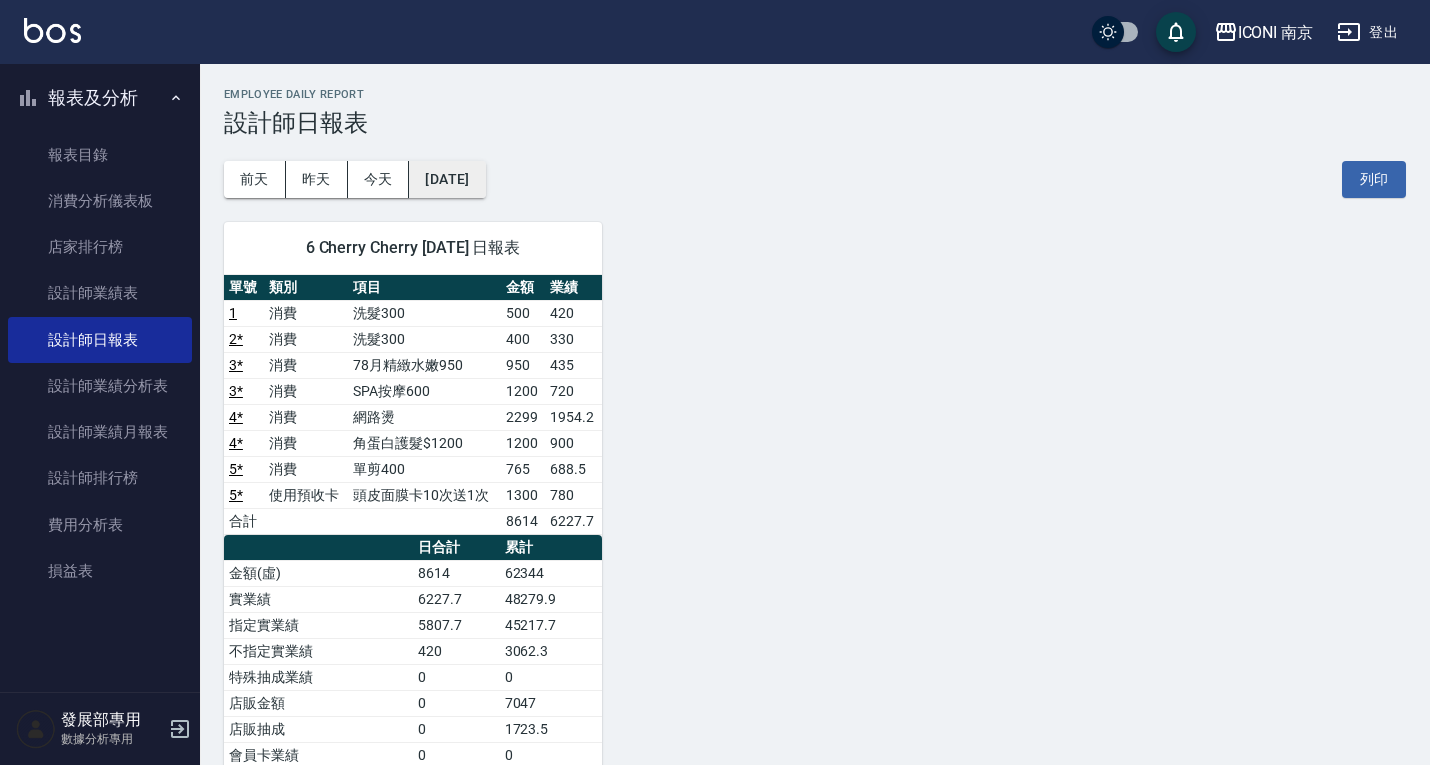 click on "2025/07/07" at bounding box center [447, 179] 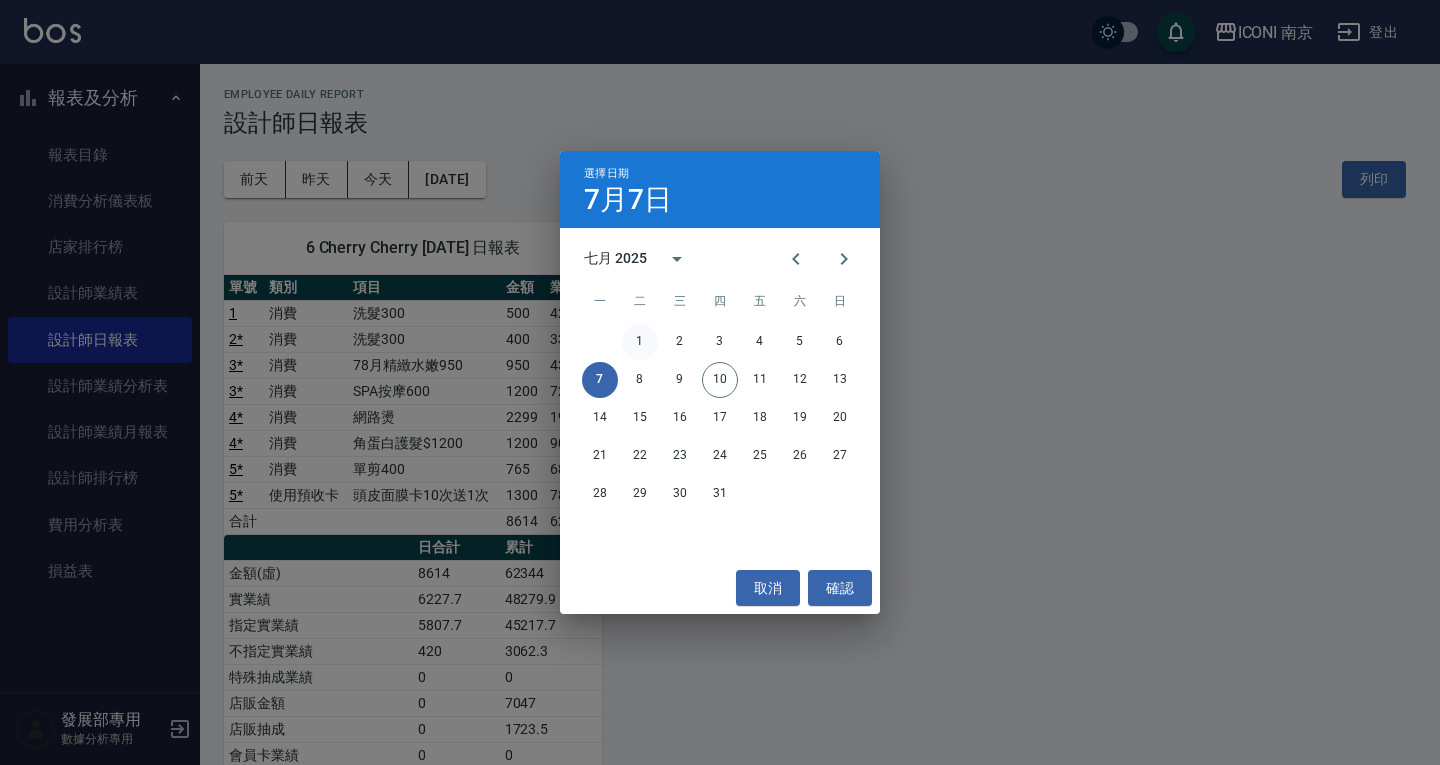 click on "1" at bounding box center [640, 342] 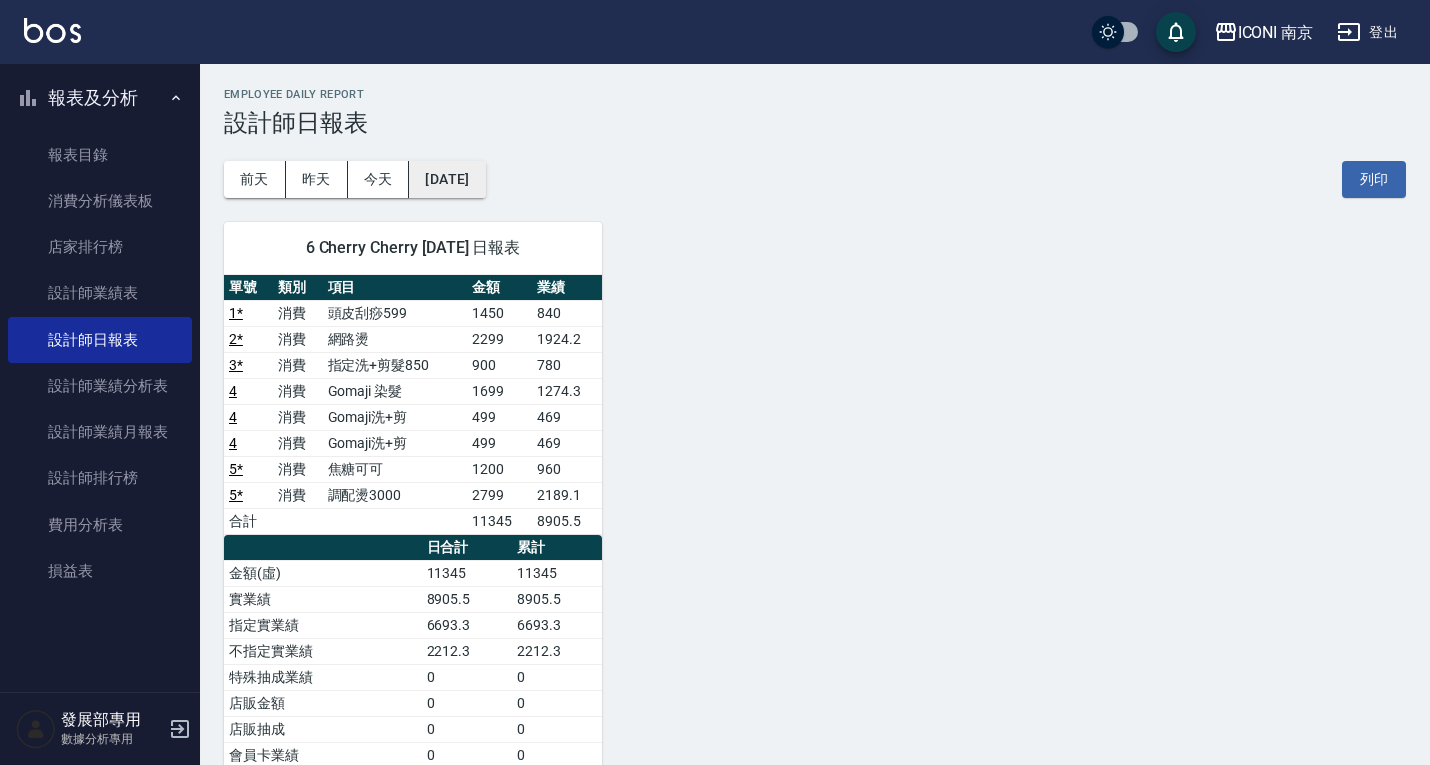 click on "2025/07/01" at bounding box center [447, 179] 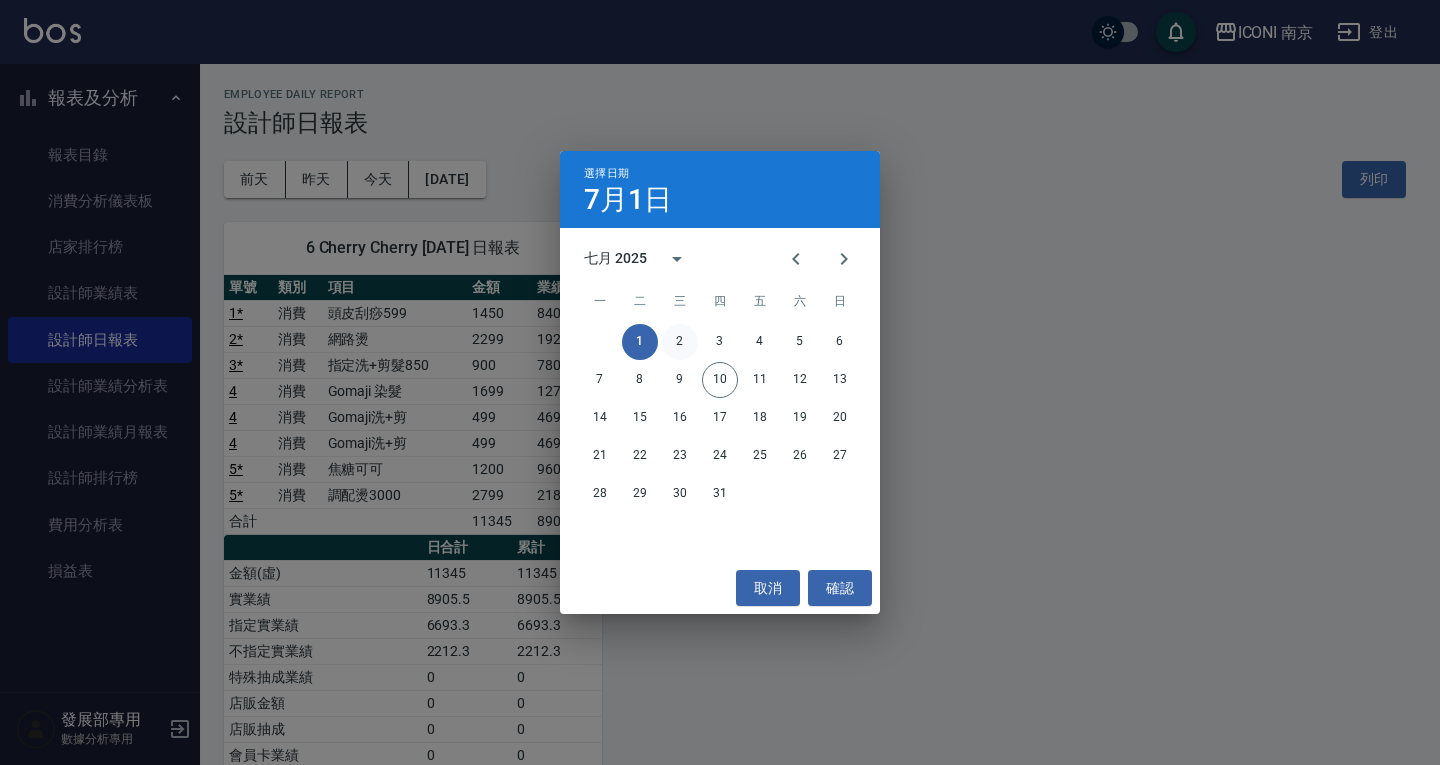 click on "2" at bounding box center [680, 342] 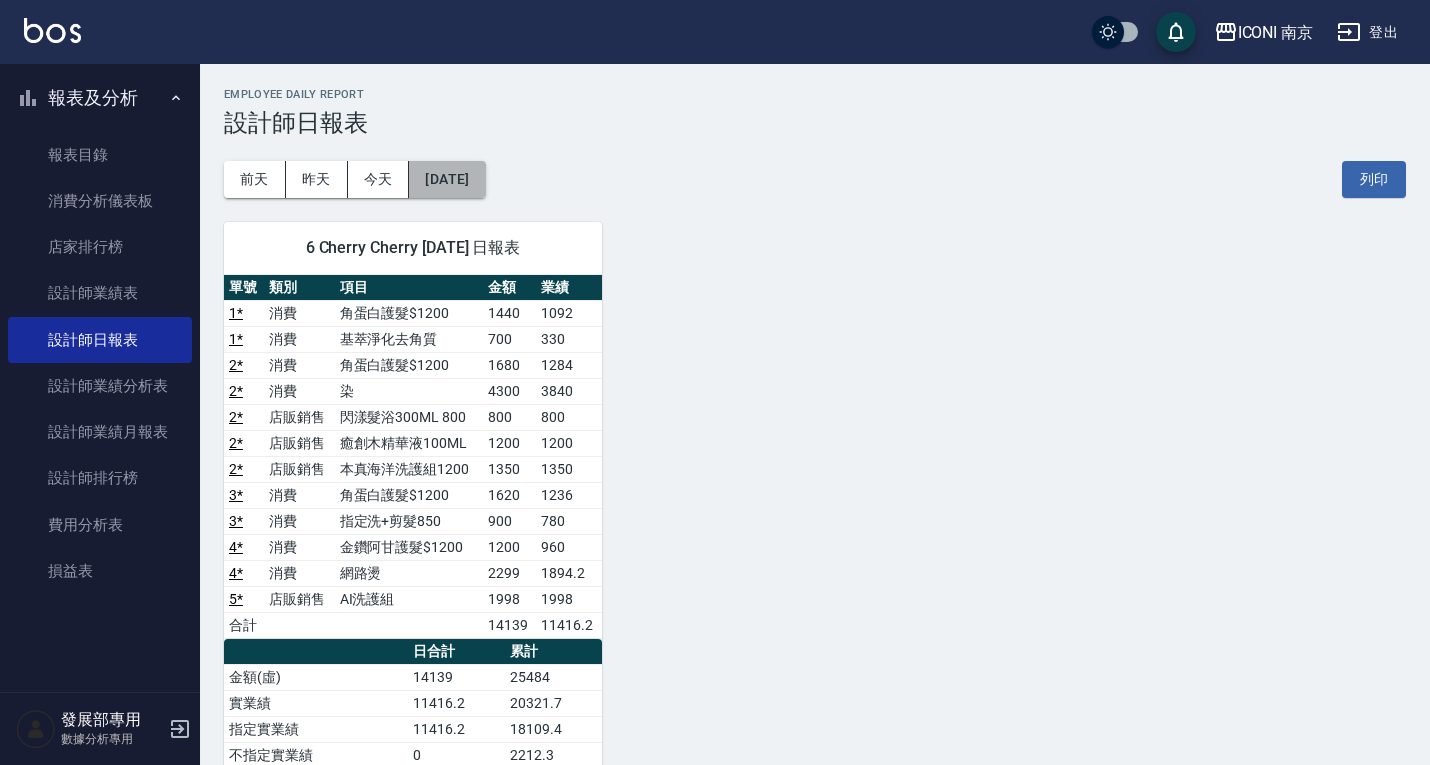 click on "2025/07/02" at bounding box center [447, 179] 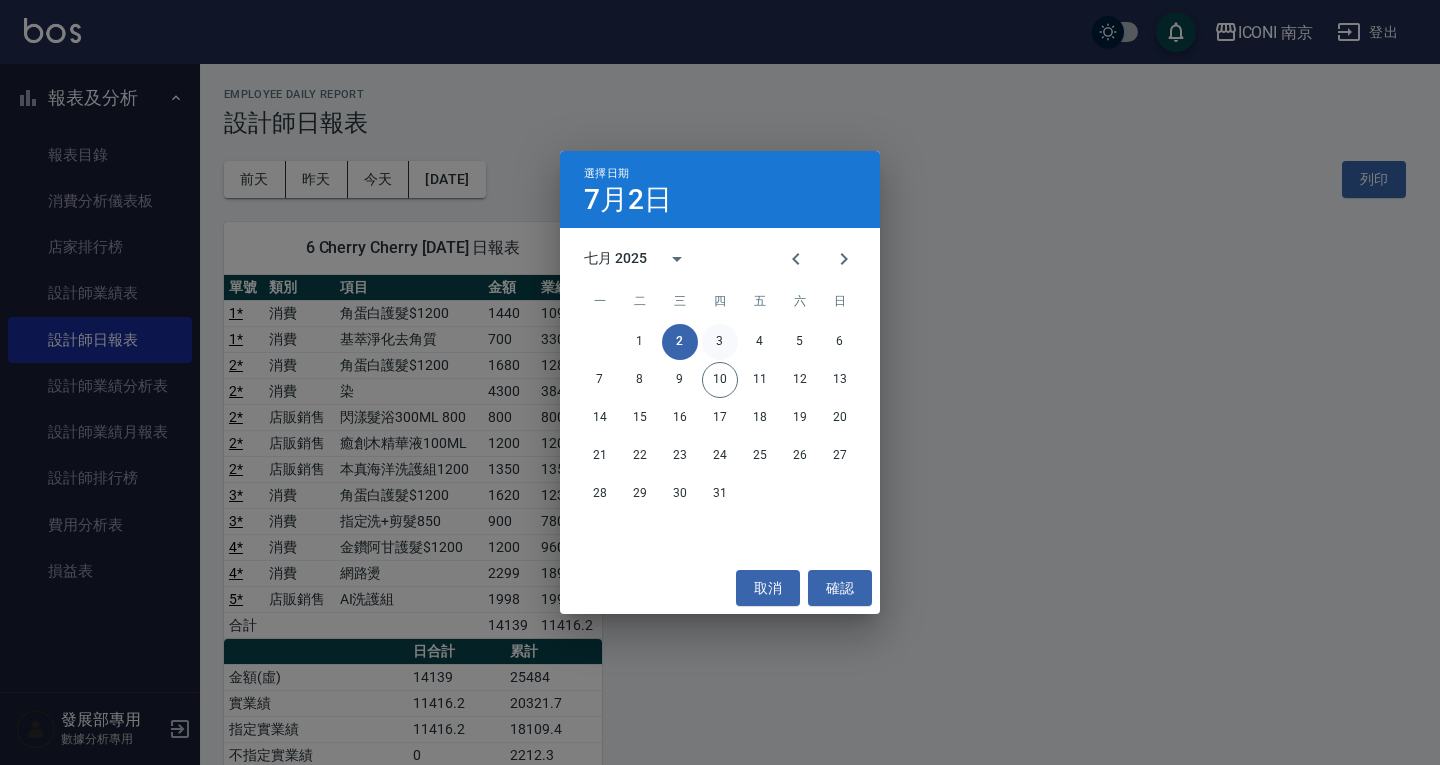 click on "3" at bounding box center (720, 342) 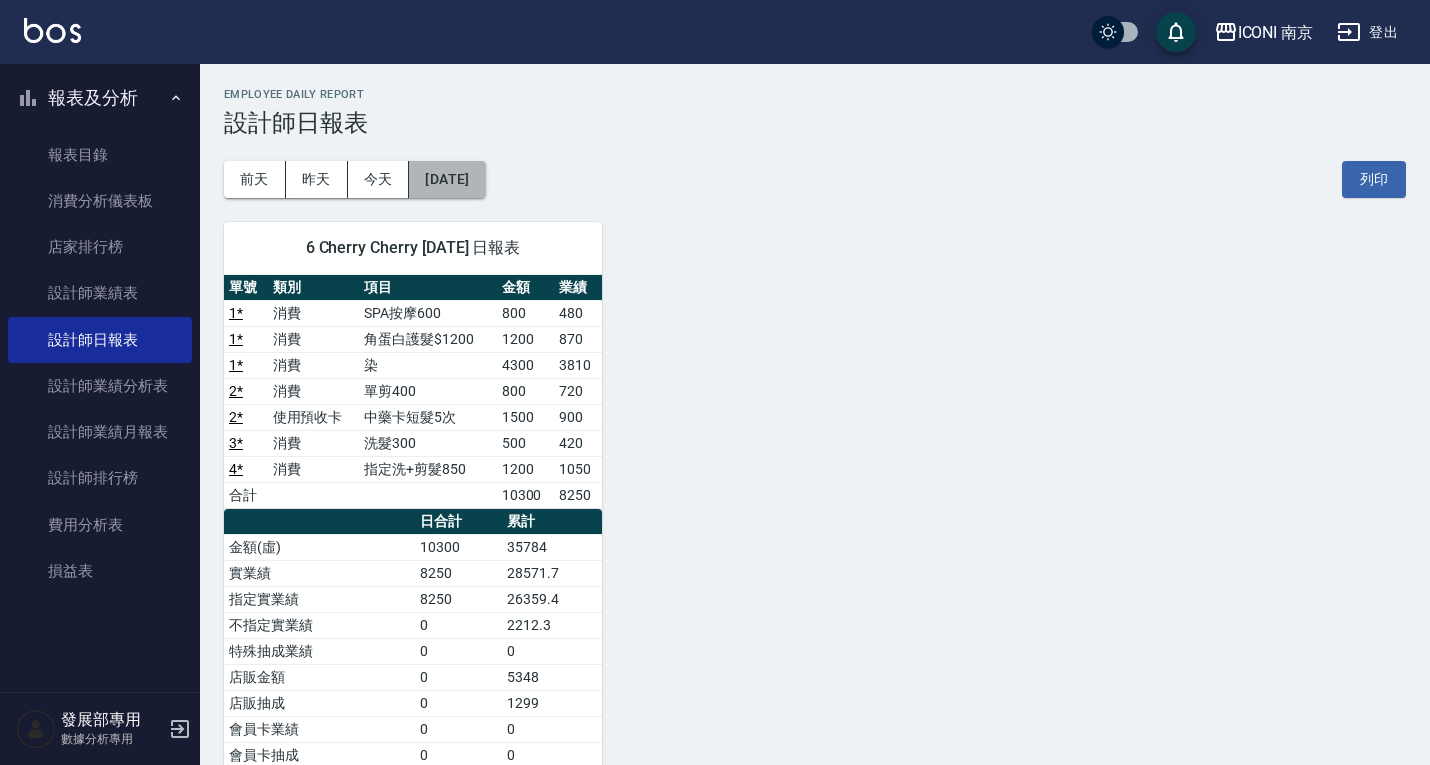 click on "2025/07/03" at bounding box center (447, 179) 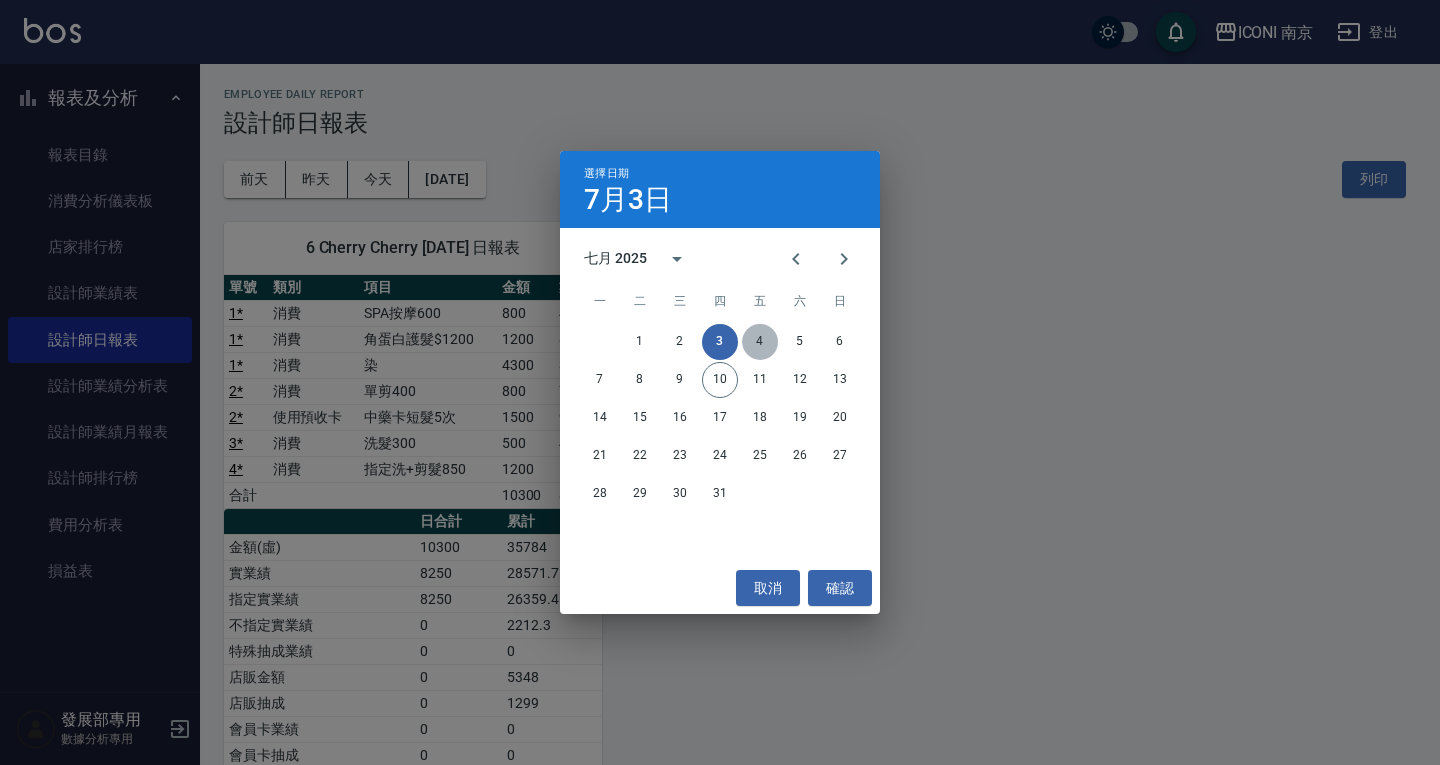 drag, startPoint x: 763, startPoint y: 342, endPoint x: 705, endPoint y: 297, distance: 73.409805 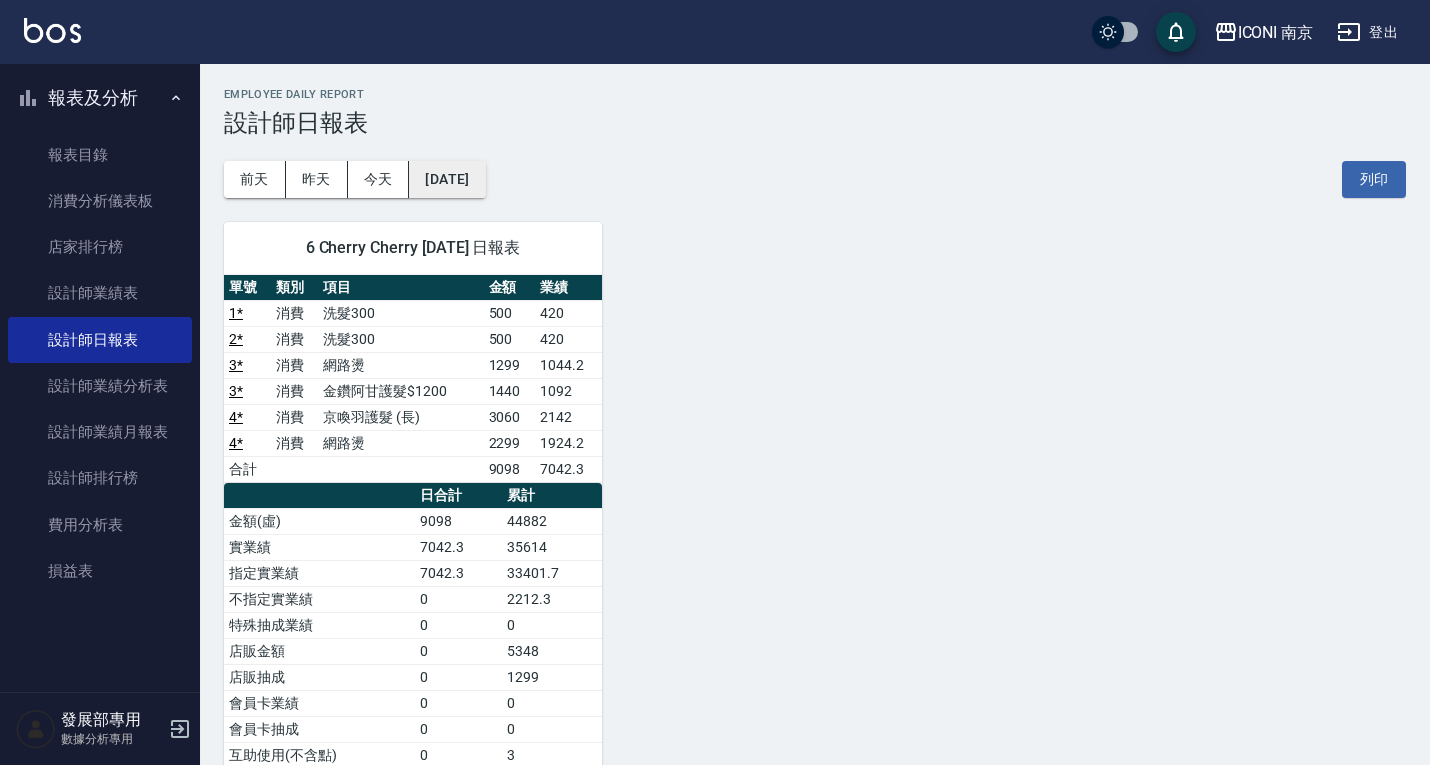 click on "2025/07/04" at bounding box center [447, 179] 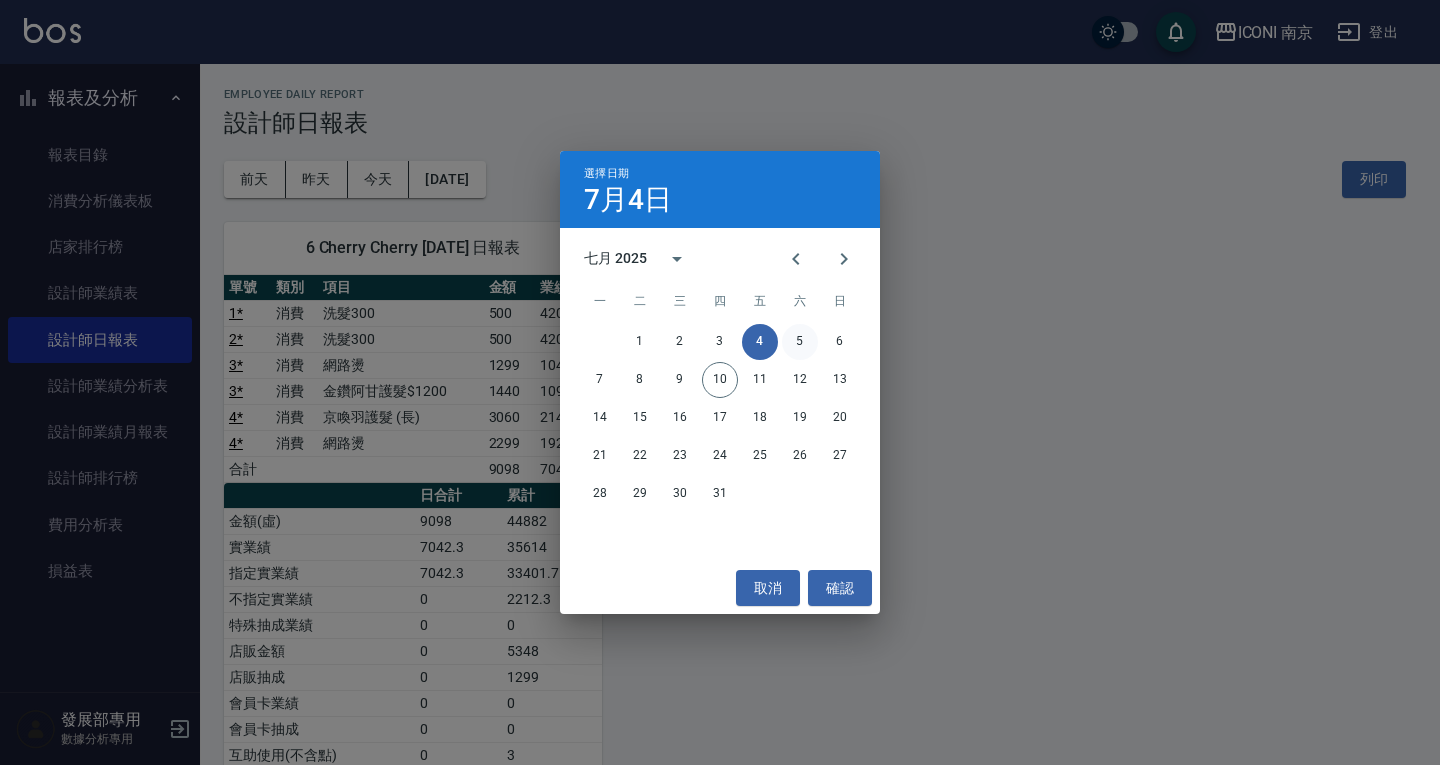 click on "5" at bounding box center (800, 342) 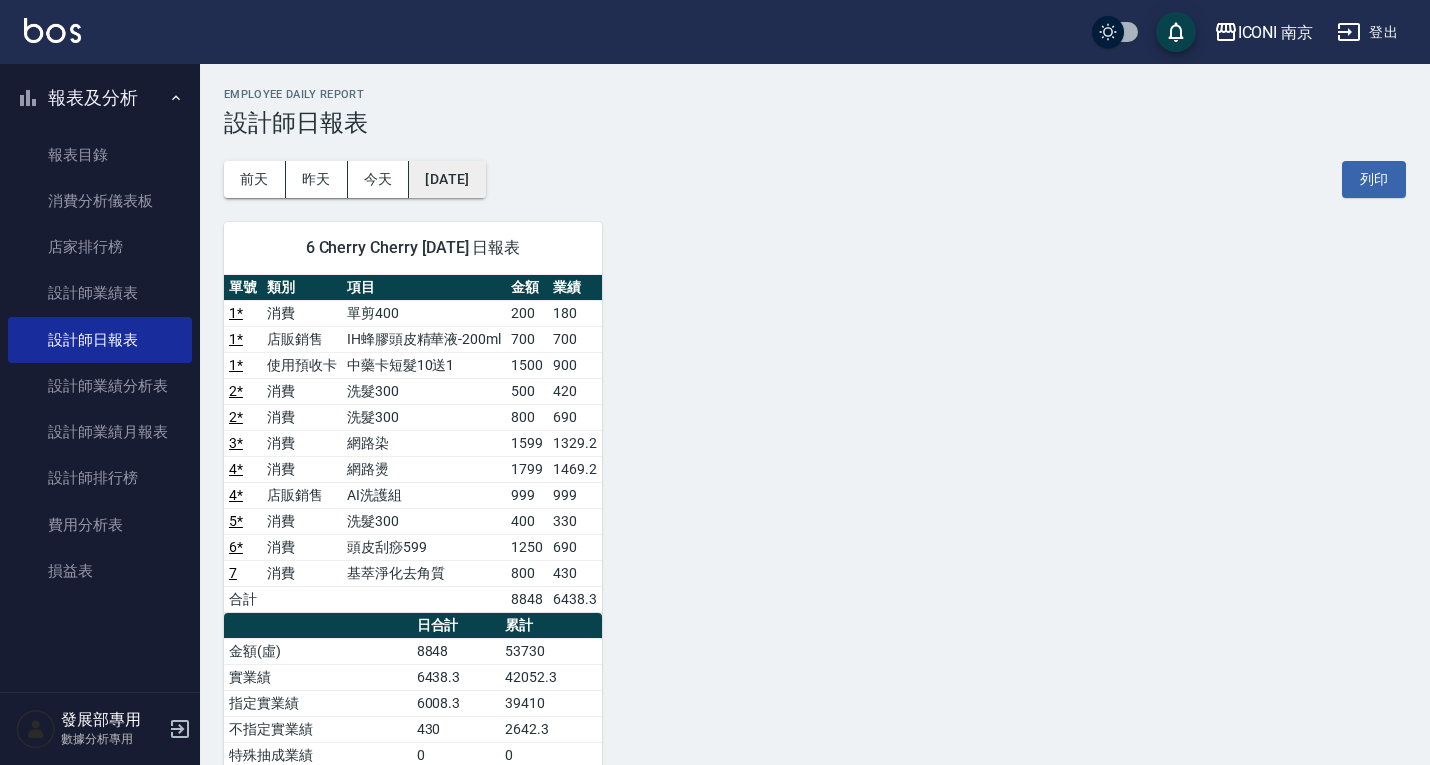 click on "2025/07/05" at bounding box center [447, 179] 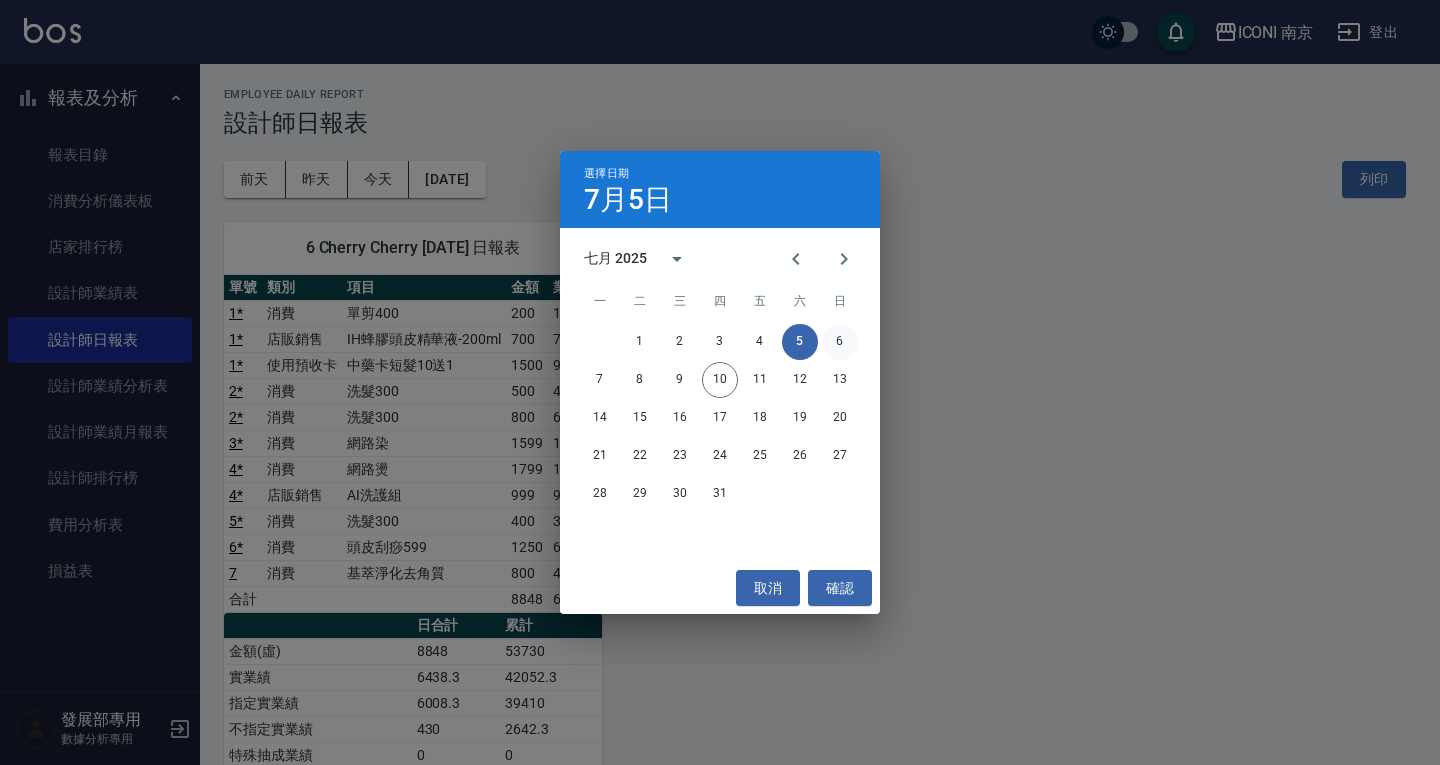 click on "6" at bounding box center [840, 342] 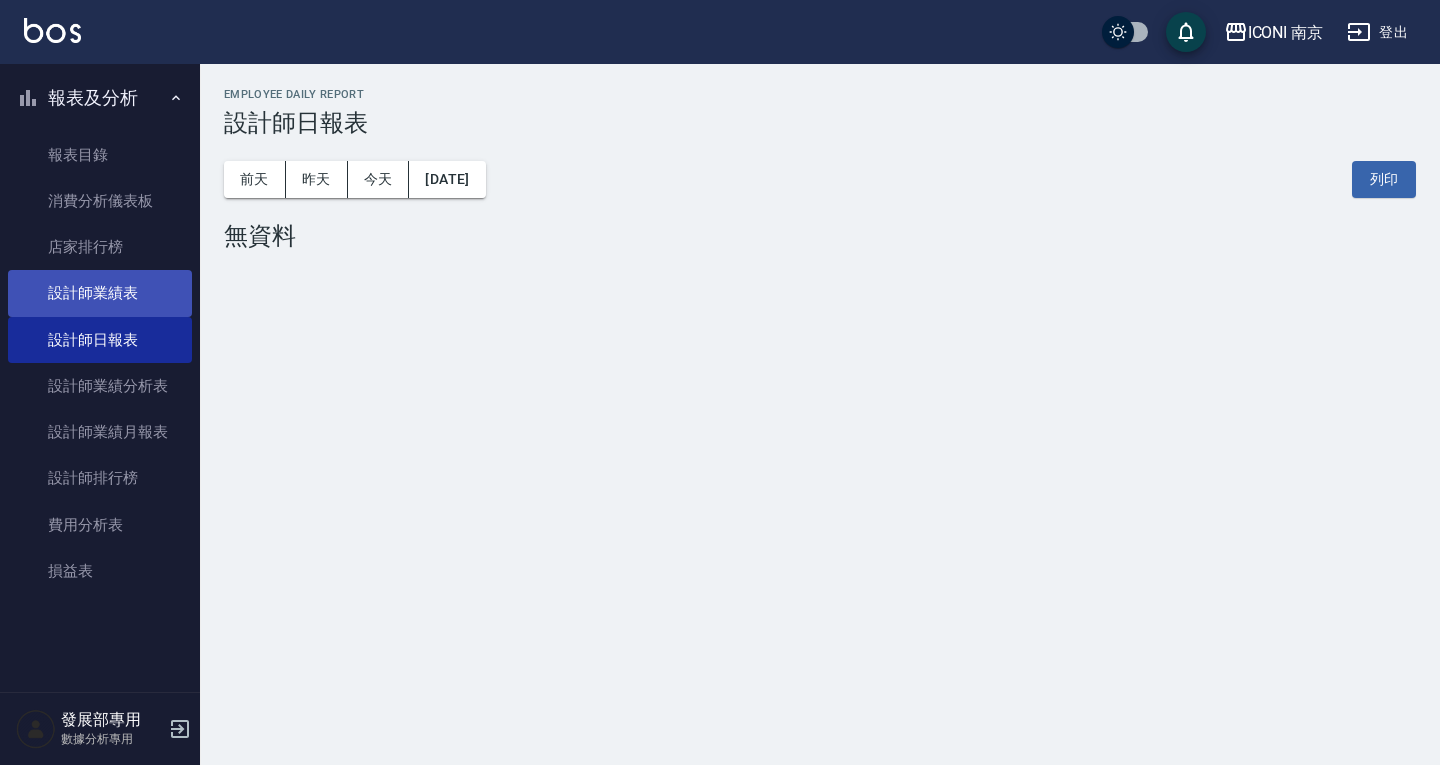 click on "設計師業績表" at bounding box center (100, 293) 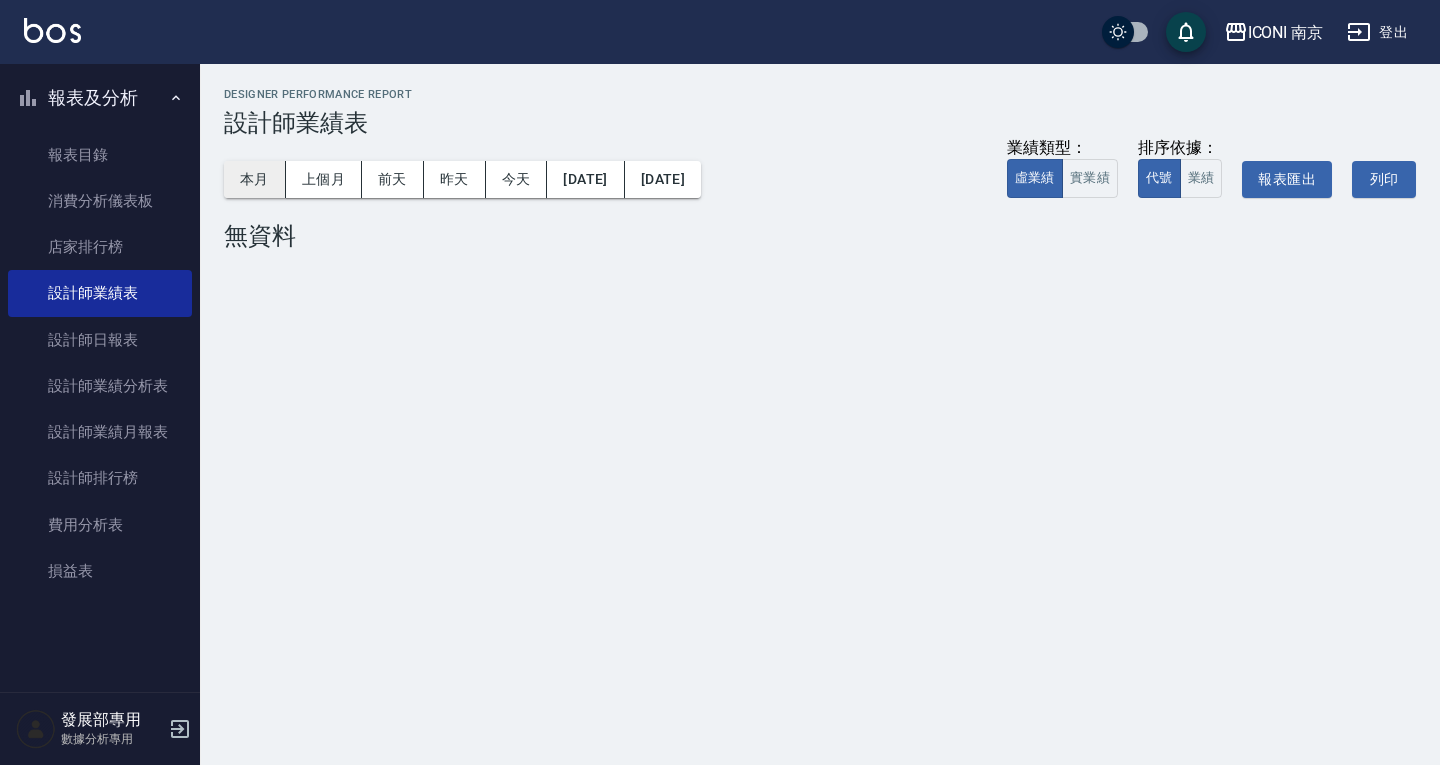 click on "本月" at bounding box center [255, 179] 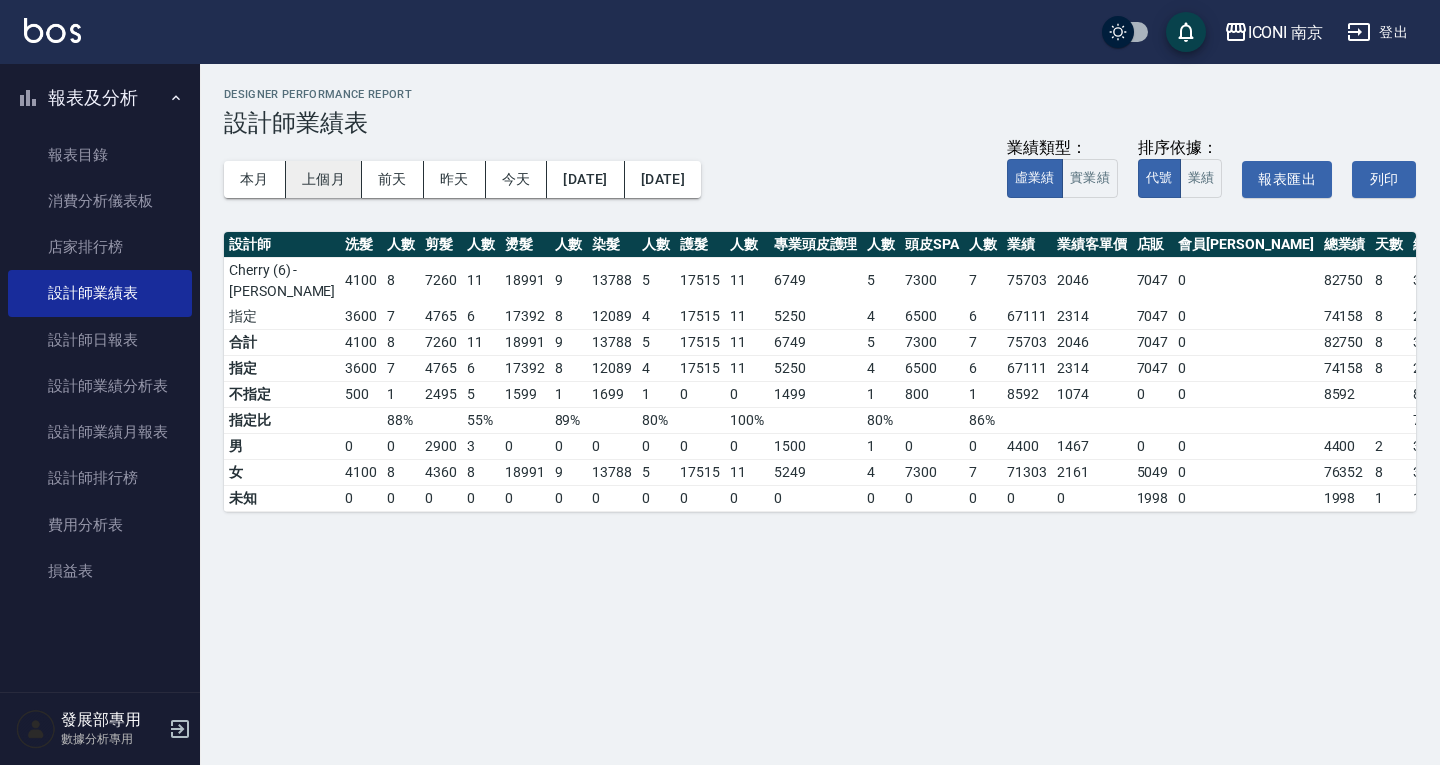 click on "上個月" at bounding box center (324, 179) 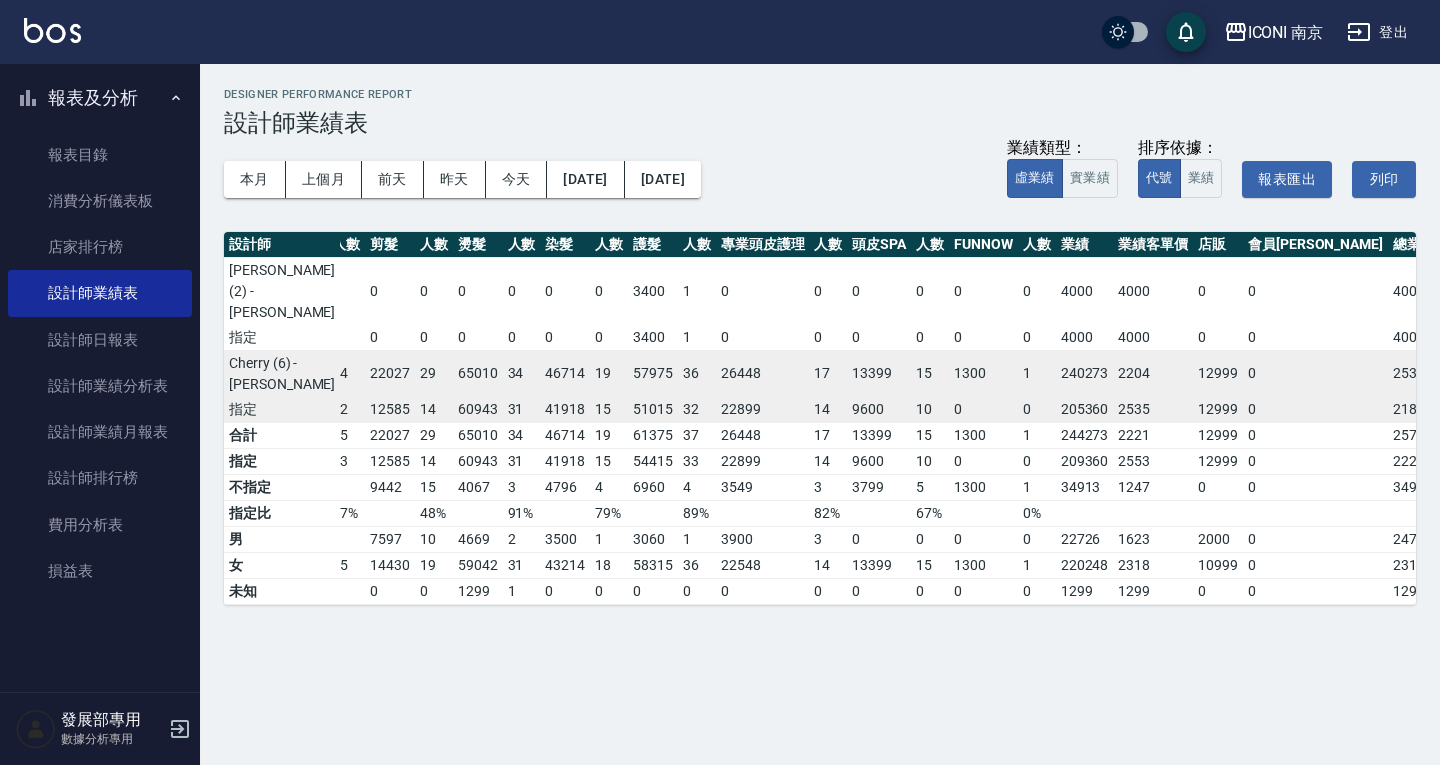 scroll, scrollTop: 0, scrollLeft: 76, axis: horizontal 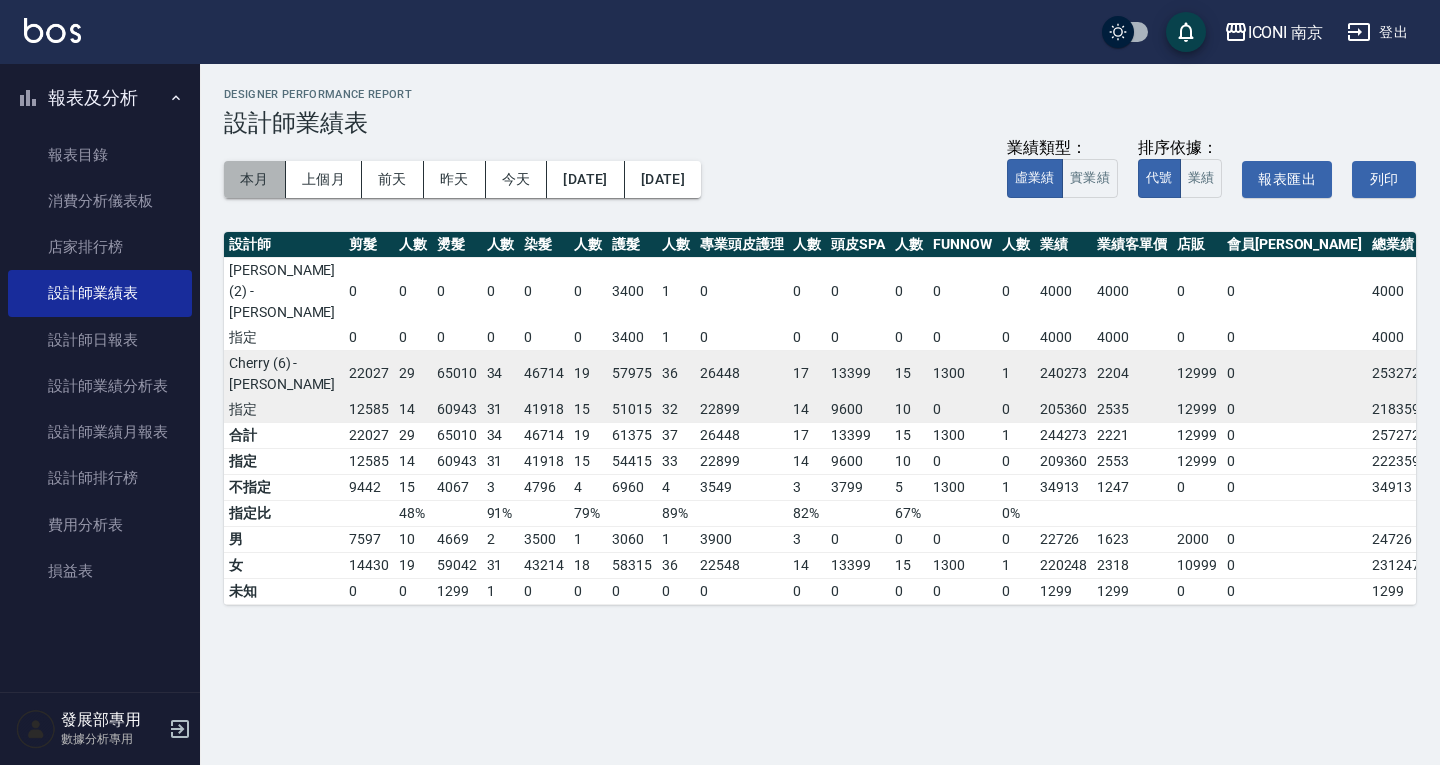 click on "本月" at bounding box center [255, 179] 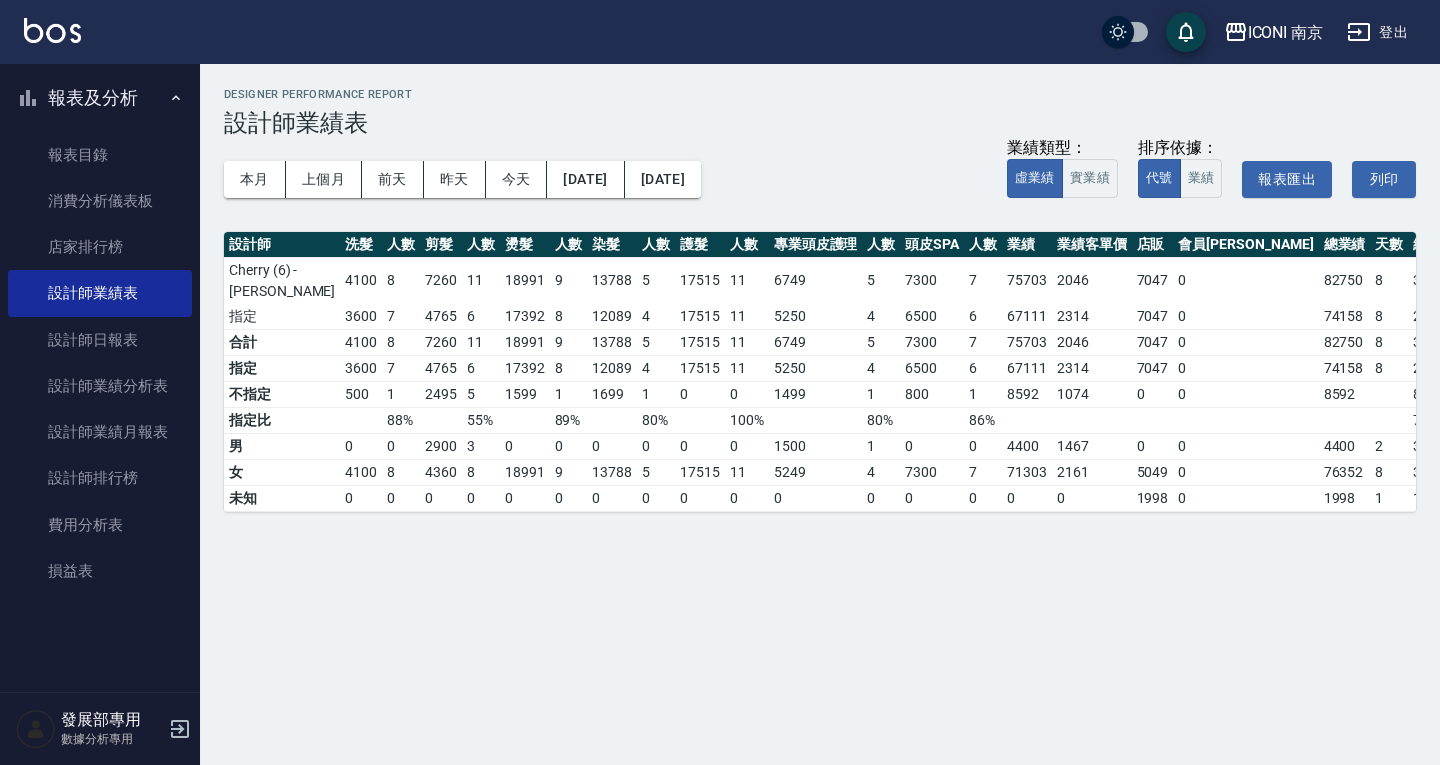 click on "ICONI 南京 登出" at bounding box center (720, 32) 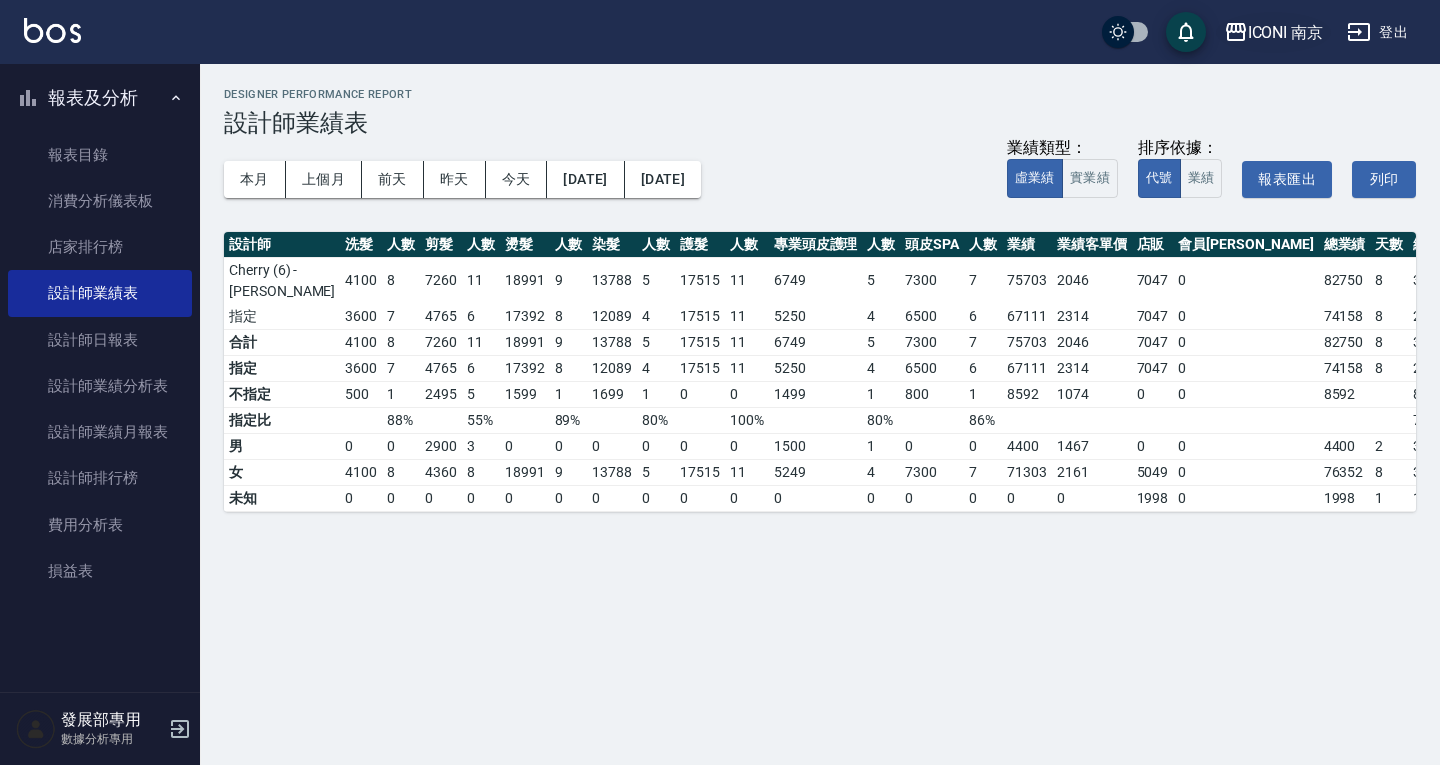 click on "ICONI 南京" at bounding box center (1286, 32) 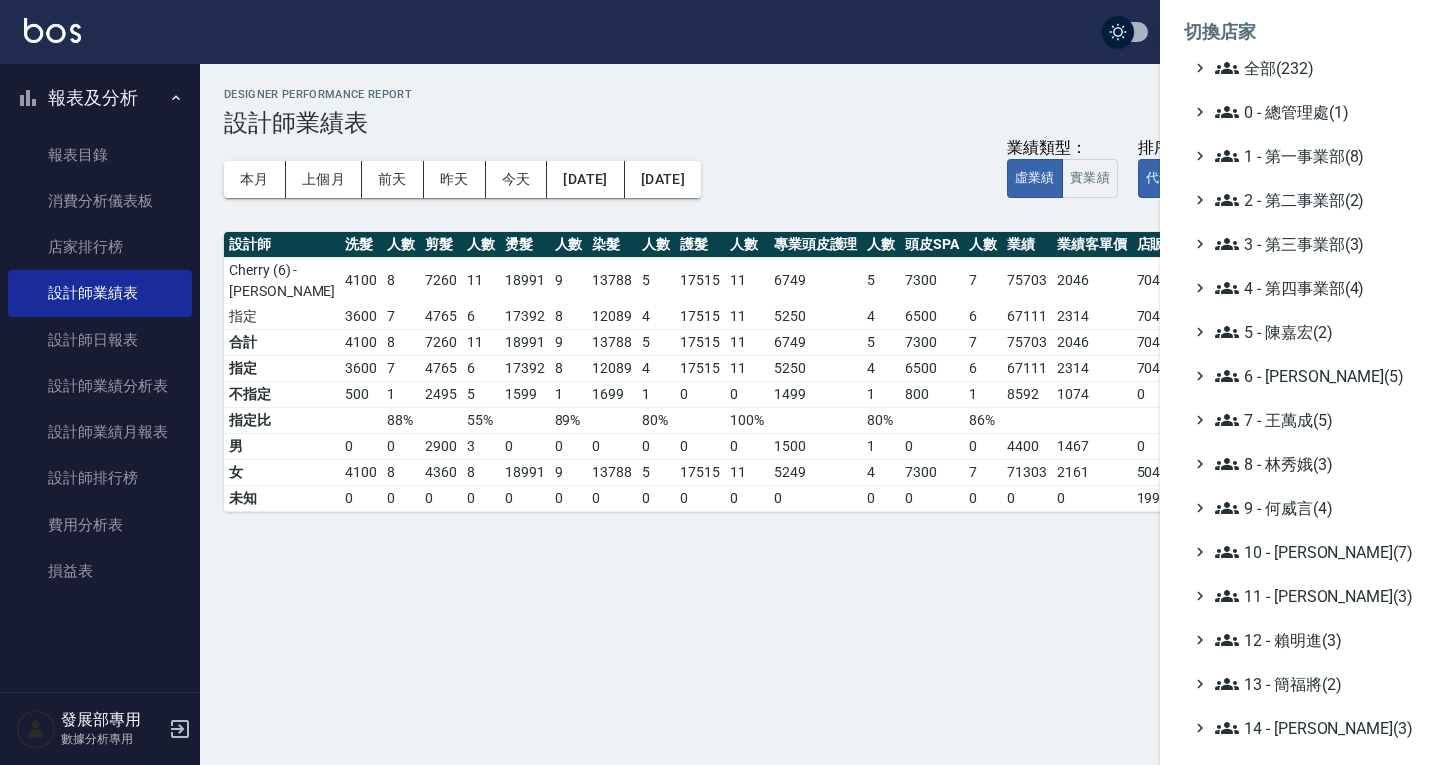 click at bounding box center [720, 382] 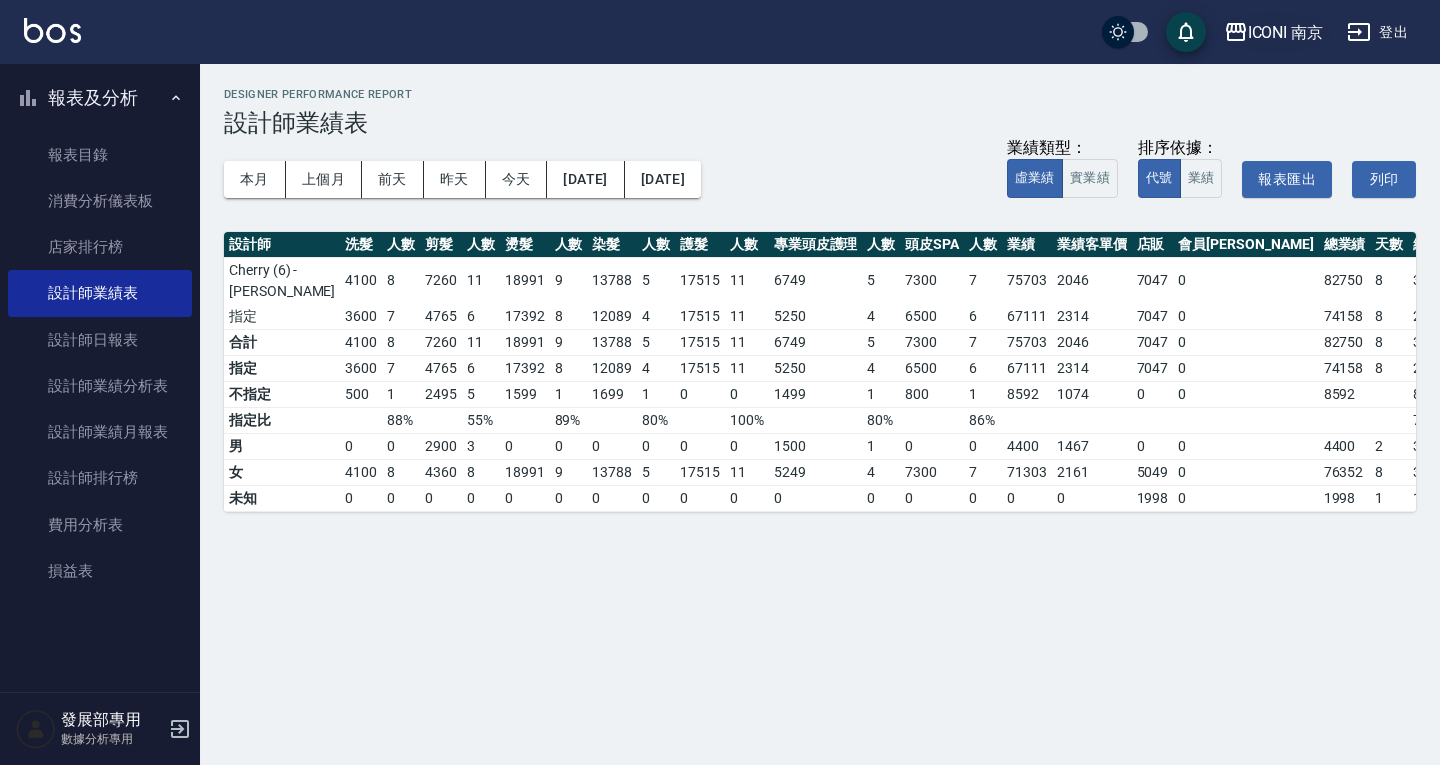 click 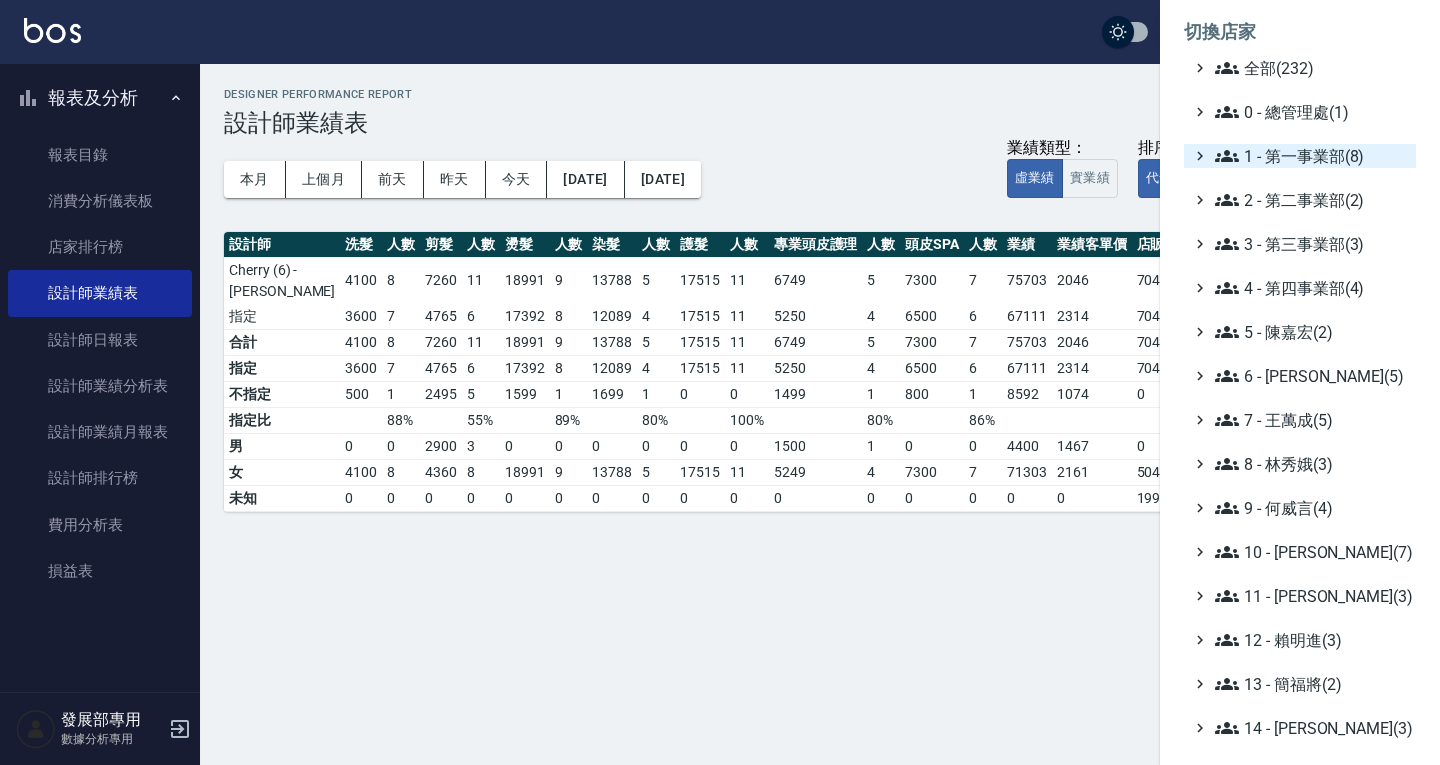 click on "1 - 第一事業部(8)" at bounding box center [1311, 156] 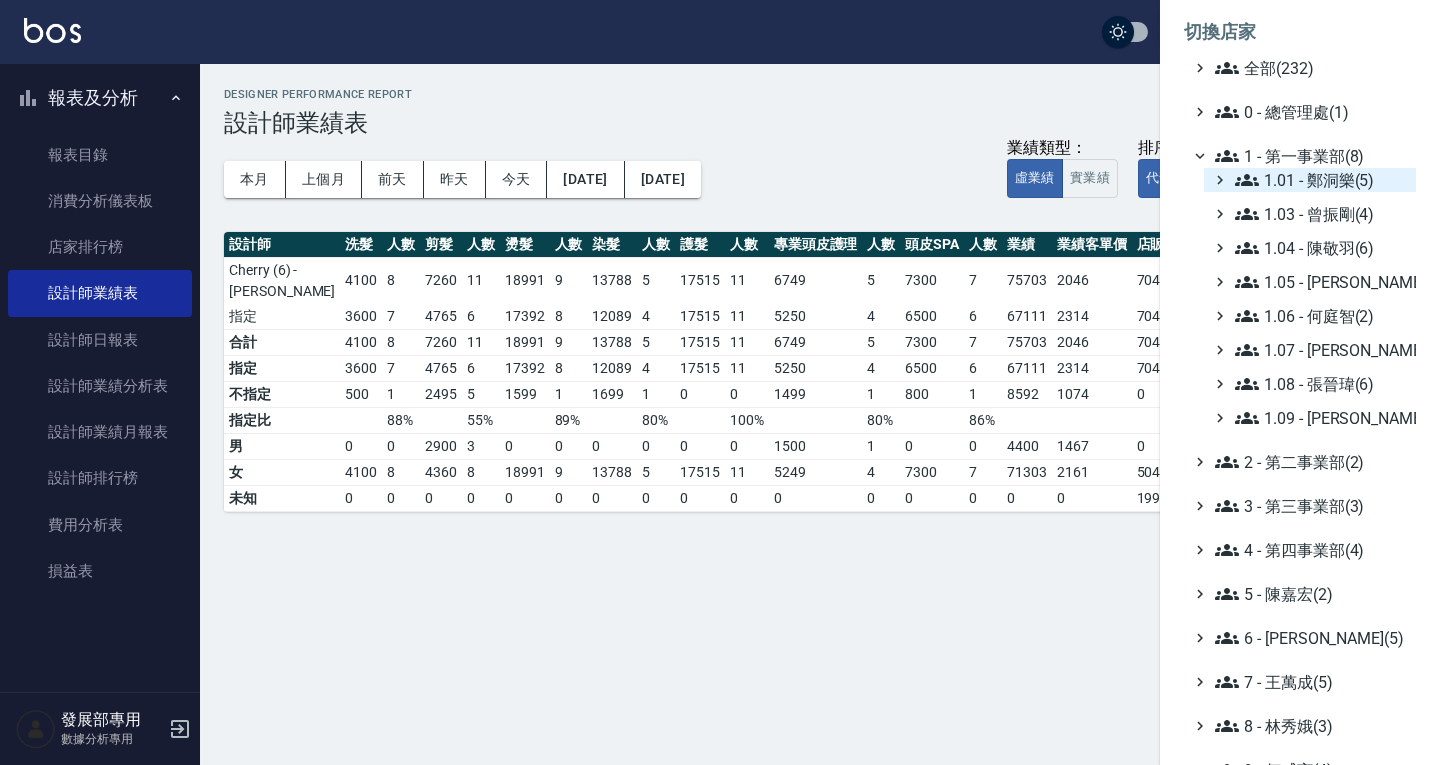 click on "1.01 - 鄭洞樂(5)" at bounding box center (1321, 180) 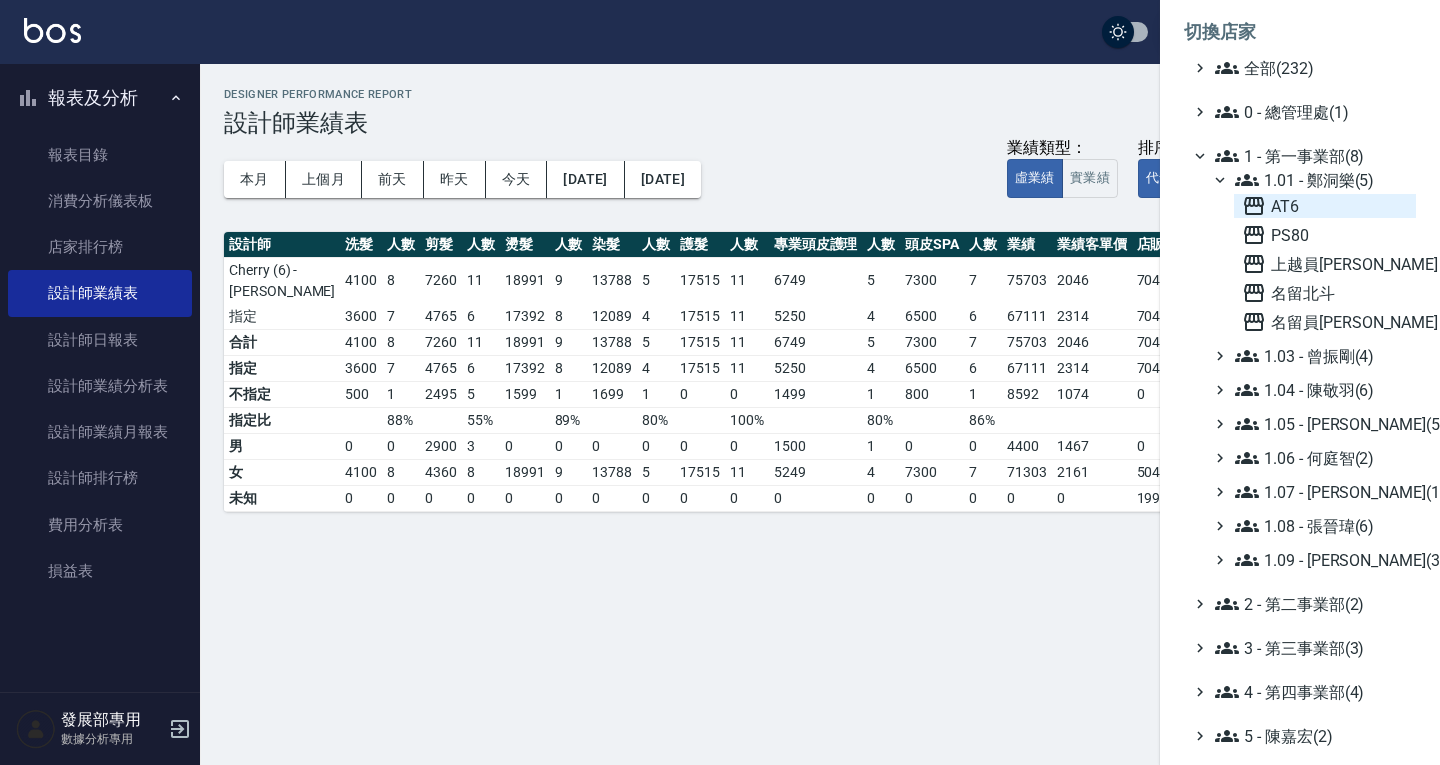 click on "AT6" at bounding box center [1325, 206] 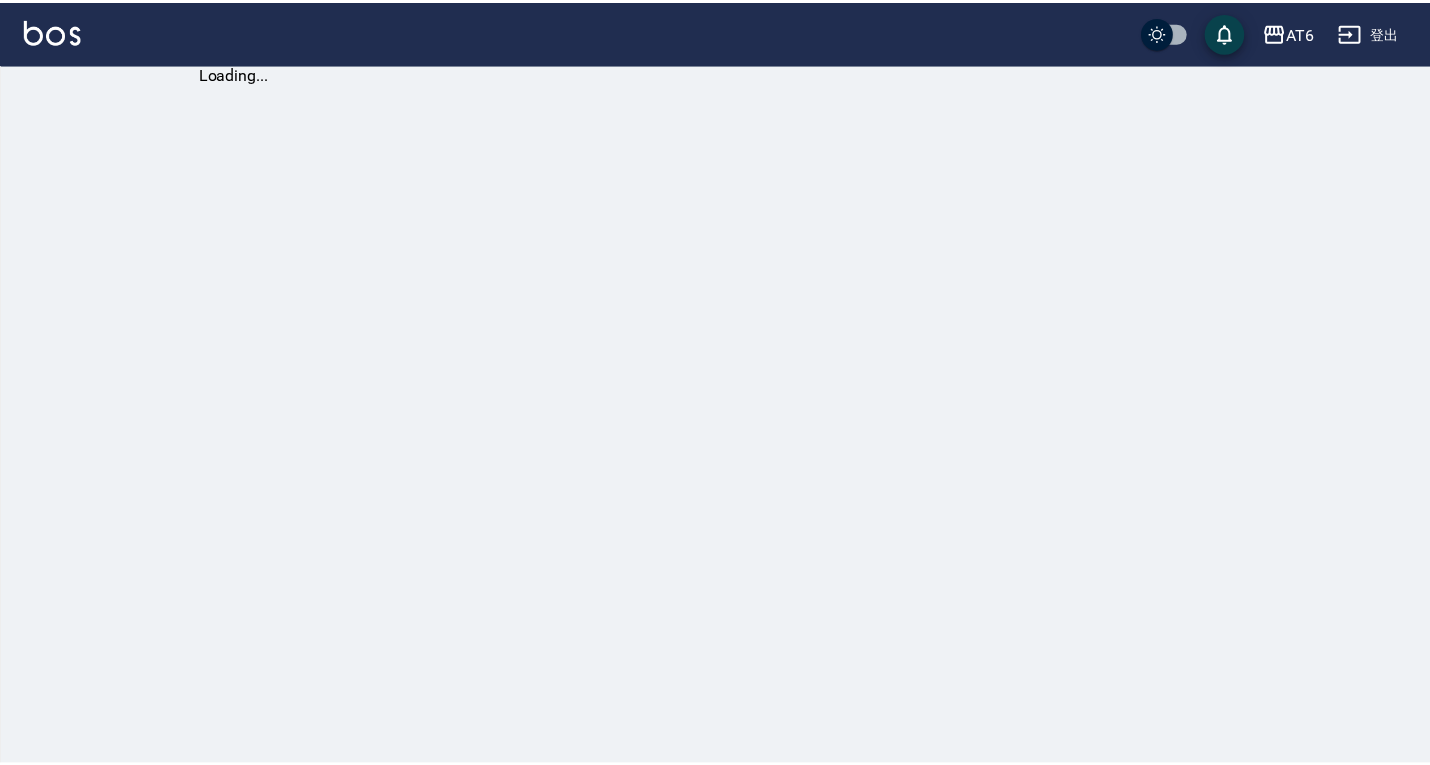scroll, scrollTop: 0, scrollLeft: 0, axis: both 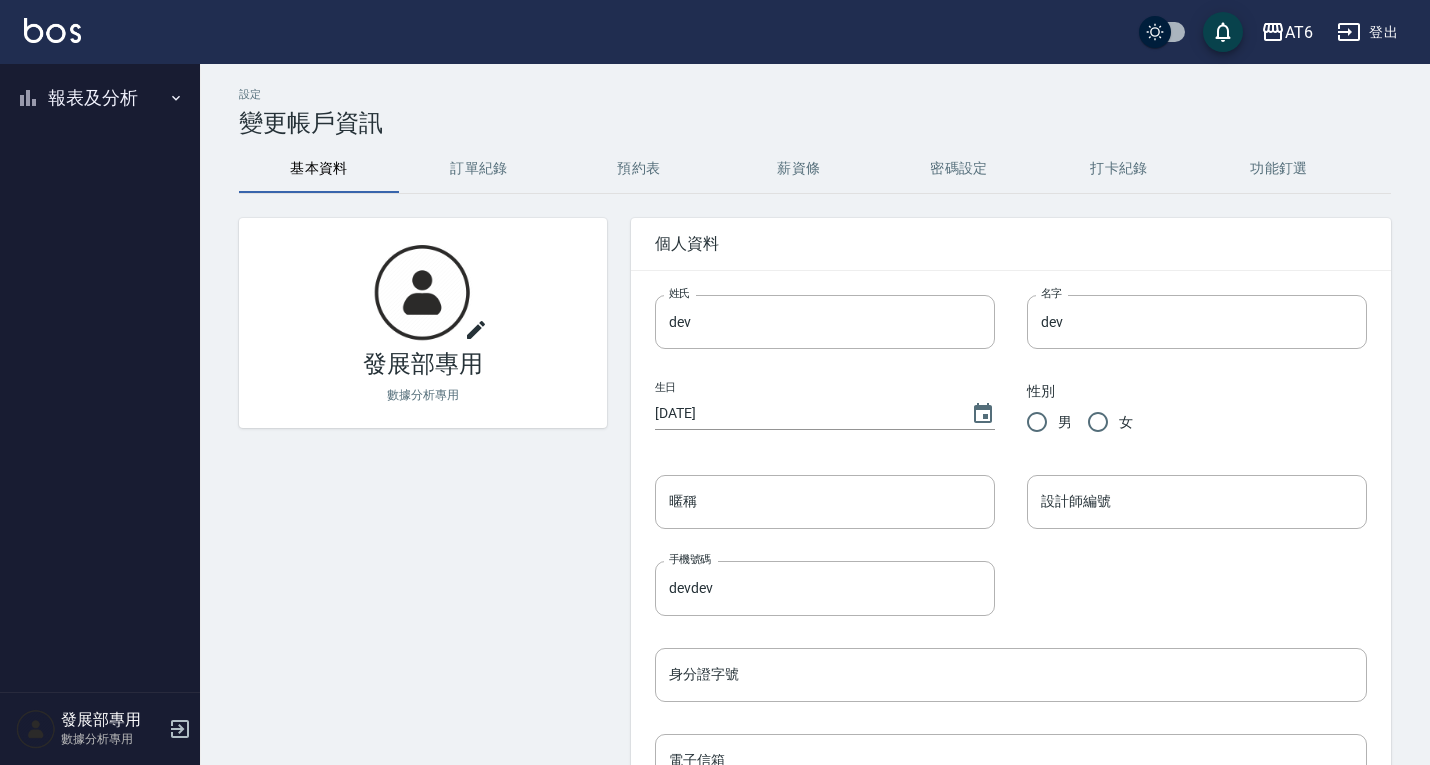 click on "報表及分析" at bounding box center (100, 98) 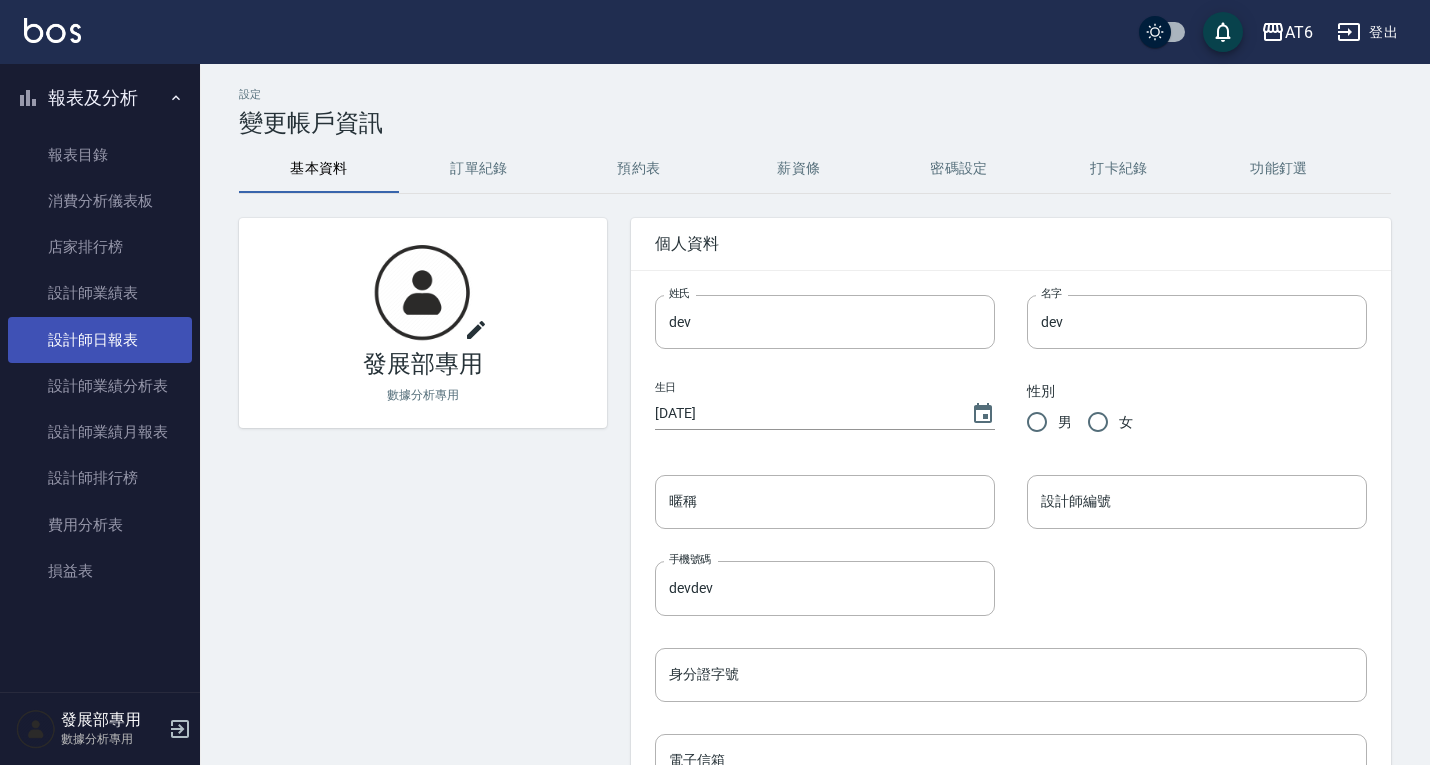 click on "設計師日報表" at bounding box center (100, 340) 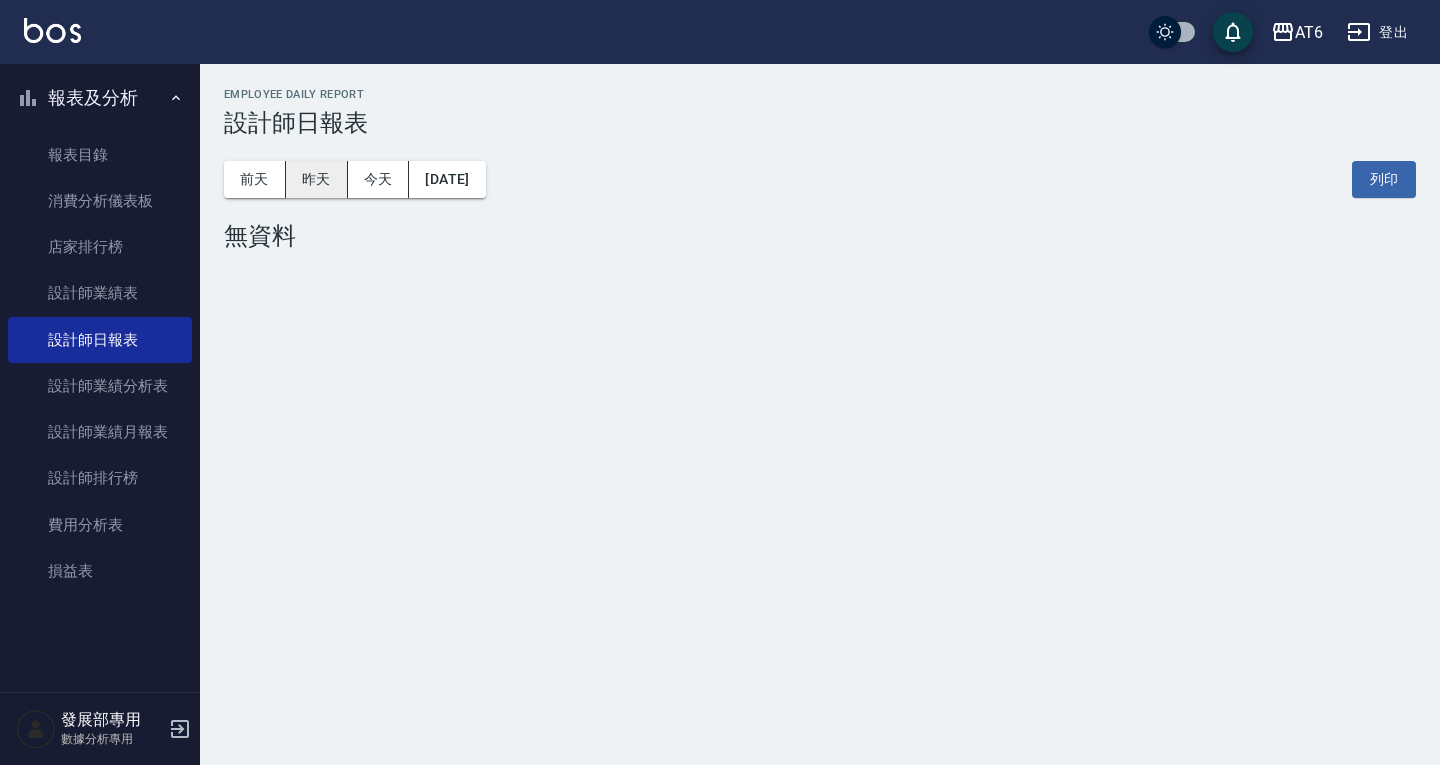 click on "昨天" at bounding box center (317, 179) 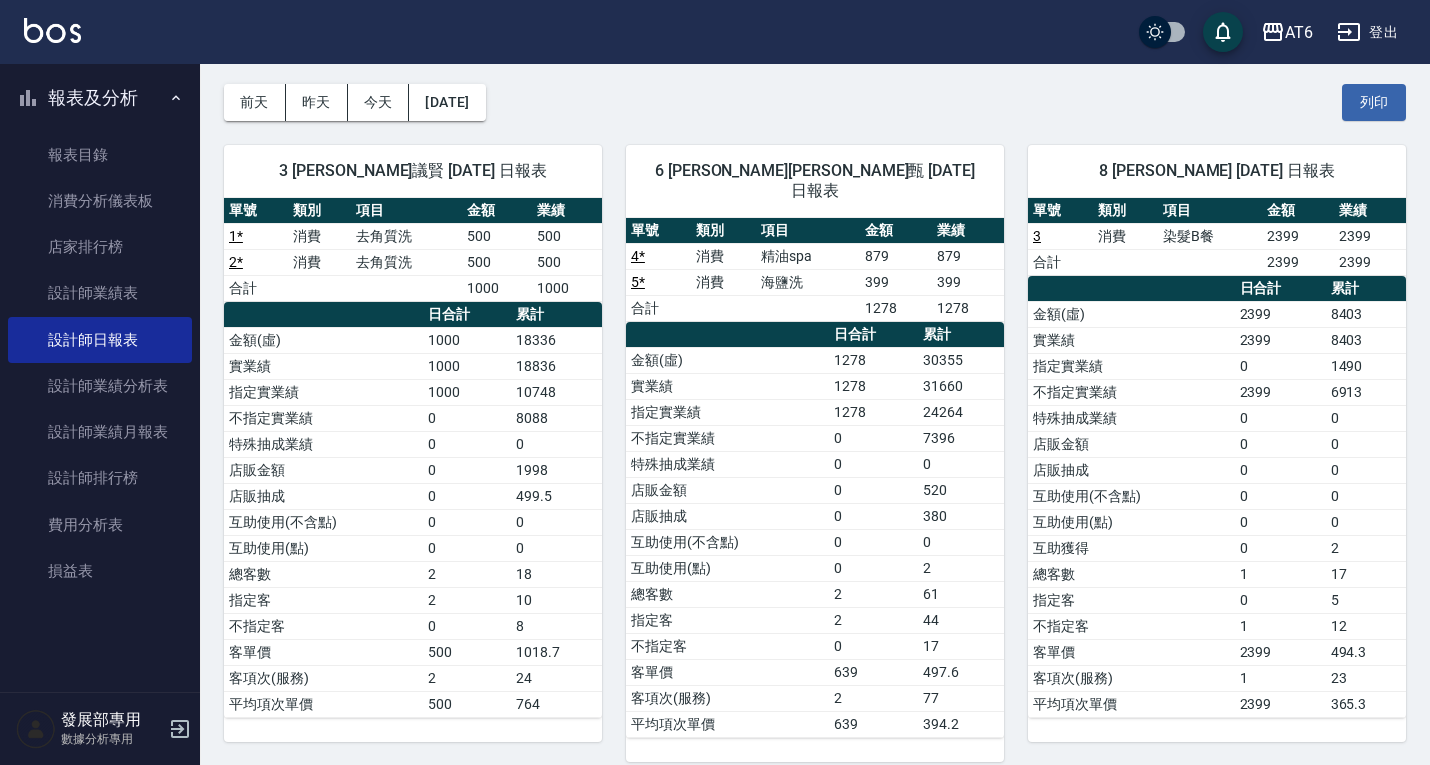 scroll, scrollTop: 0, scrollLeft: 0, axis: both 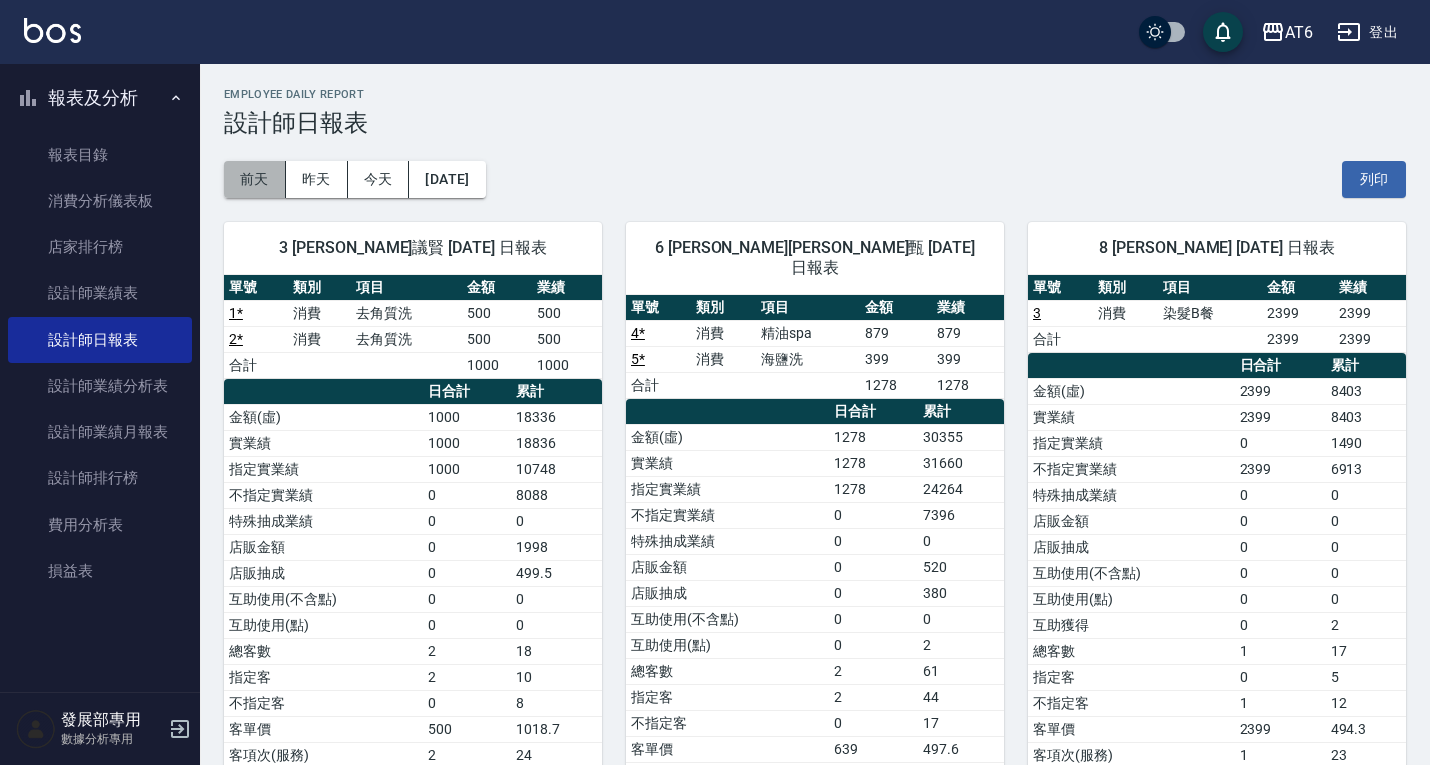 click on "前天" at bounding box center (255, 179) 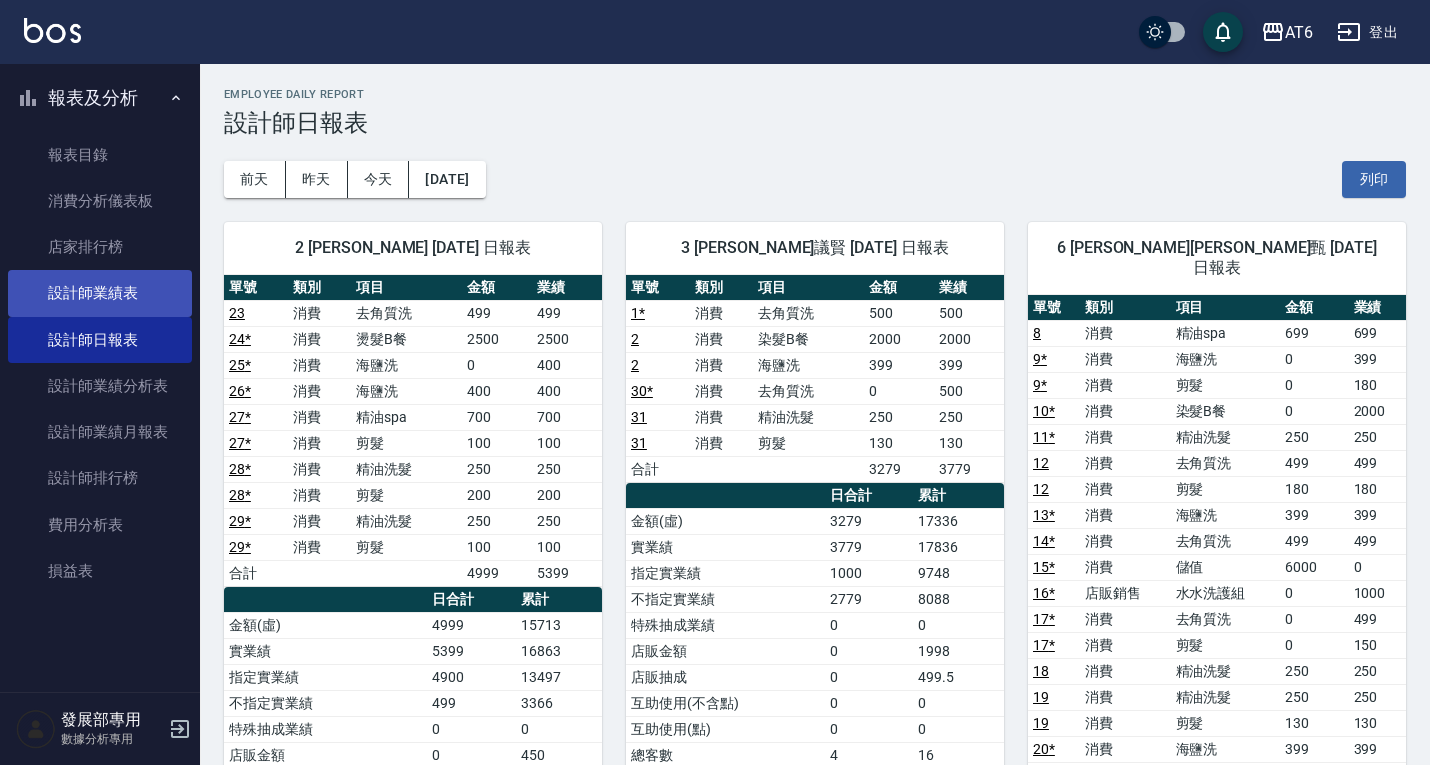 scroll, scrollTop: 6, scrollLeft: 0, axis: vertical 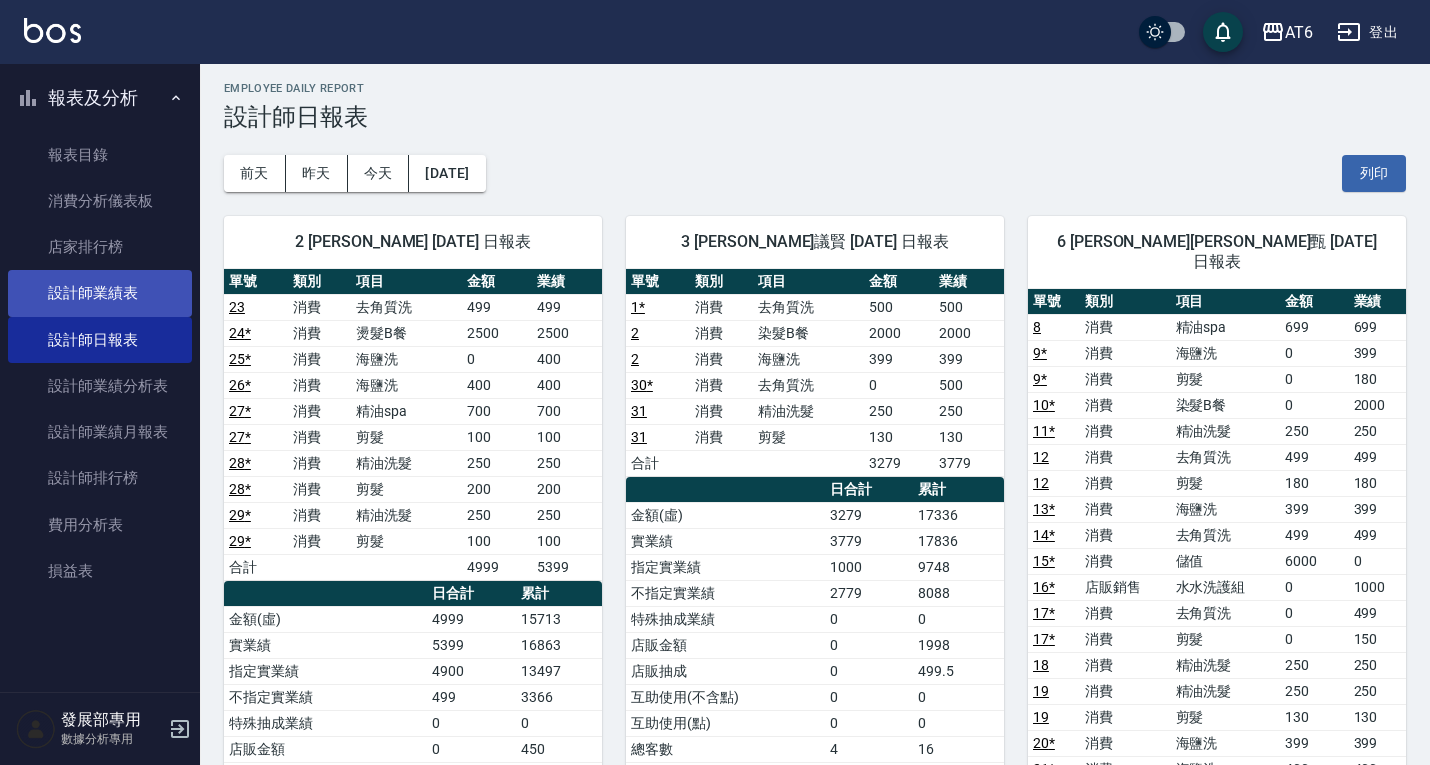 click on "設計師業績表" at bounding box center [100, 293] 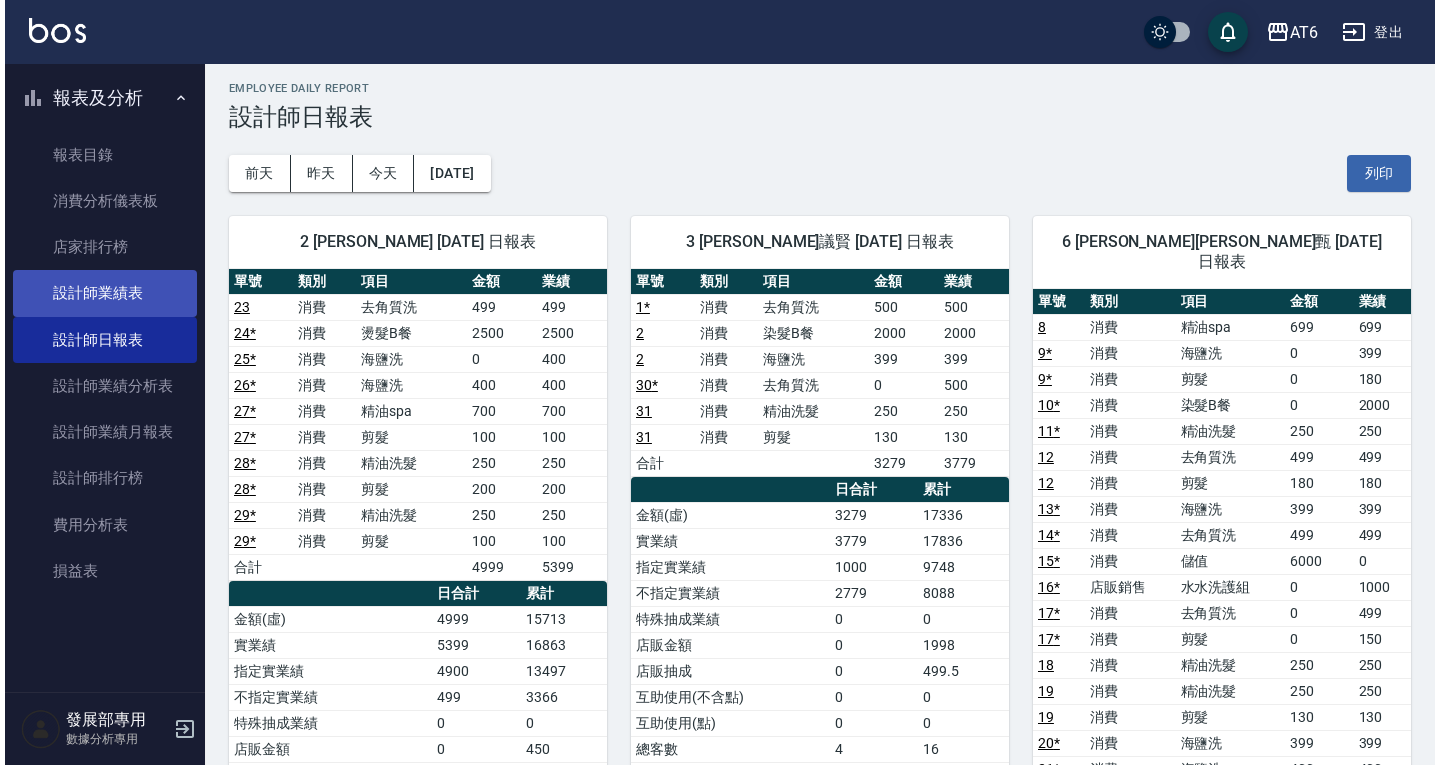 scroll, scrollTop: 0, scrollLeft: 0, axis: both 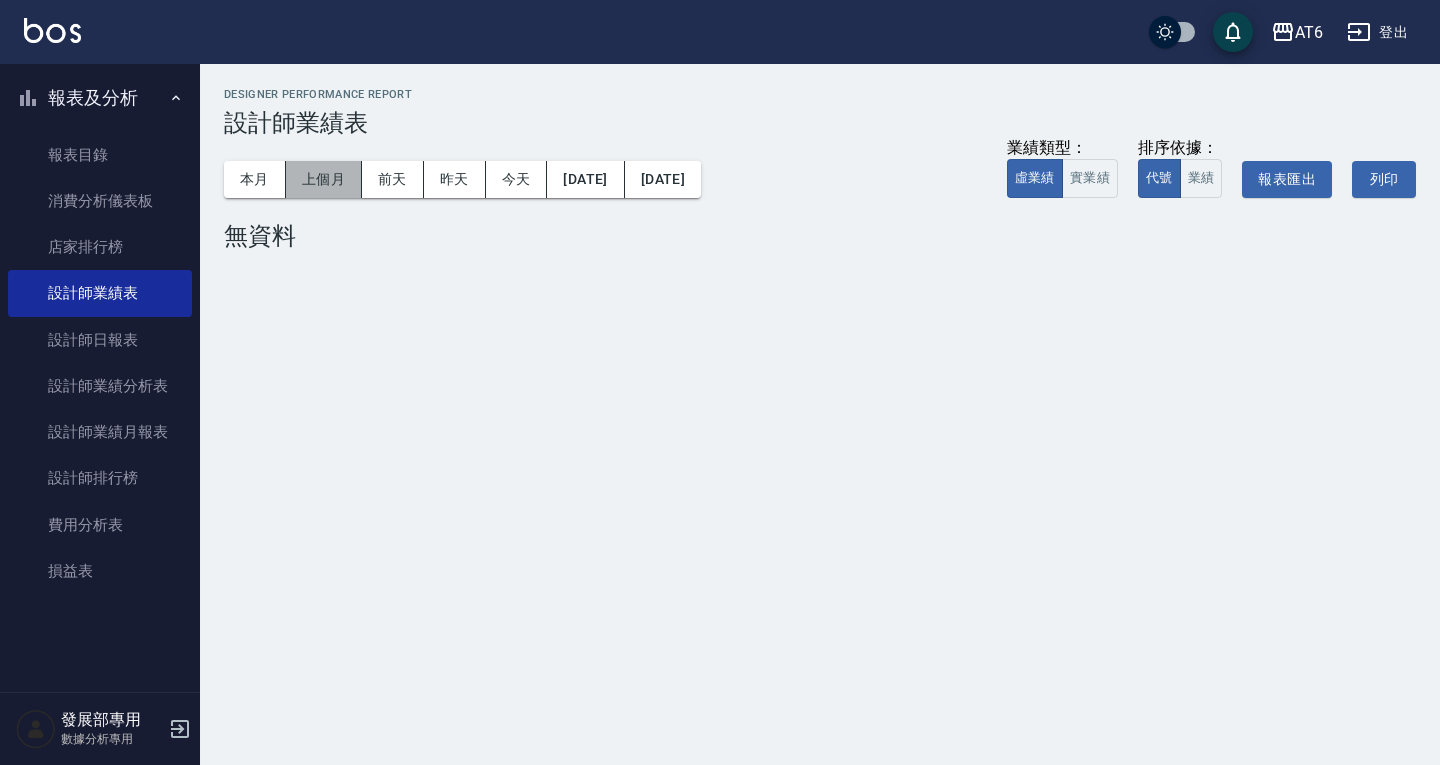 click on "上個月" at bounding box center (324, 179) 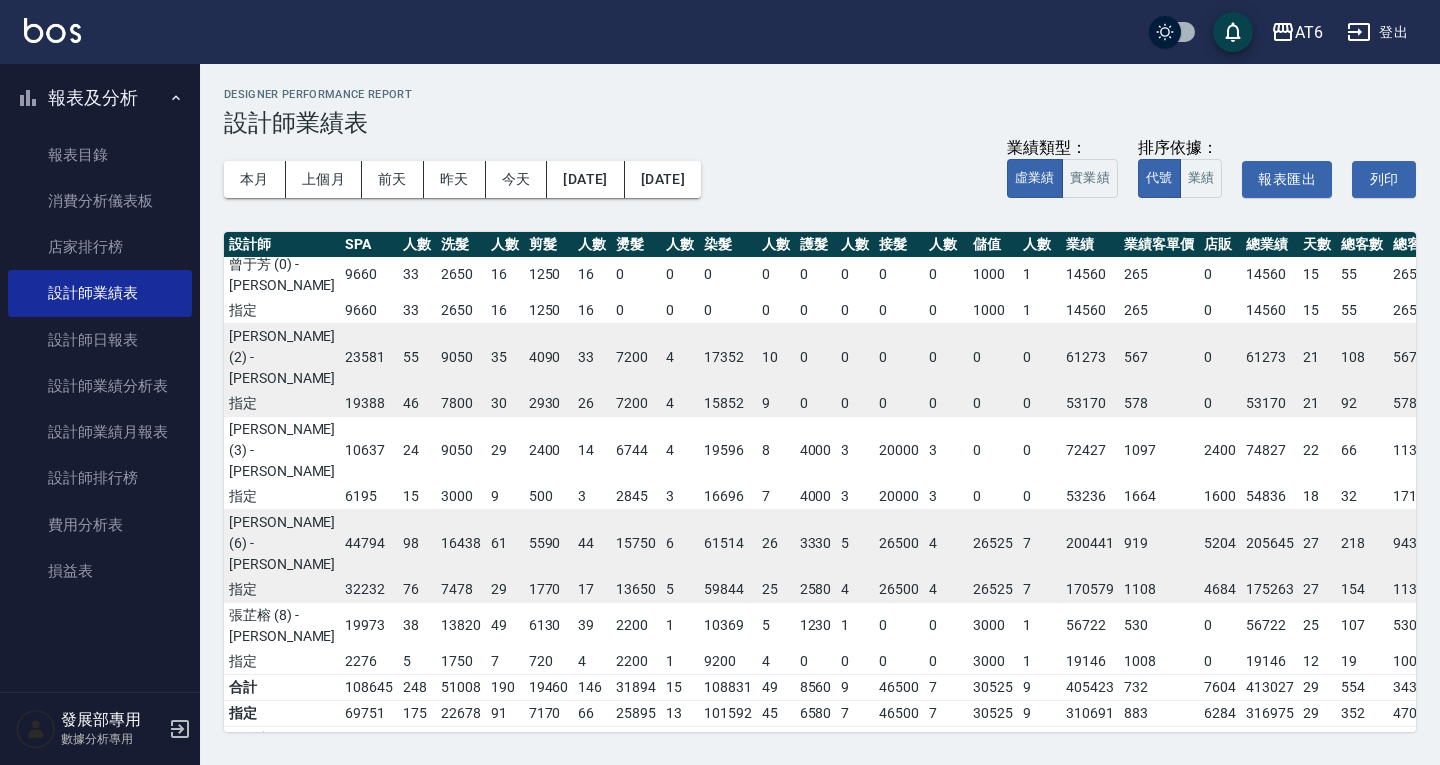 scroll, scrollTop: 0, scrollLeft: 0, axis: both 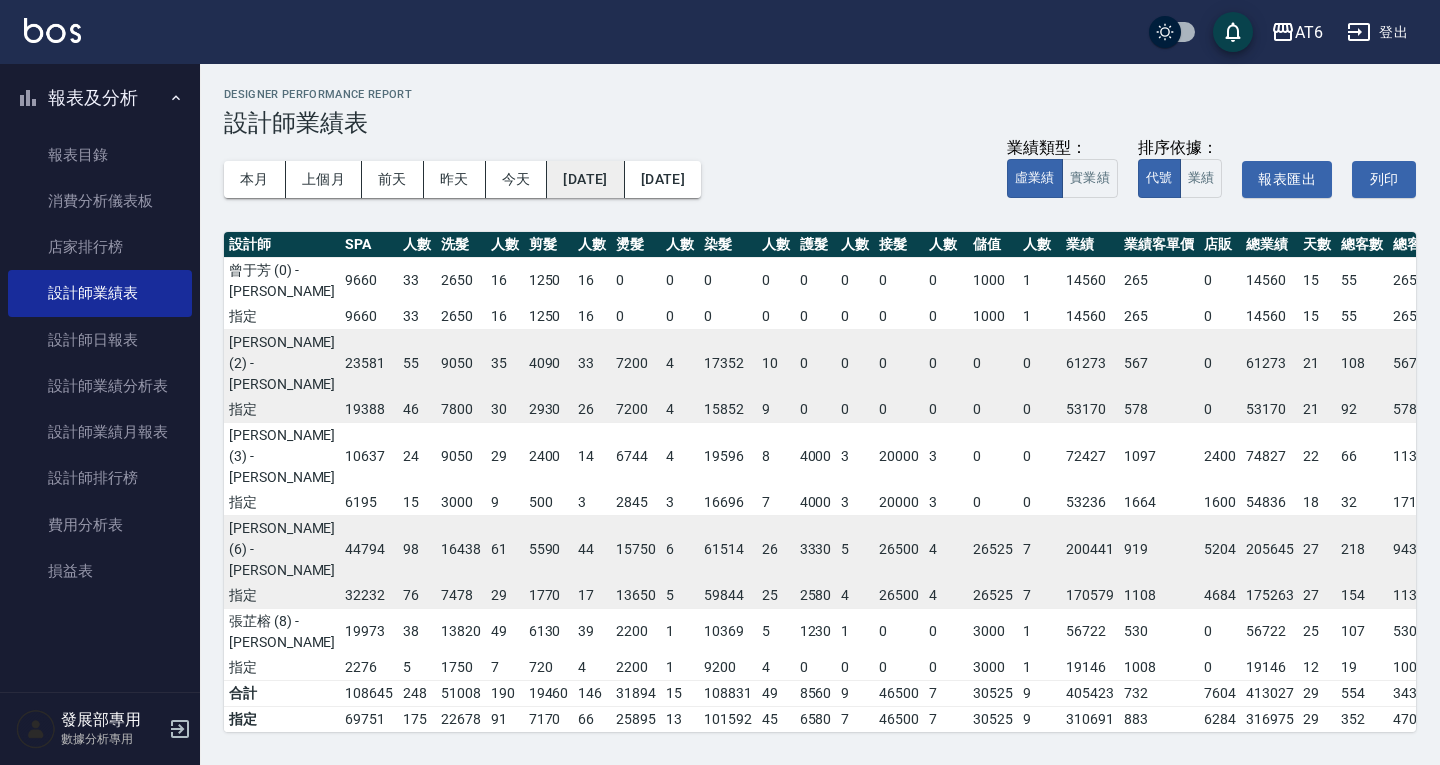 click on "[DATE]" at bounding box center (585, 179) 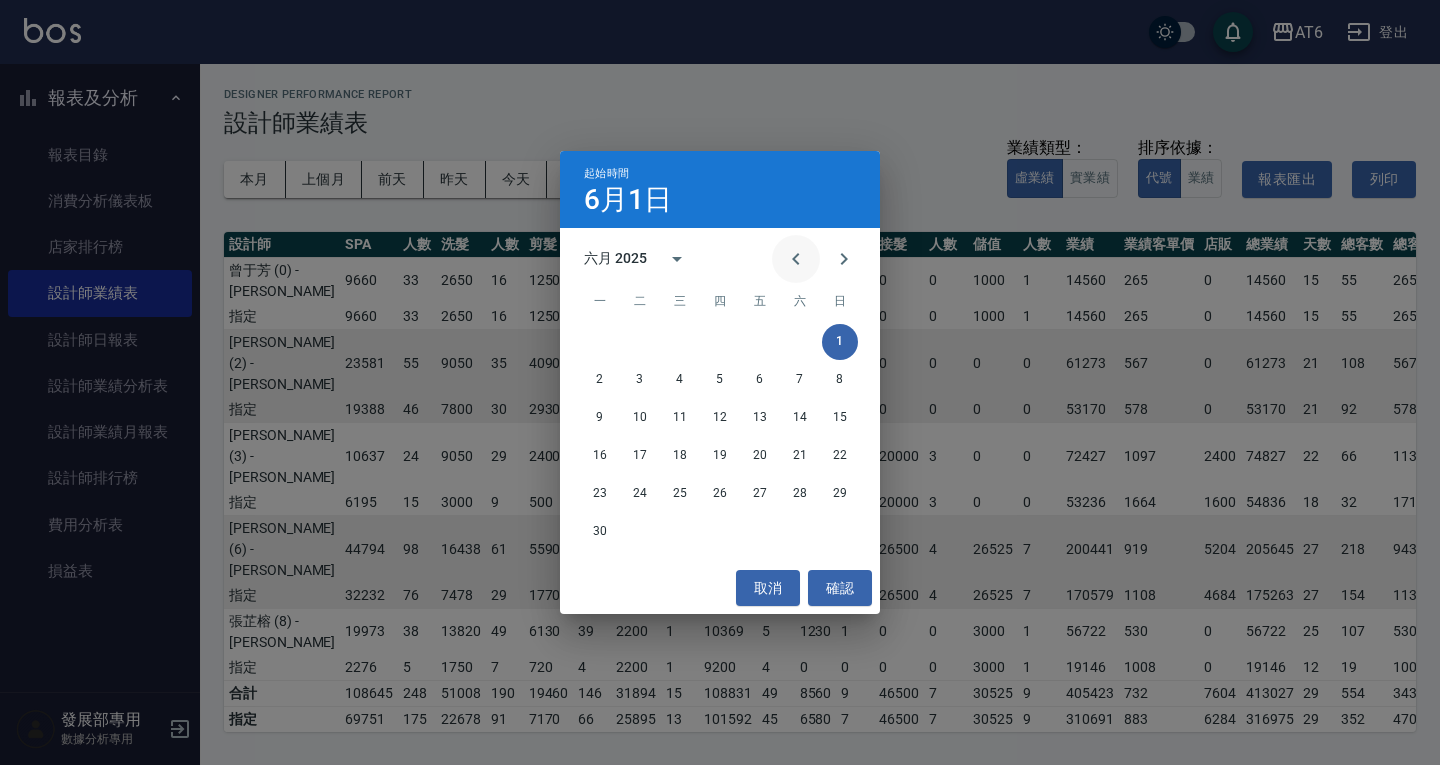 click 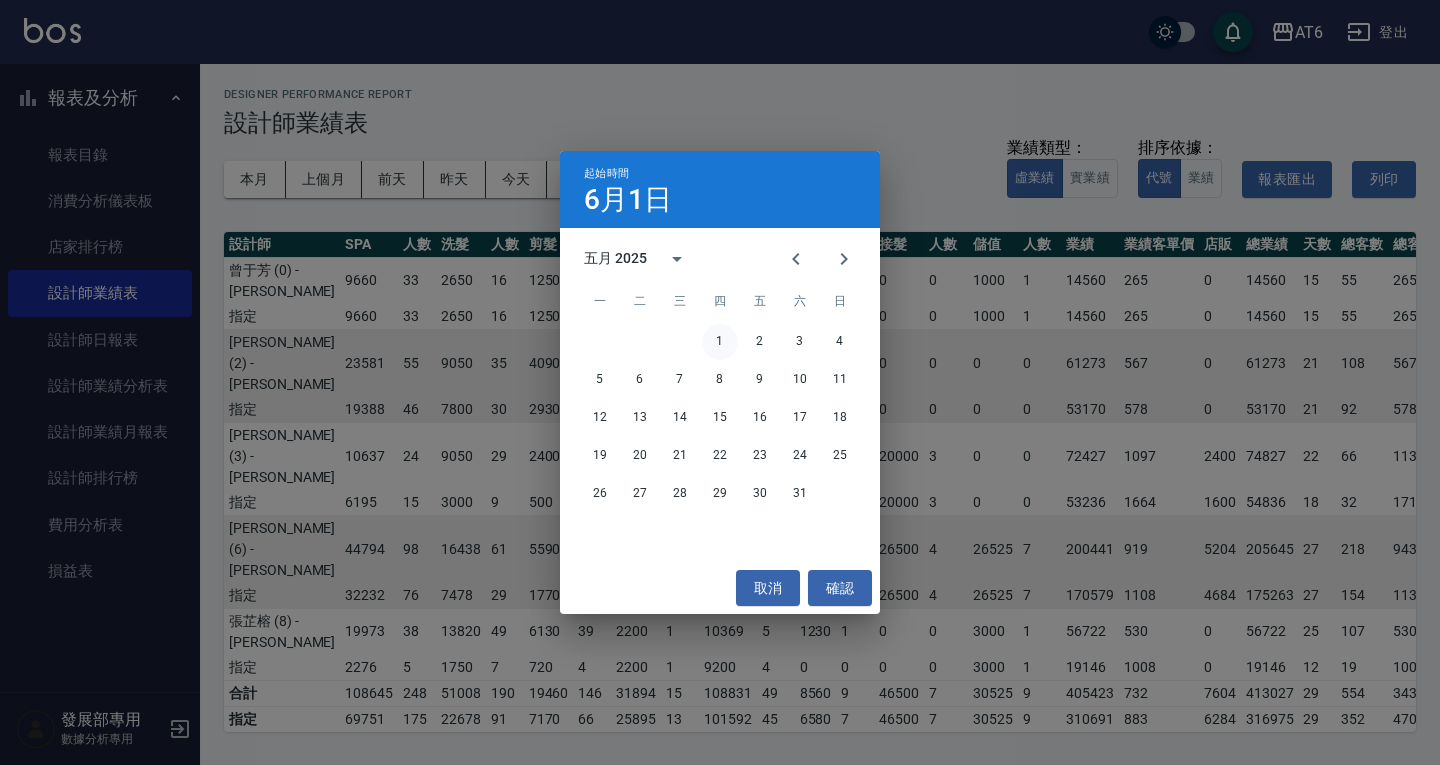 click on "1" at bounding box center (720, 342) 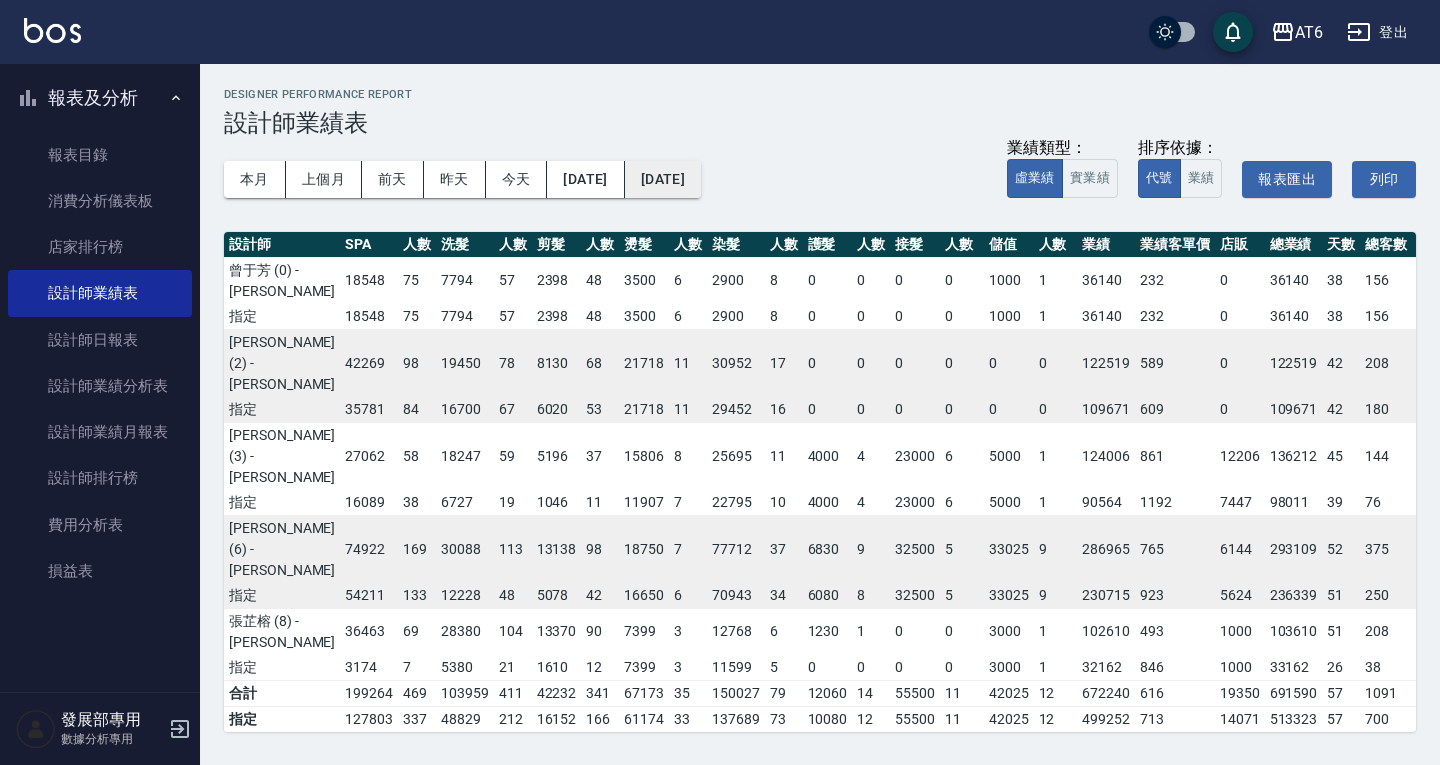 click on "[DATE]" at bounding box center (663, 179) 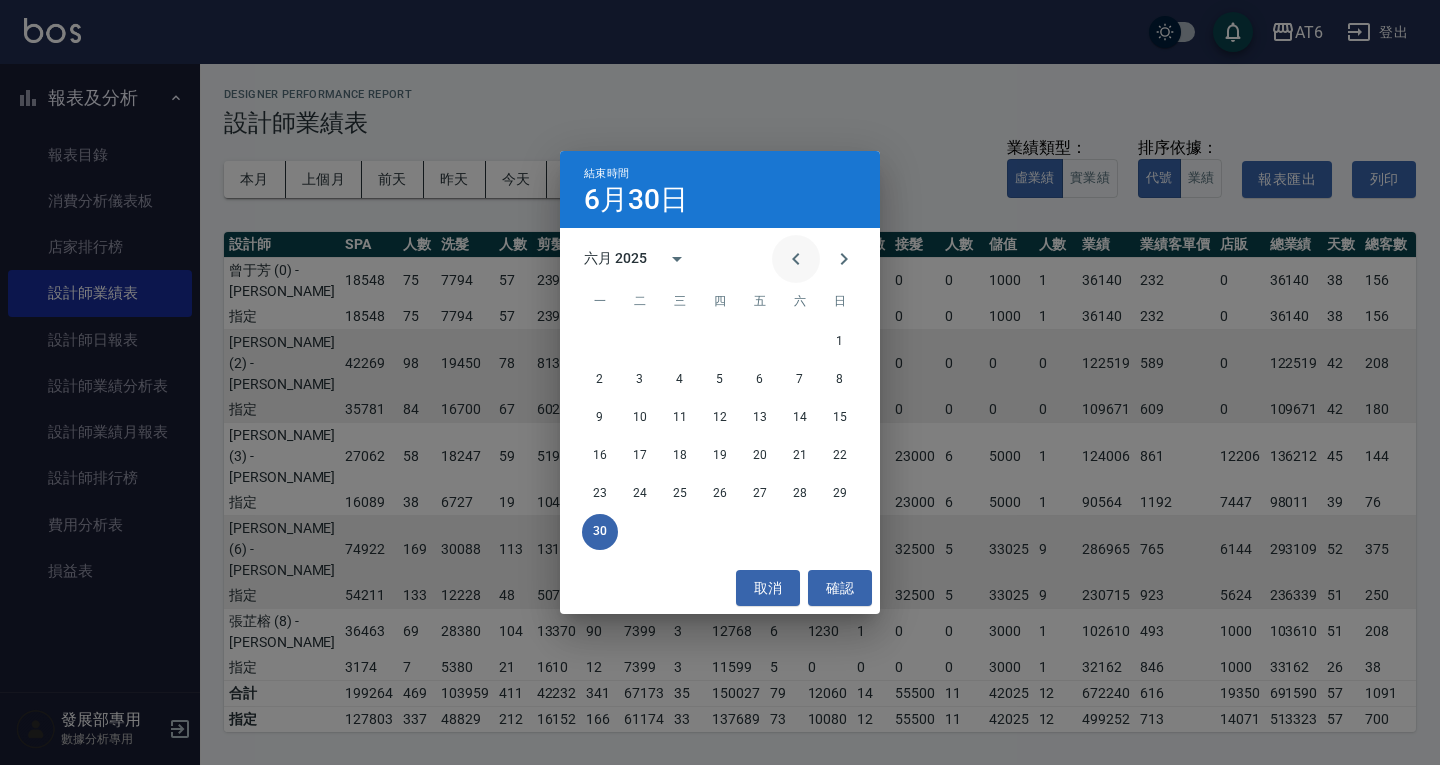 click 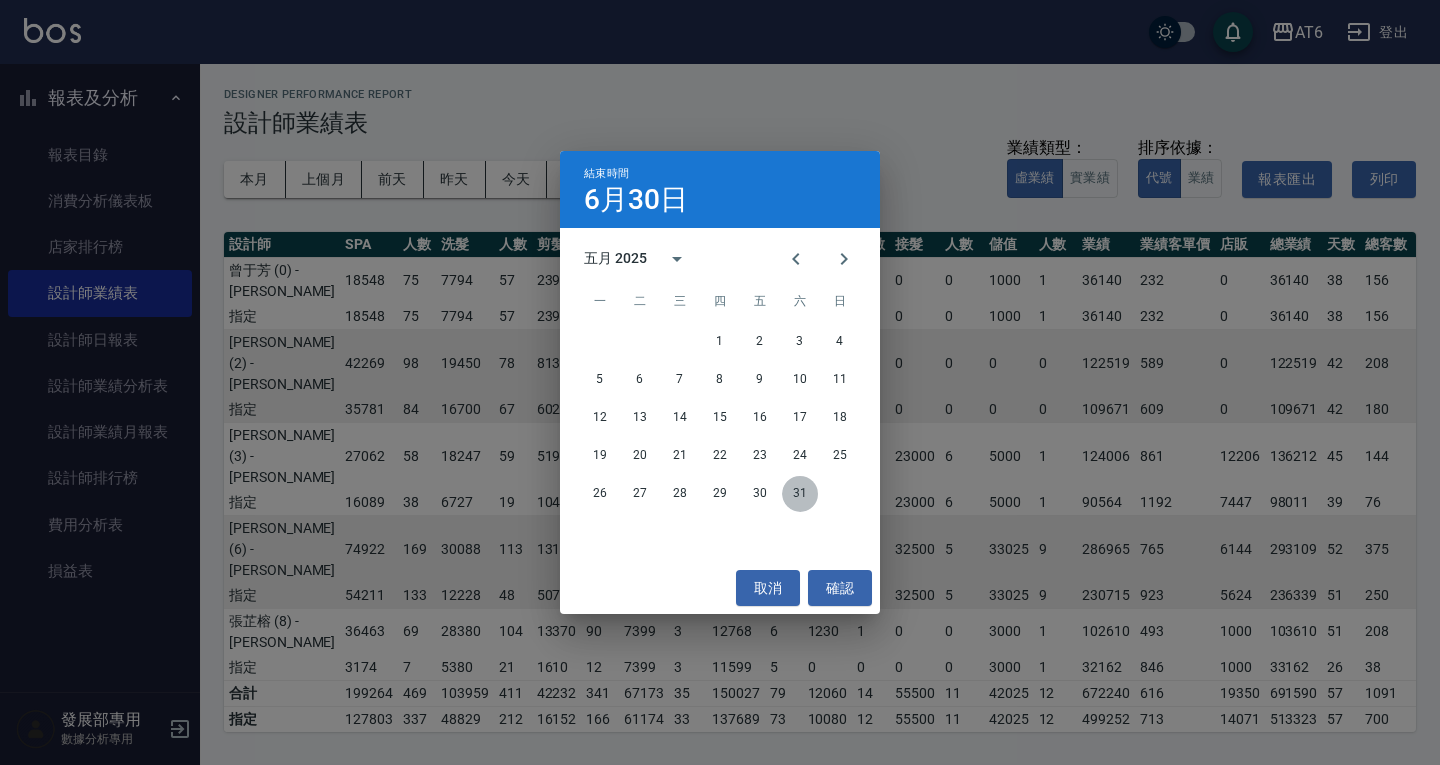 click on "31" at bounding box center (800, 494) 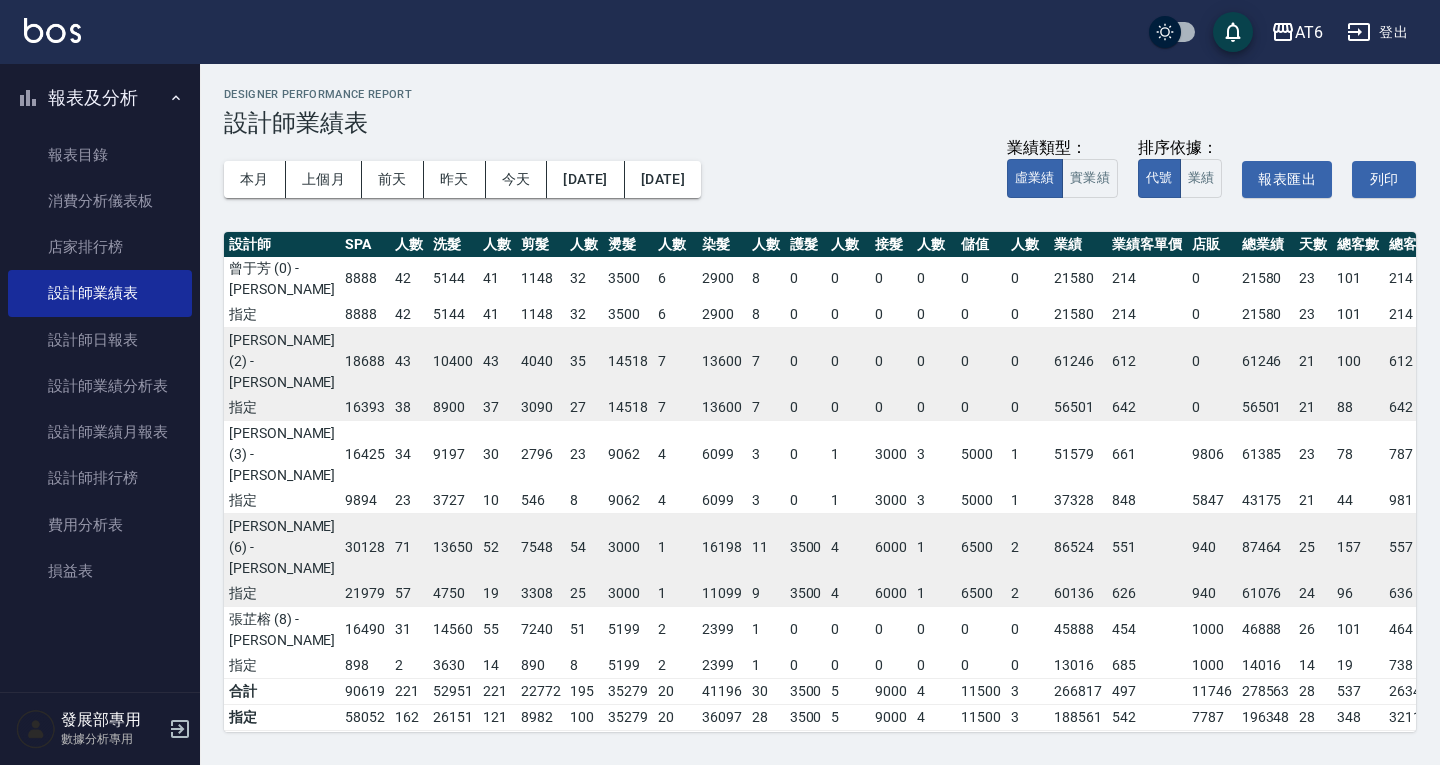scroll, scrollTop: 0, scrollLeft: 0, axis: both 